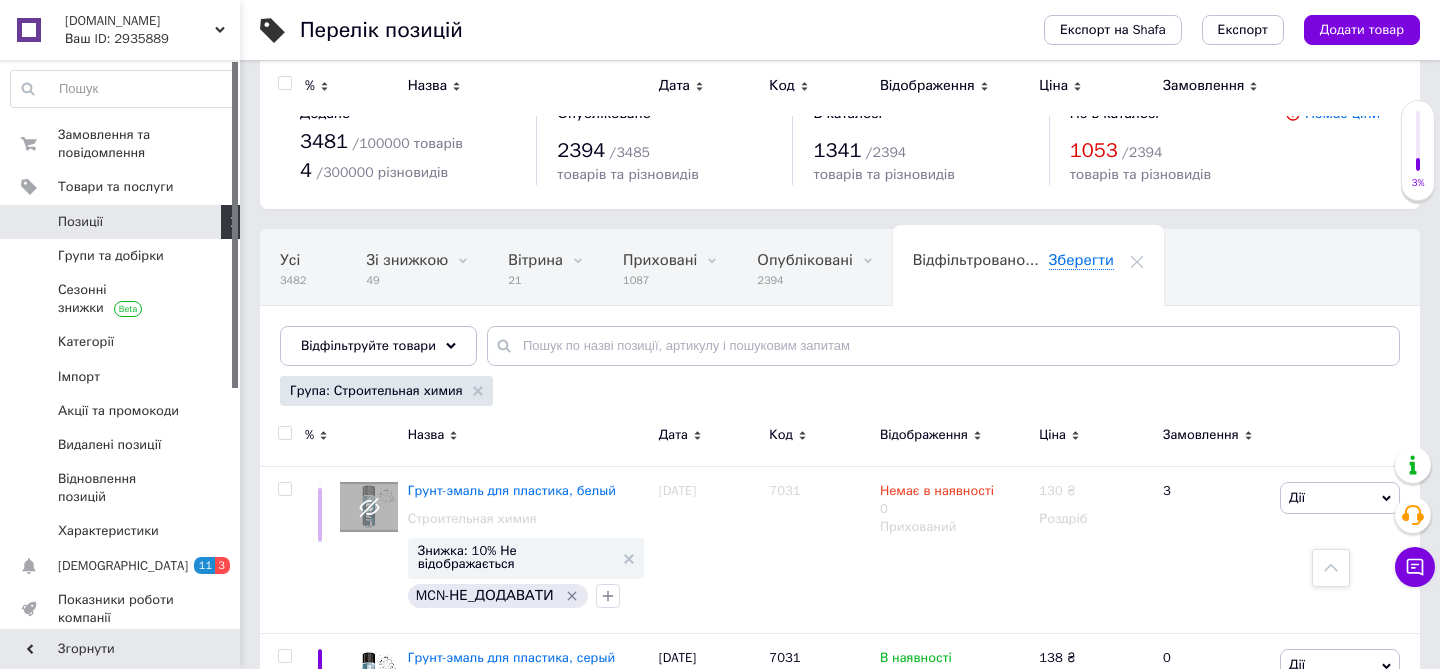 scroll, scrollTop: 3368, scrollLeft: 0, axis: vertical 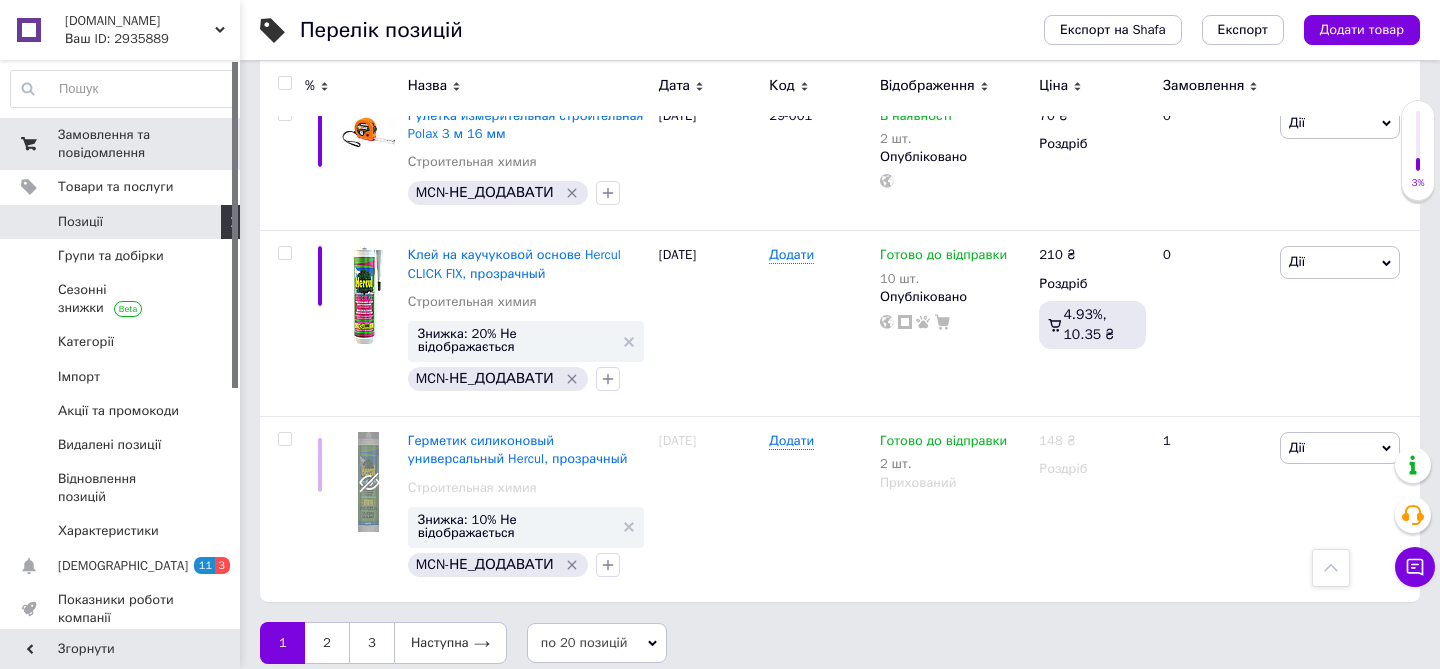click on "Замовлення та повідомлення" at bounding box center [121, 144] 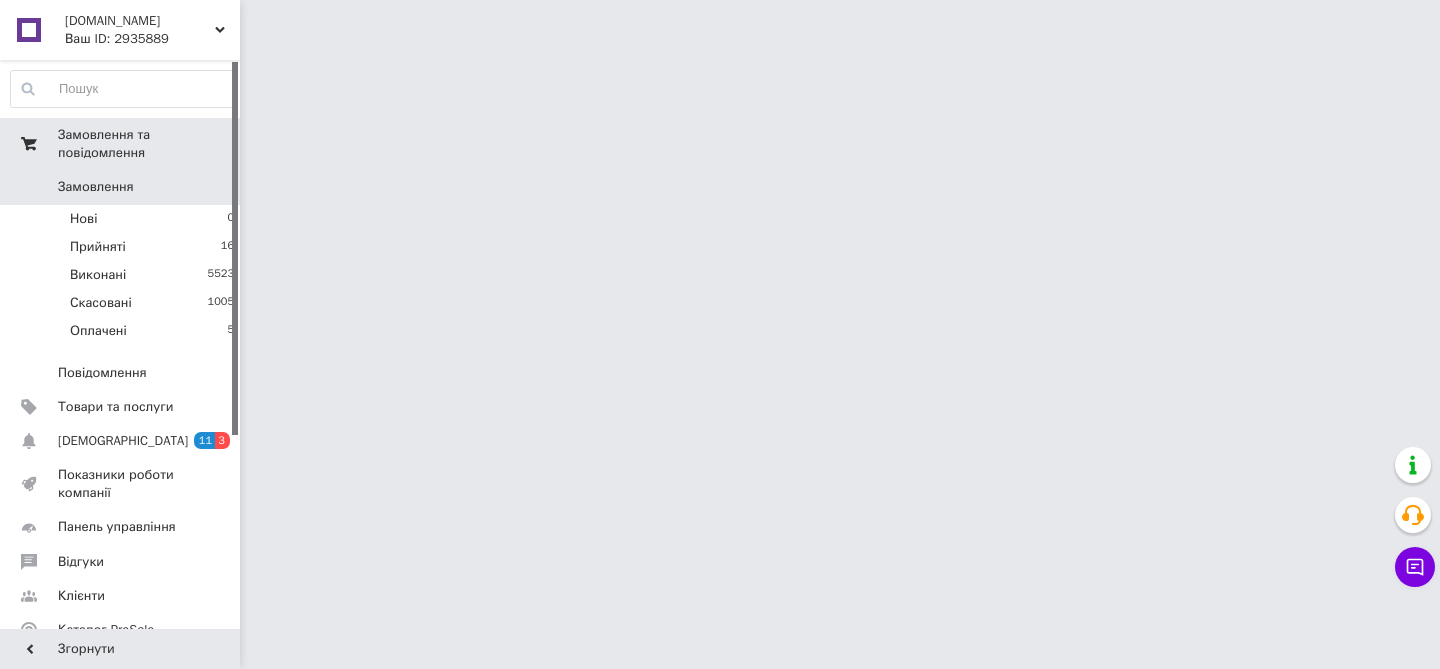 scroll, scrollTop: 0, scrollLeft: 0, axis: both 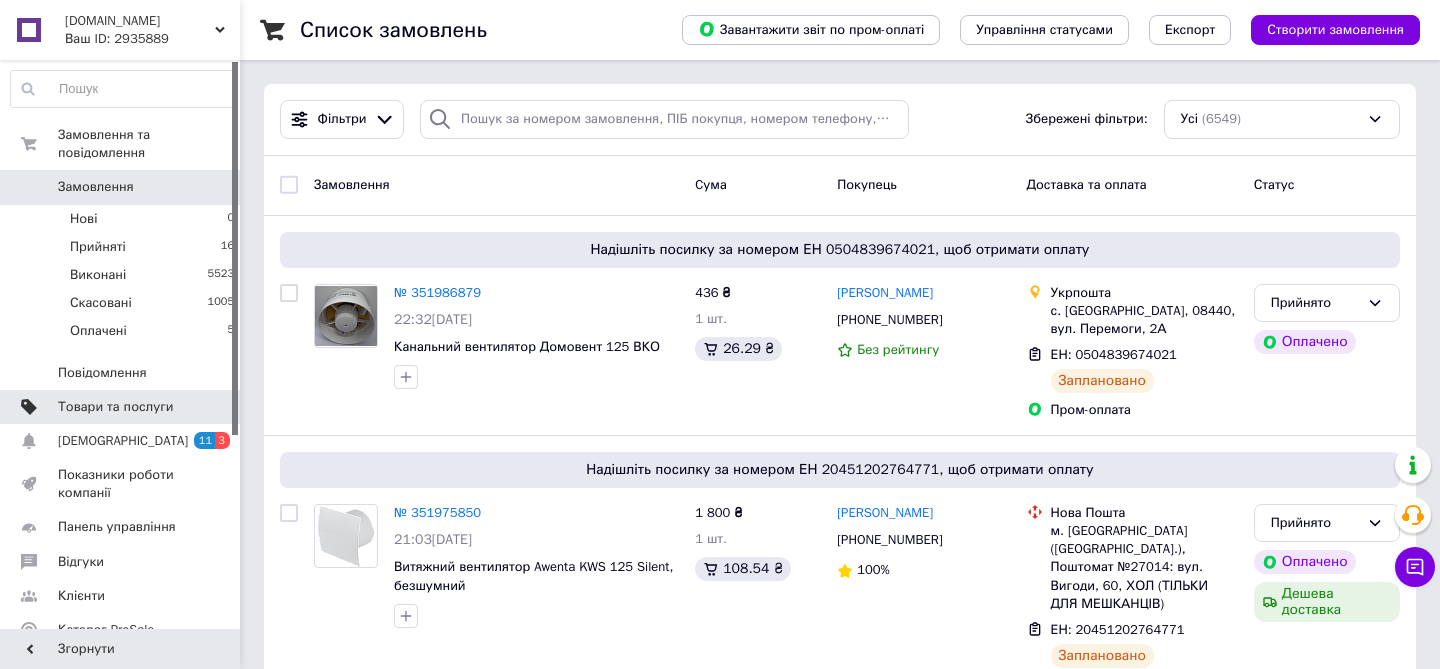 click on "Товари та послуги" at bounding box center (115, 407) 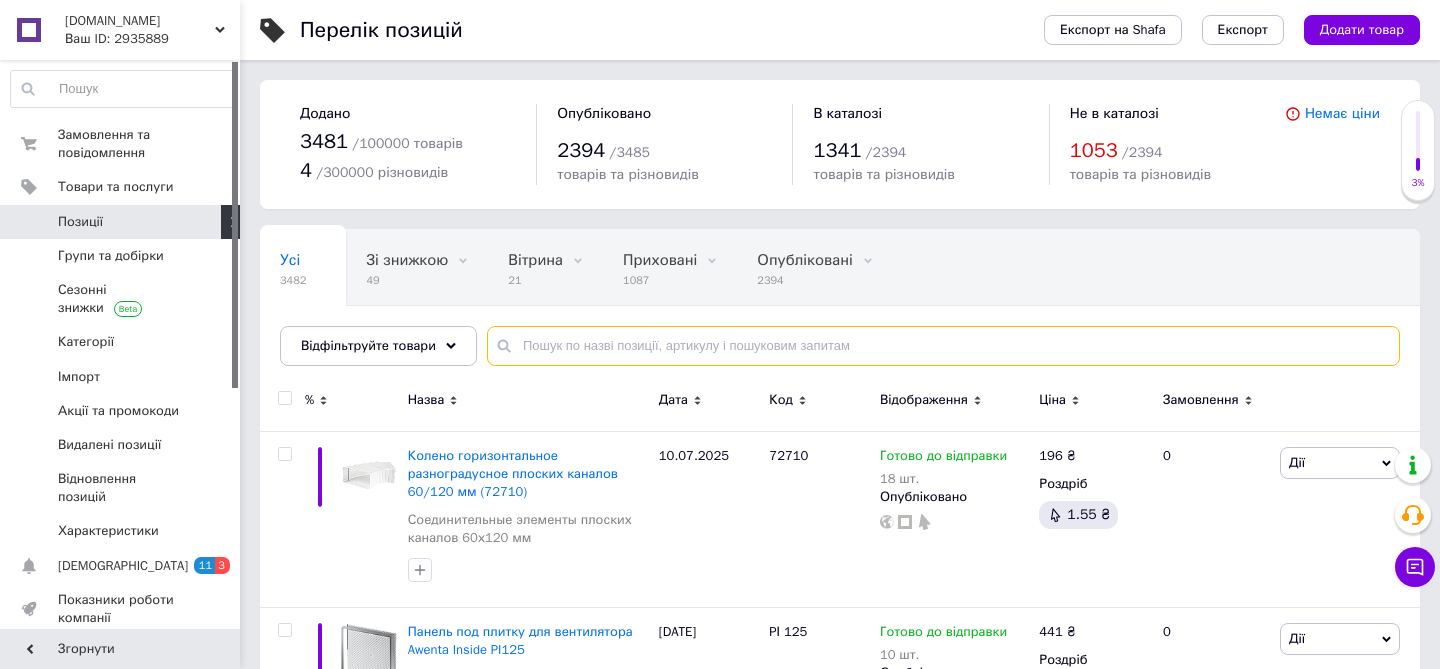 click at bounding box center [943, 346] 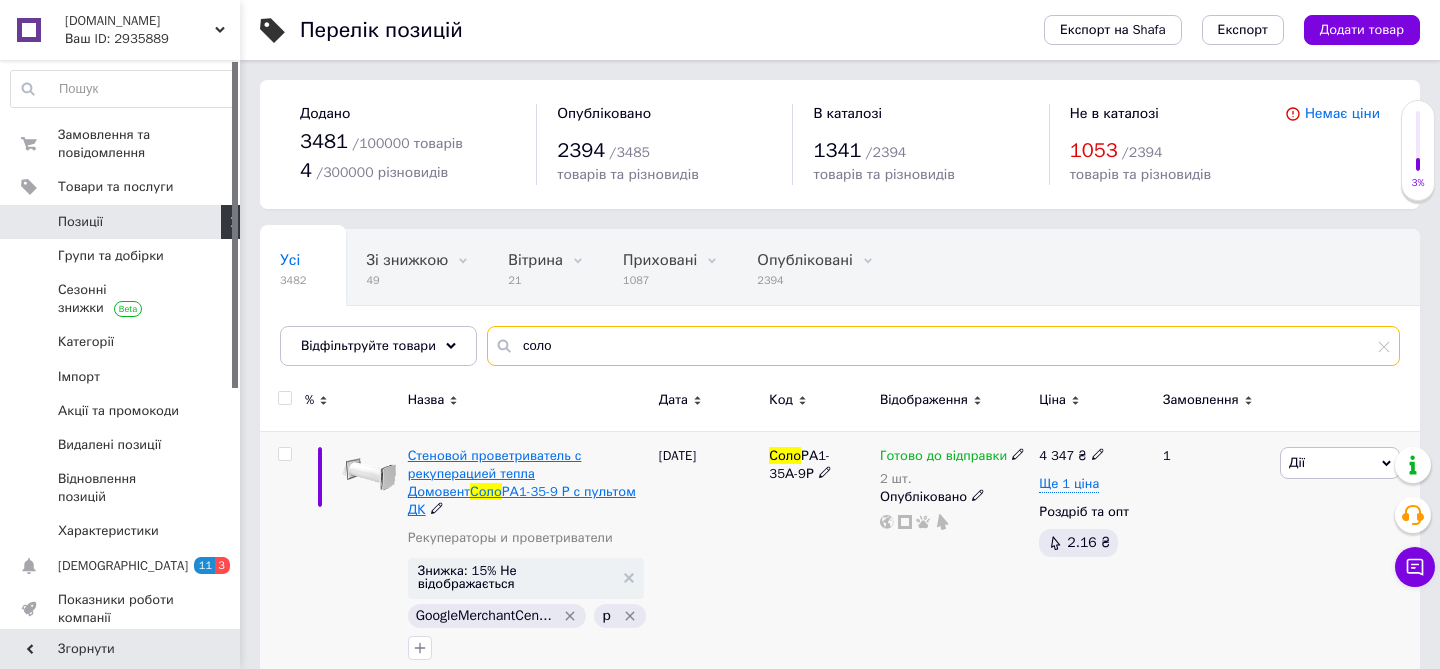 type on "соло" 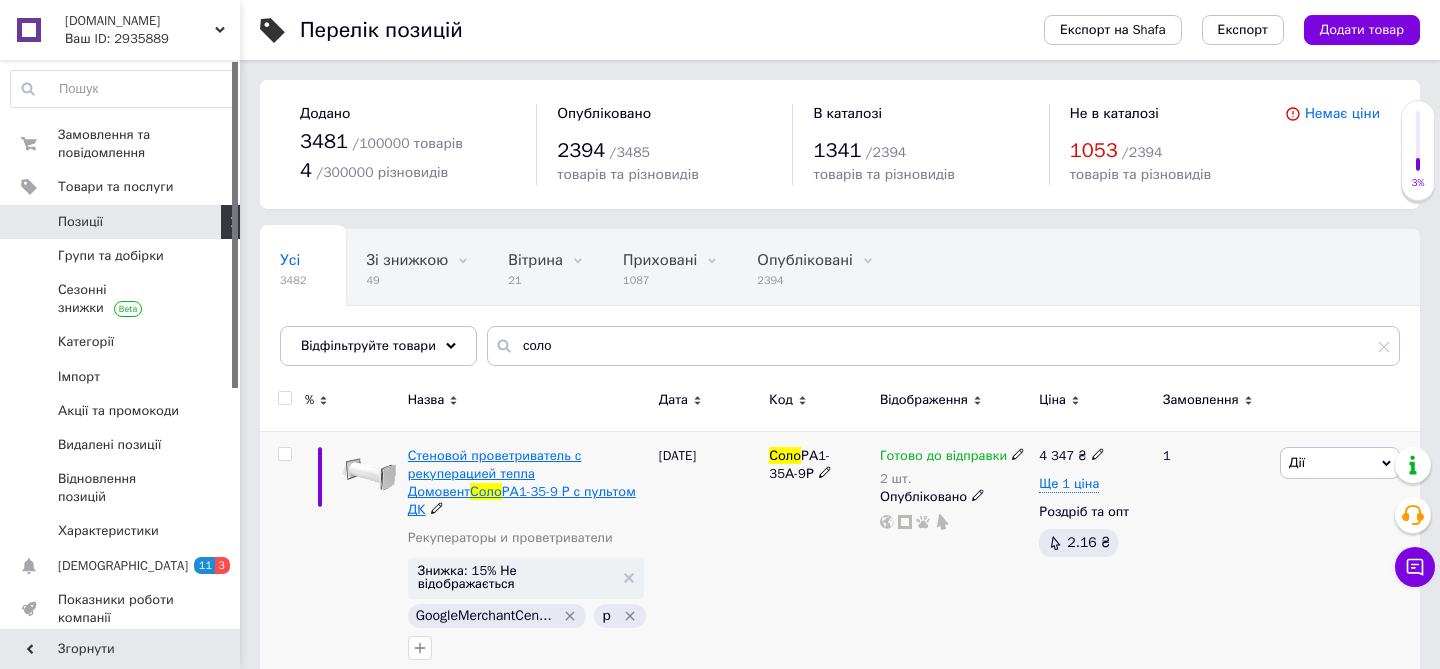 click on "Стеновой проветриватель с рекуперацией тепла Домовент" at bounding box center [495, 473] 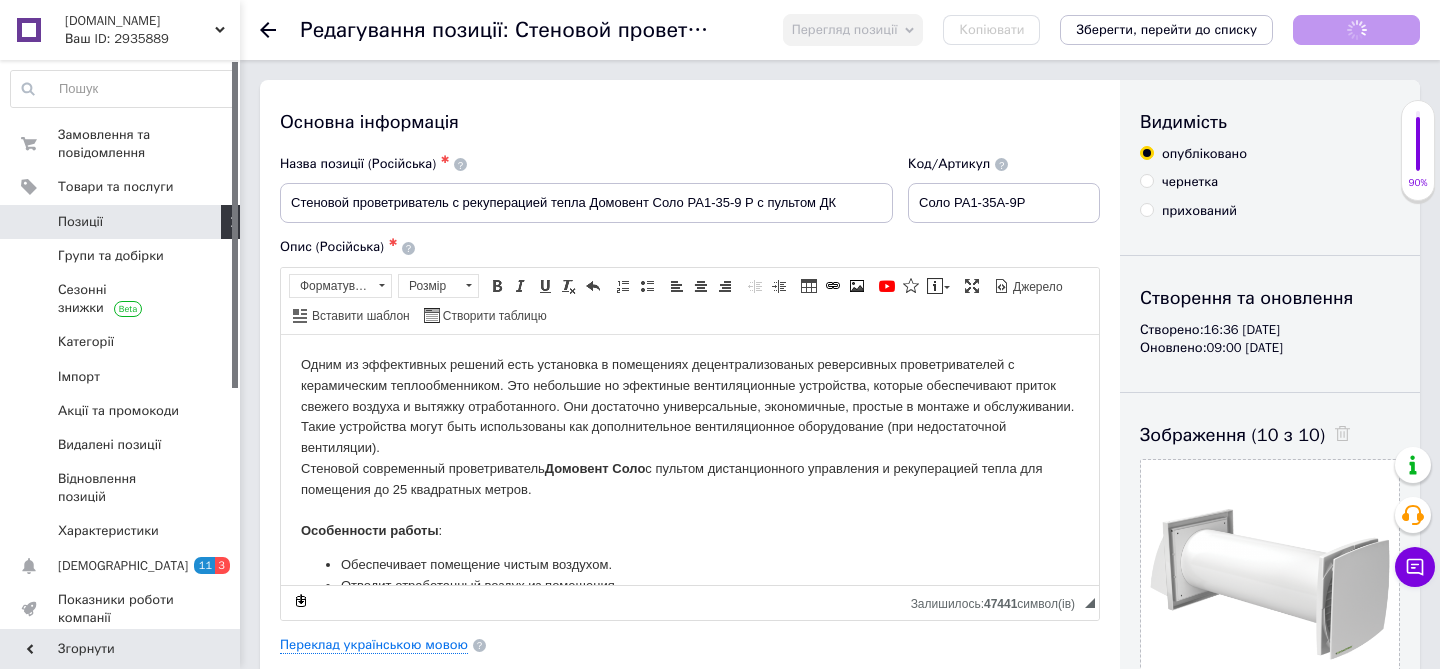 scroll, scrollTop: 111, scrollLeft: 0, axis: vertical 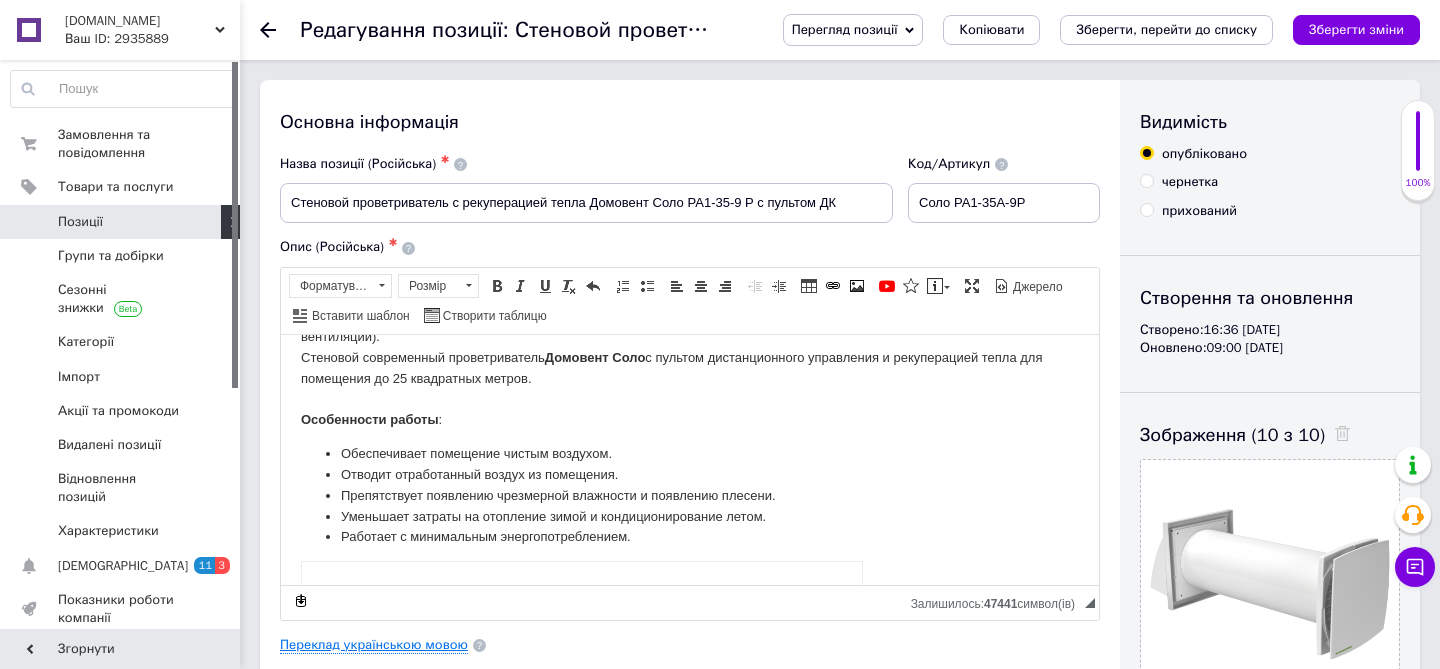 click on "Переклад українською мовою" at bounding box center [374, 645] 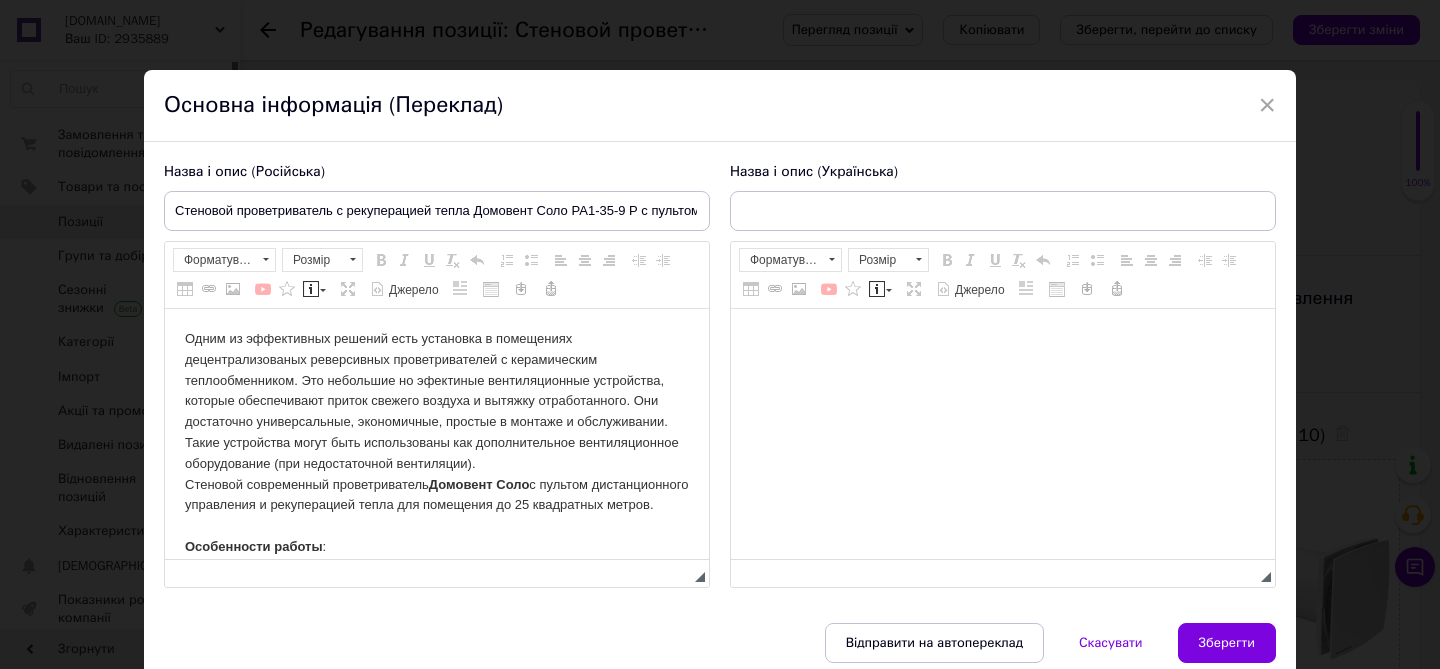 scroll, scrollTop: 0, scrollLeft: 0, axis: both 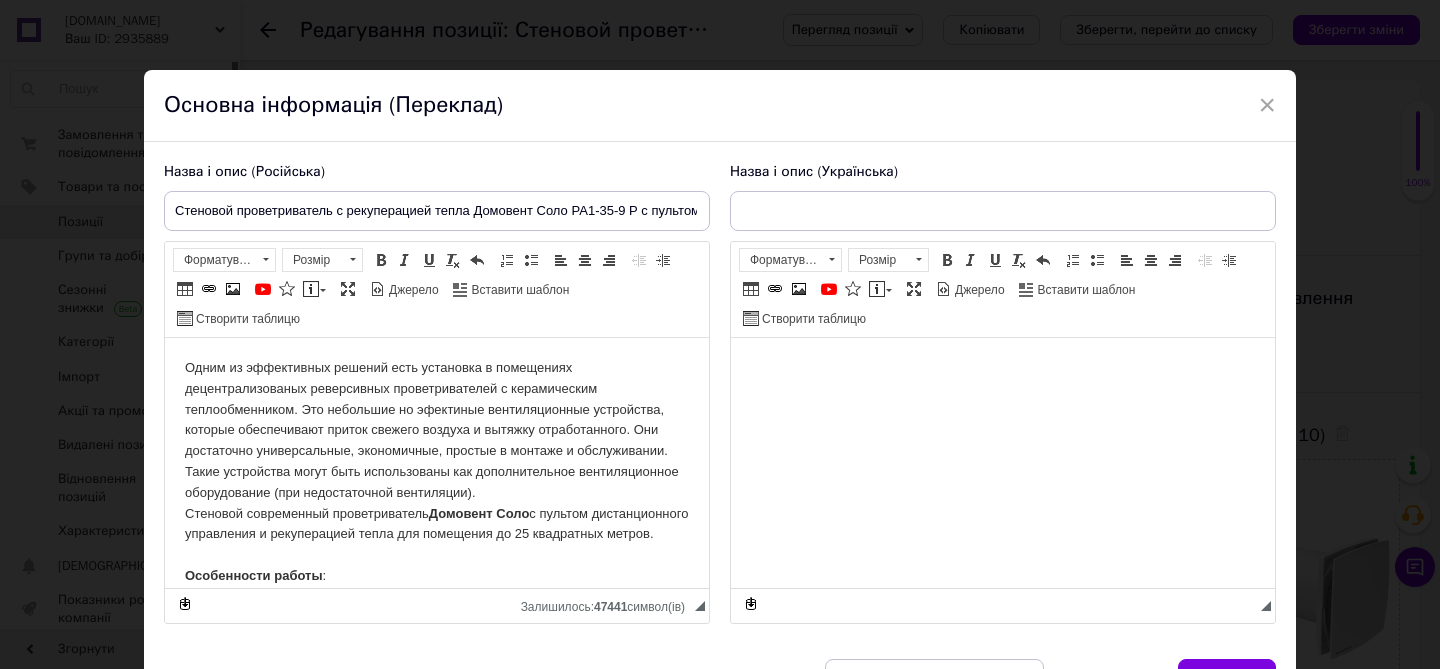 type on "Стіновий провітрювач з рекуперацією тепла Домовент Соло РА1-35-9 Р з пультом ДК" 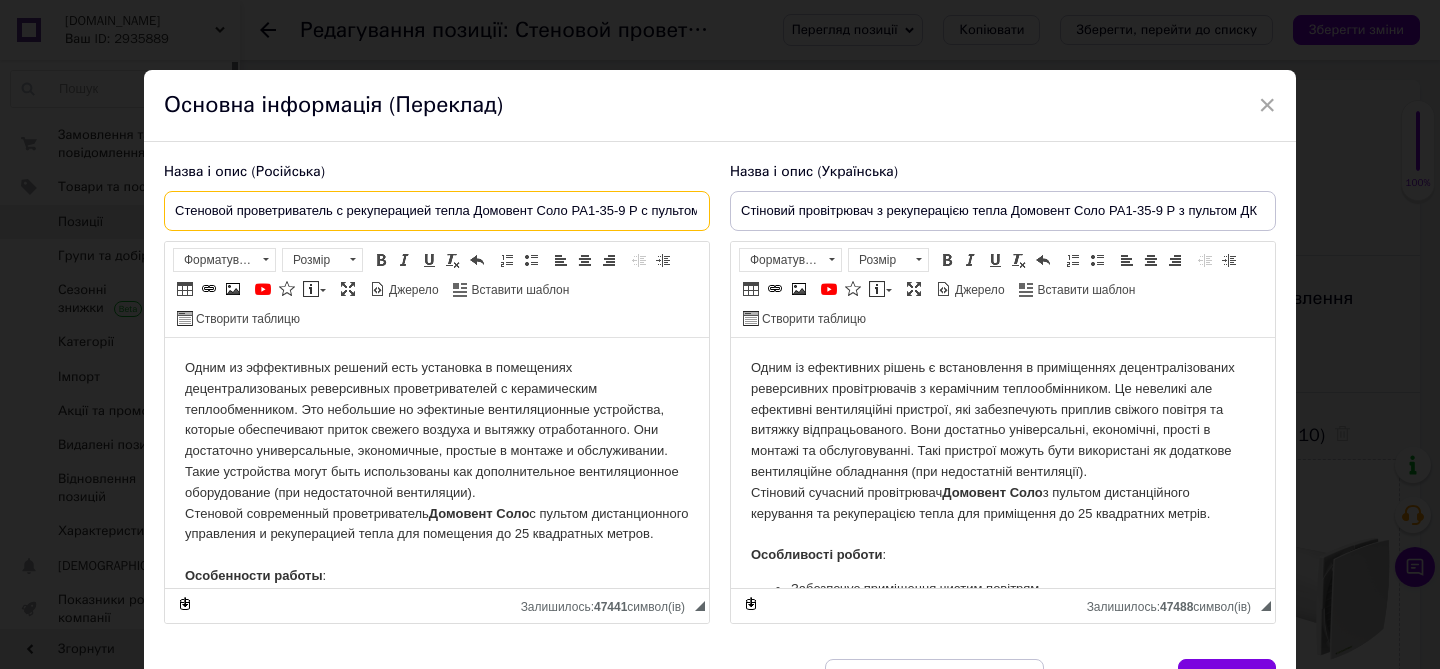 drag, startPoint x: 472, startPoint y: 213, endPoint x: 287, endPoint y: 200, distance: 185.45619 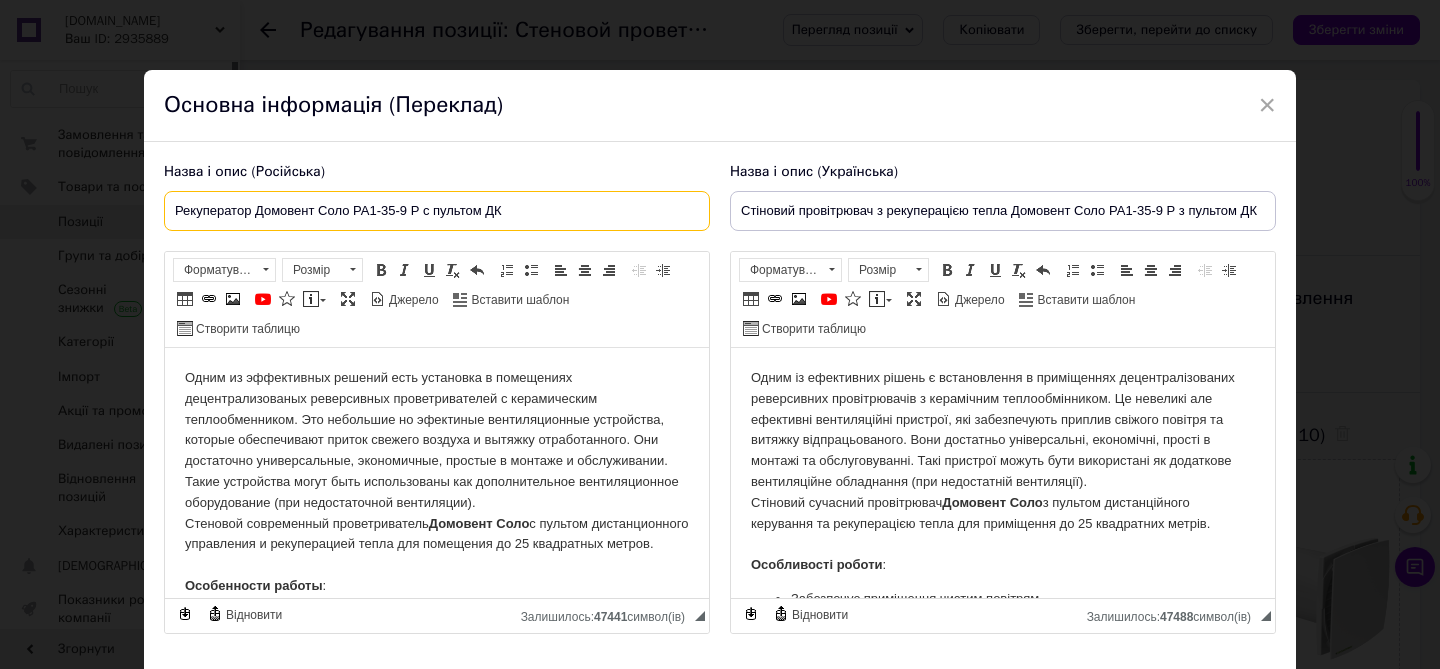 type on "Рекуператор Домовент Соло РА1-35-9 Р с пультом ДК" 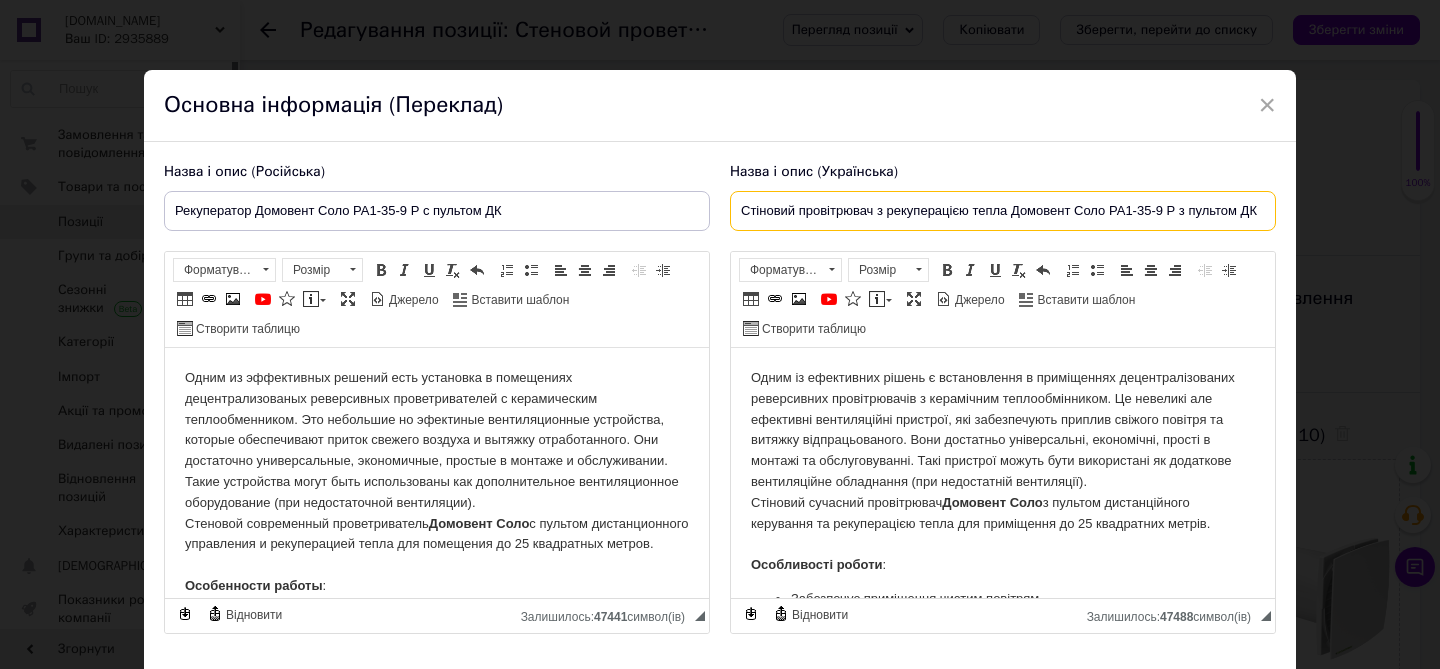 drag, startPoint x: 1008, startPoint y: 213, endPoint x: 870, endPoint y: 225, distance: 138.52075 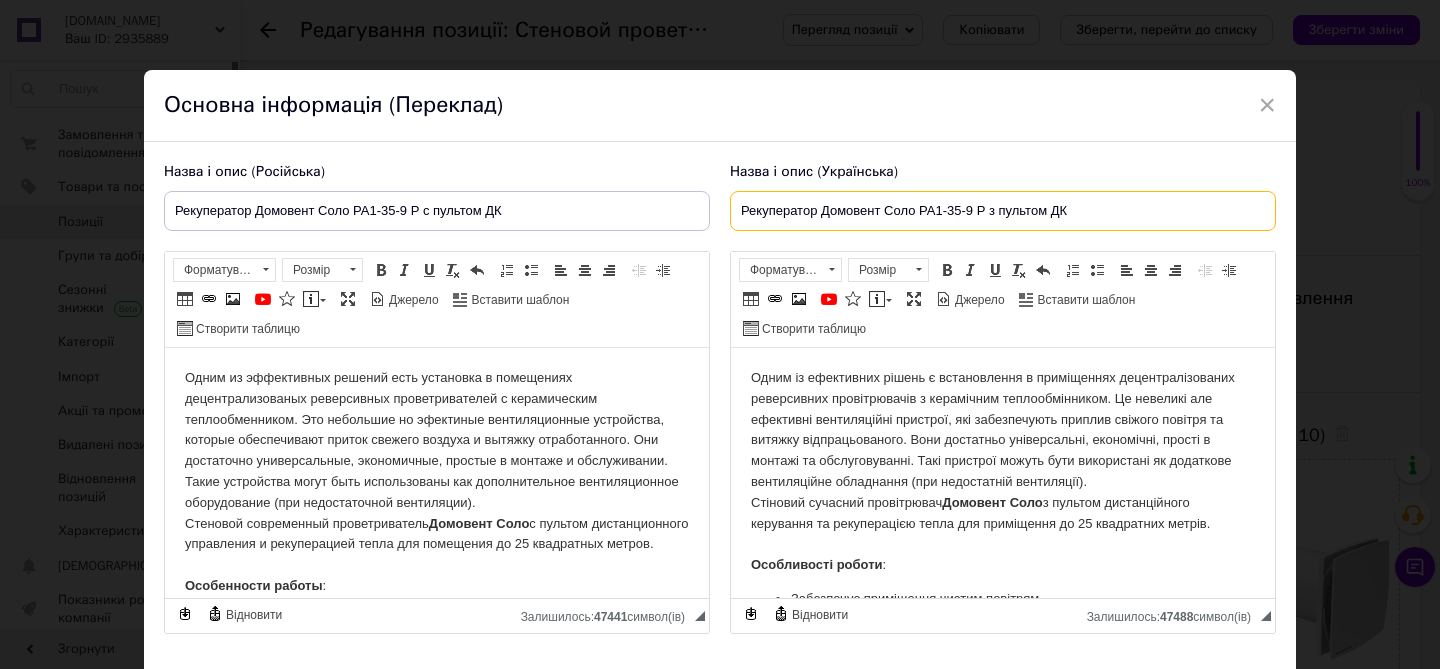 click on "Рекуператор Домовент Соло РА1-35-9 Р з пультом ДК" at bounding box center (1003, 211) 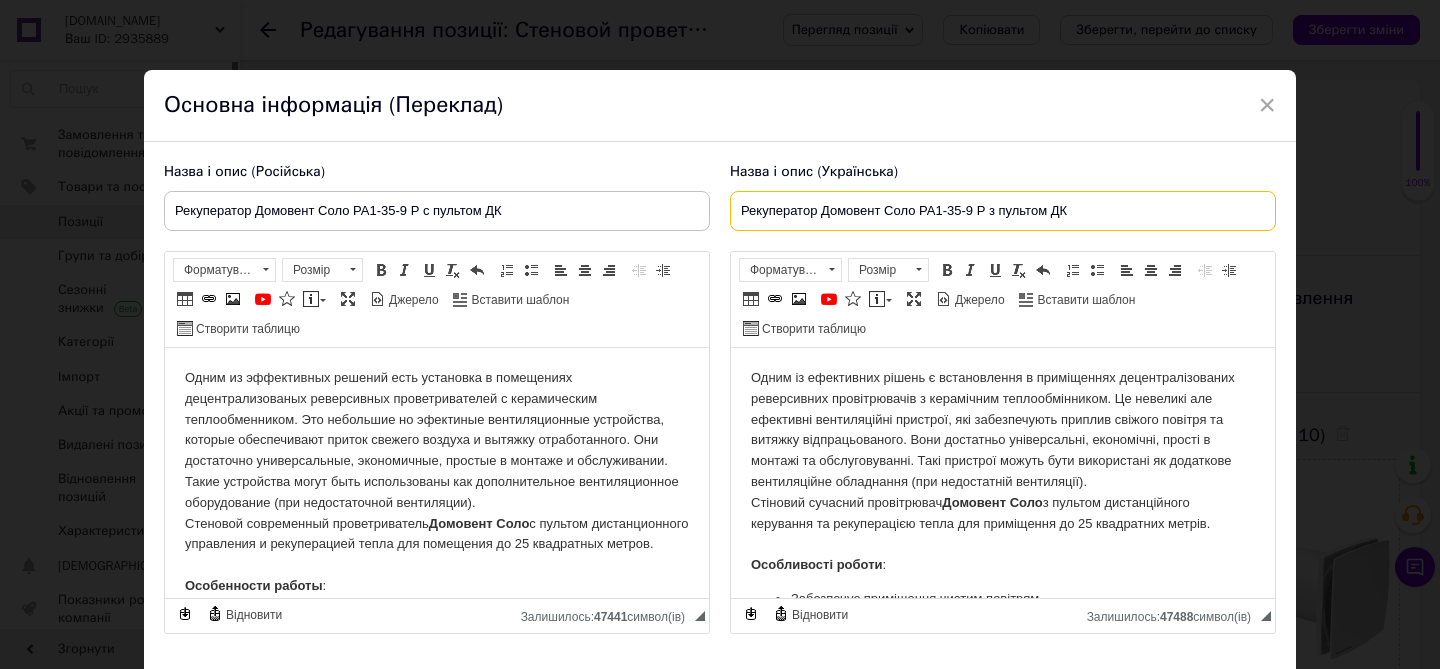 scroll, scrollTop: 130, scrollLeft: 0, axis: vertical 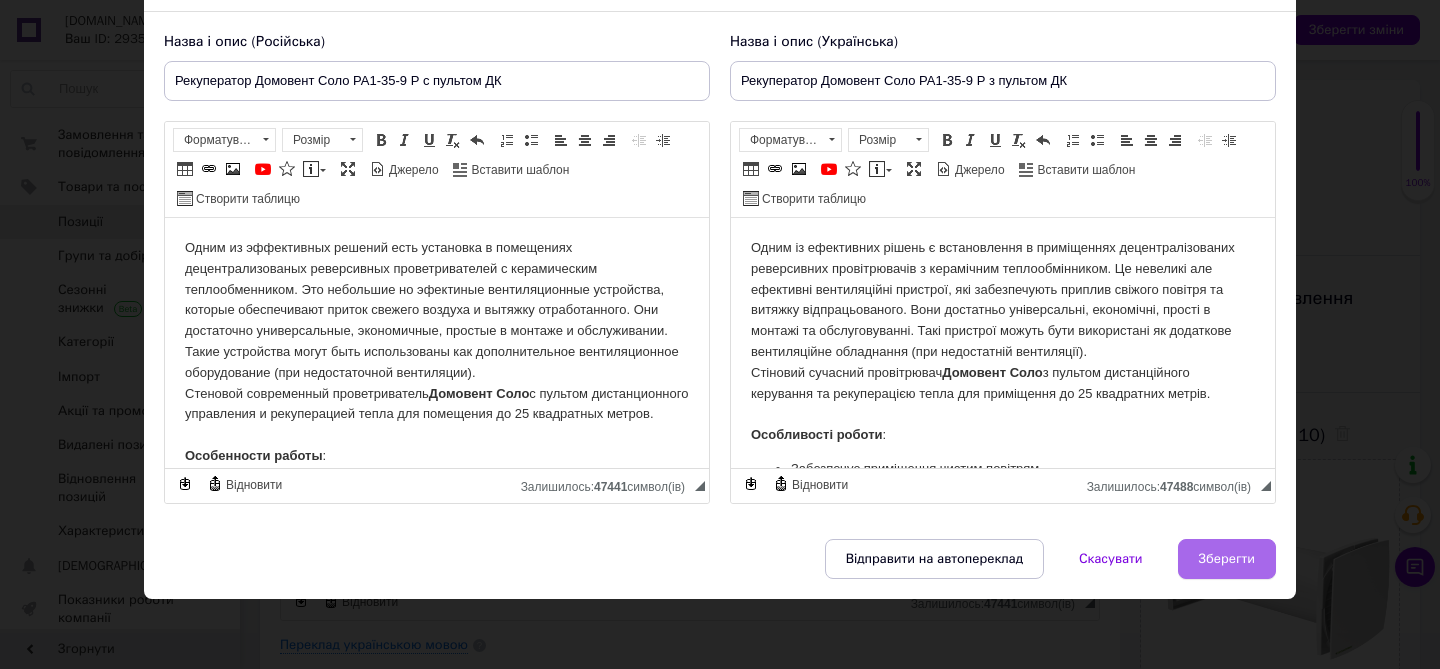 click on "Зберегти" at bounding box center (1227, 559) 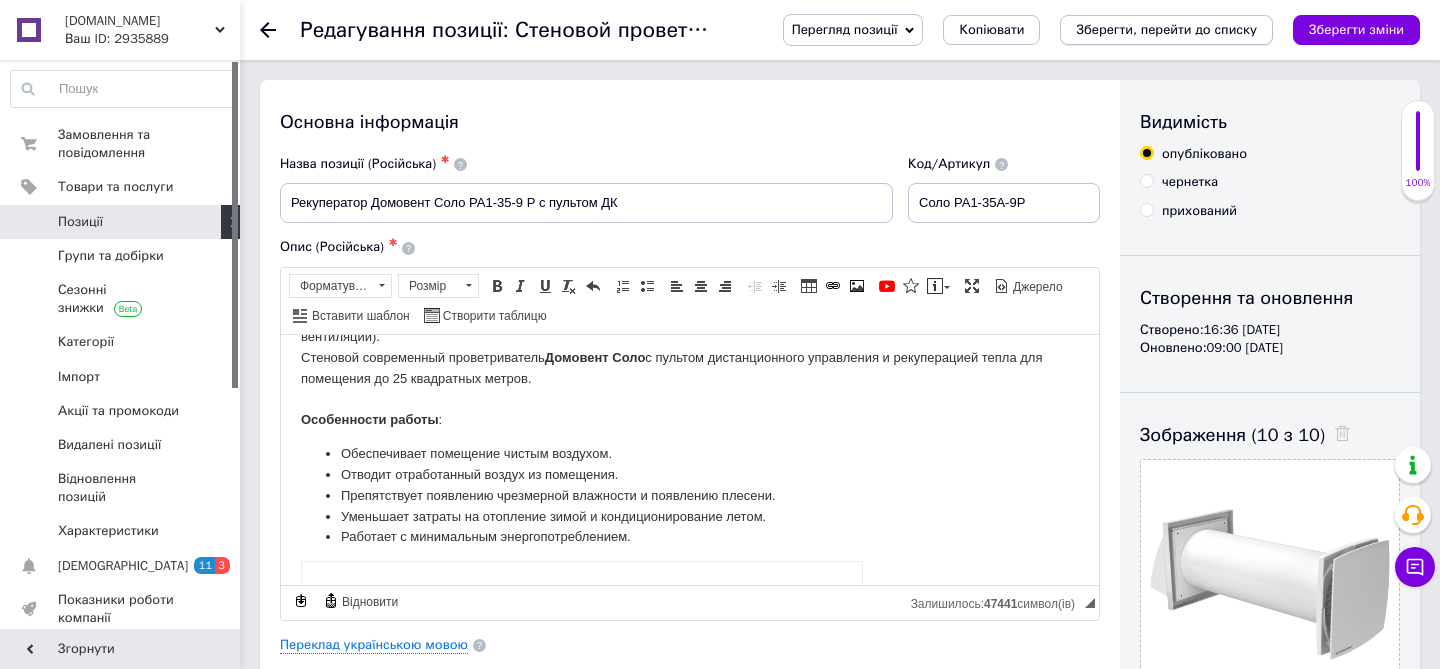 click on "Зберегти, перейти до списку" at bounding box center [1166, 29] 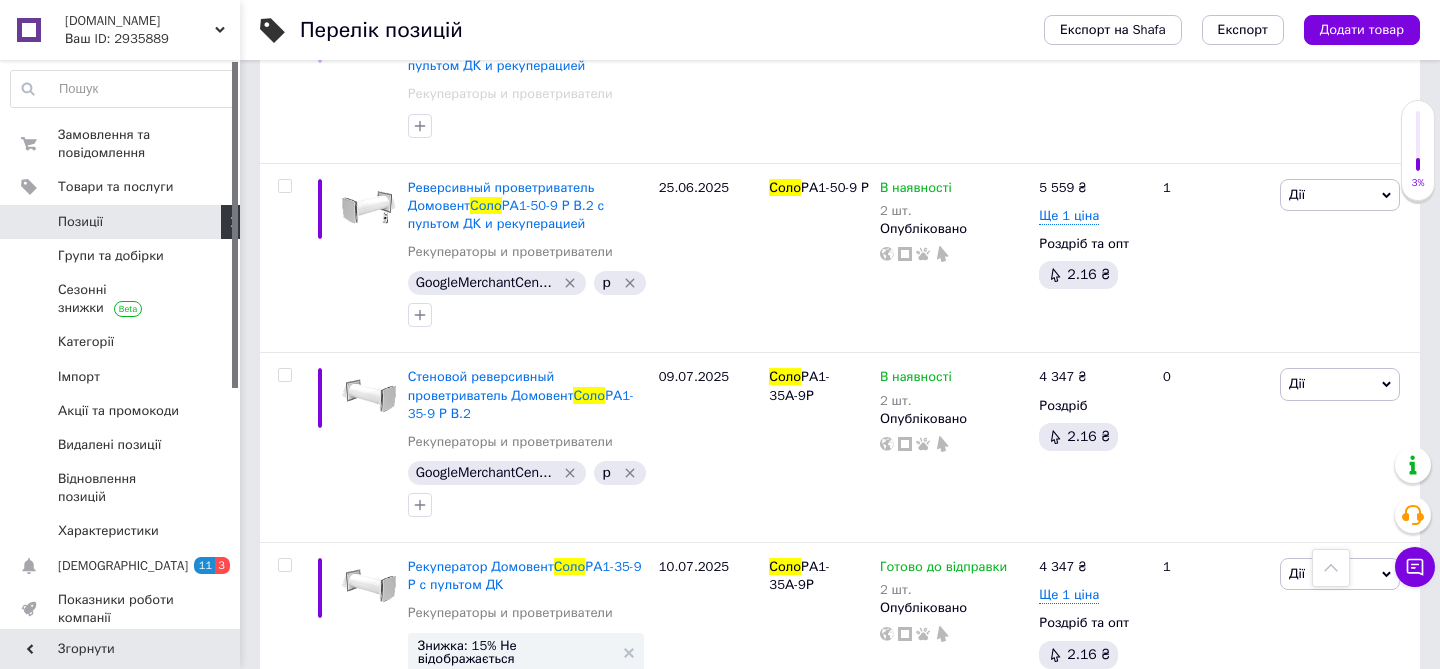 scroll, scrollTop: 445, scrollLeft: 0, axis: vertical 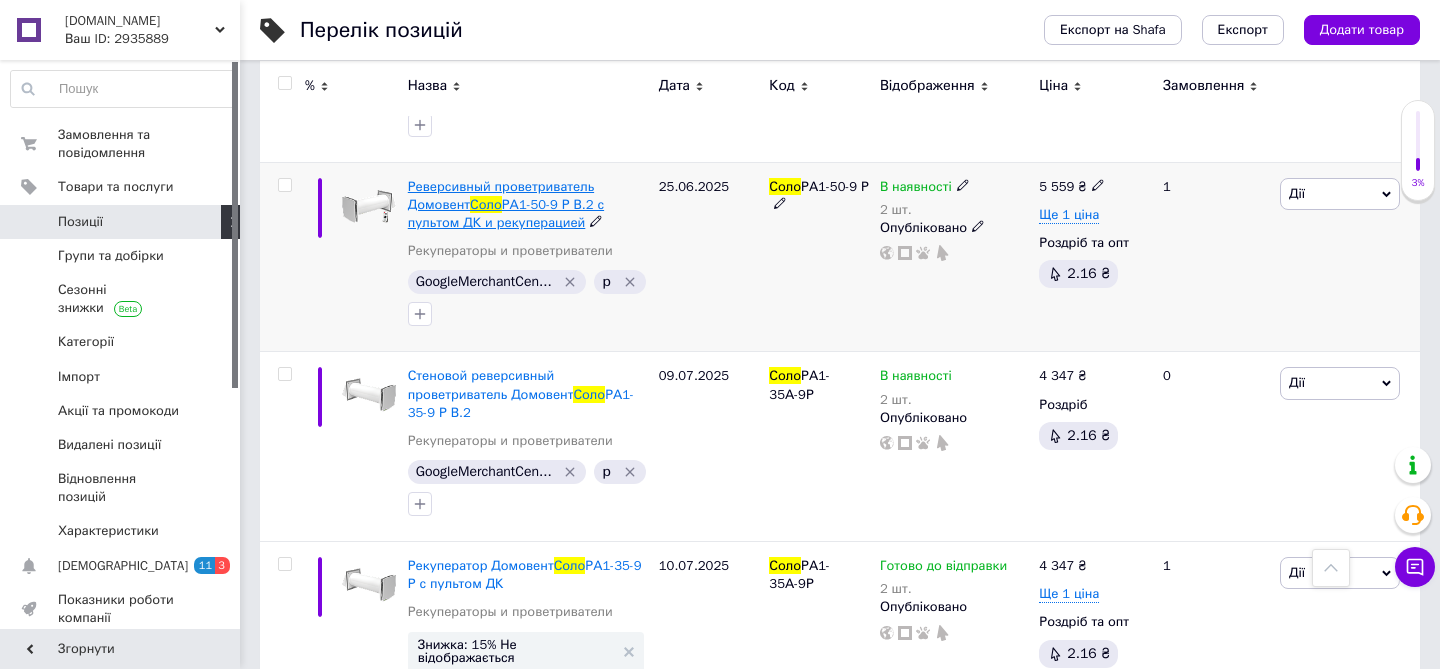 click on "Реверсивный проветриватель Домовент" at bounding box center (501, 195) 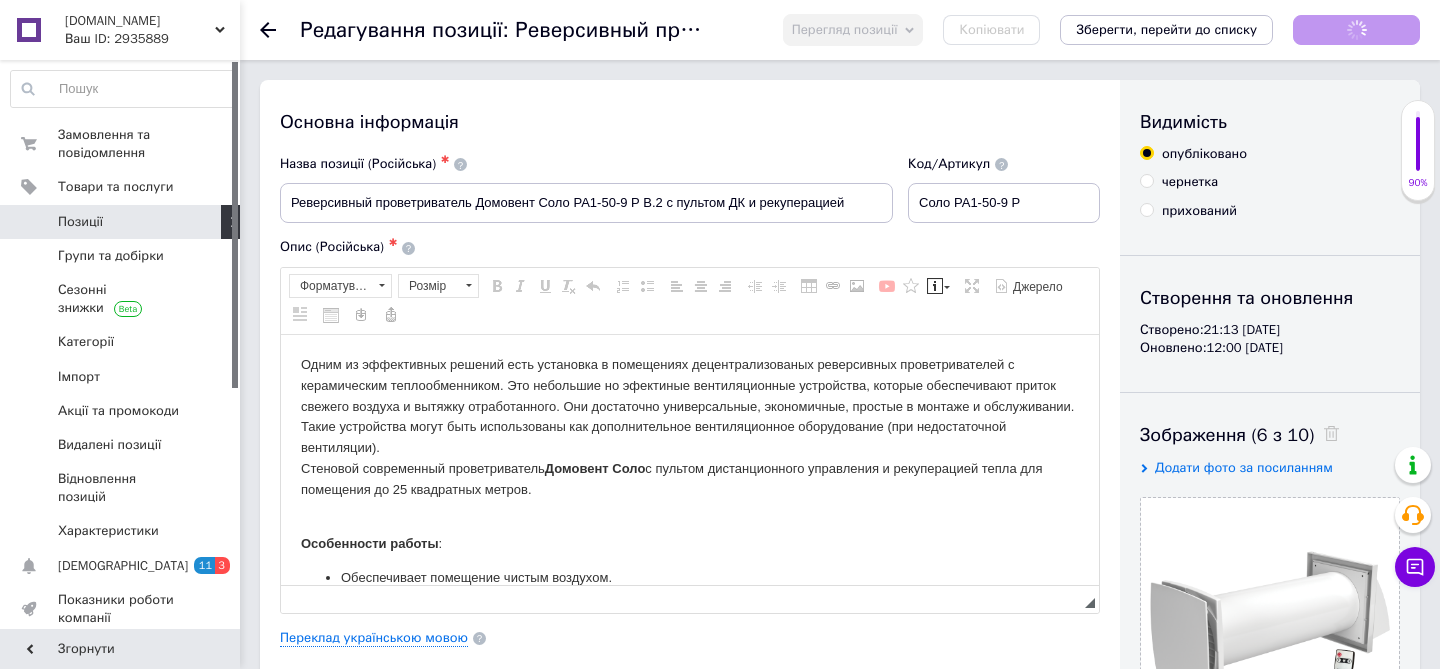 scroll, scrollTop: 0, scrollLeft: 0, axis: both 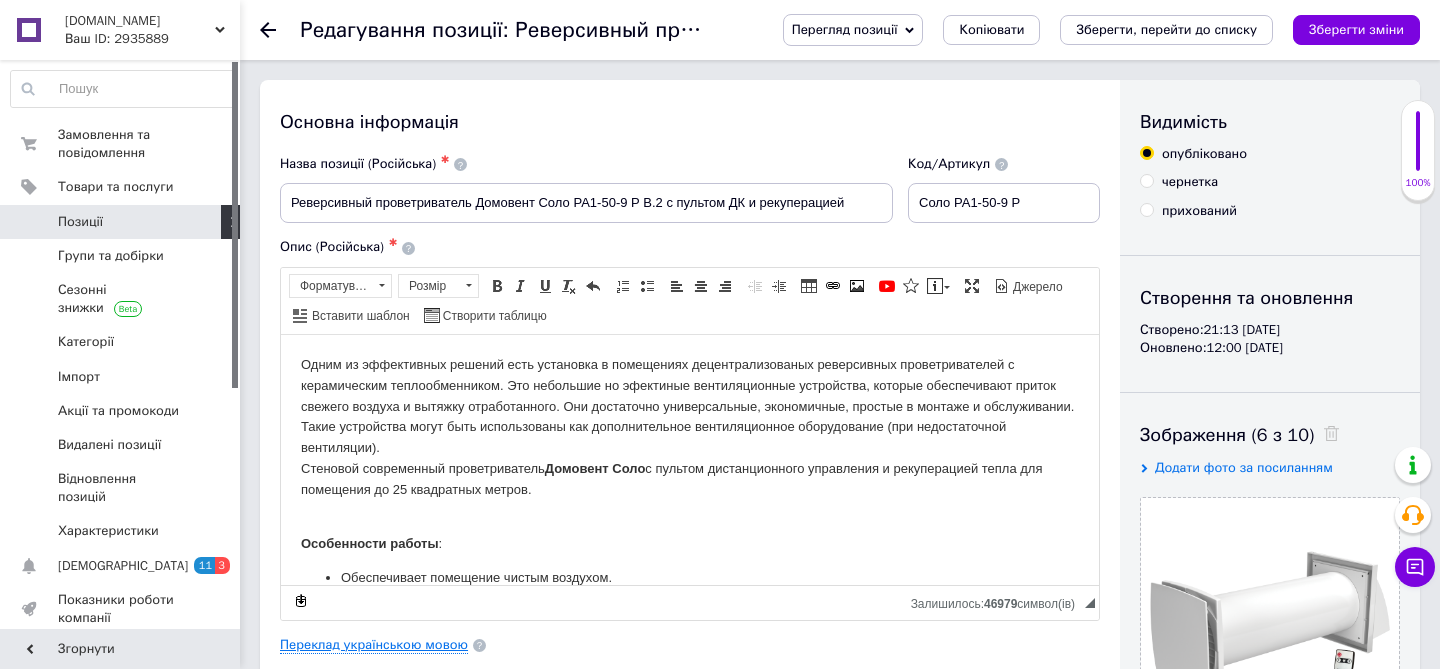 click on "Переклад українською мовою" at bounding box center (374, 645) 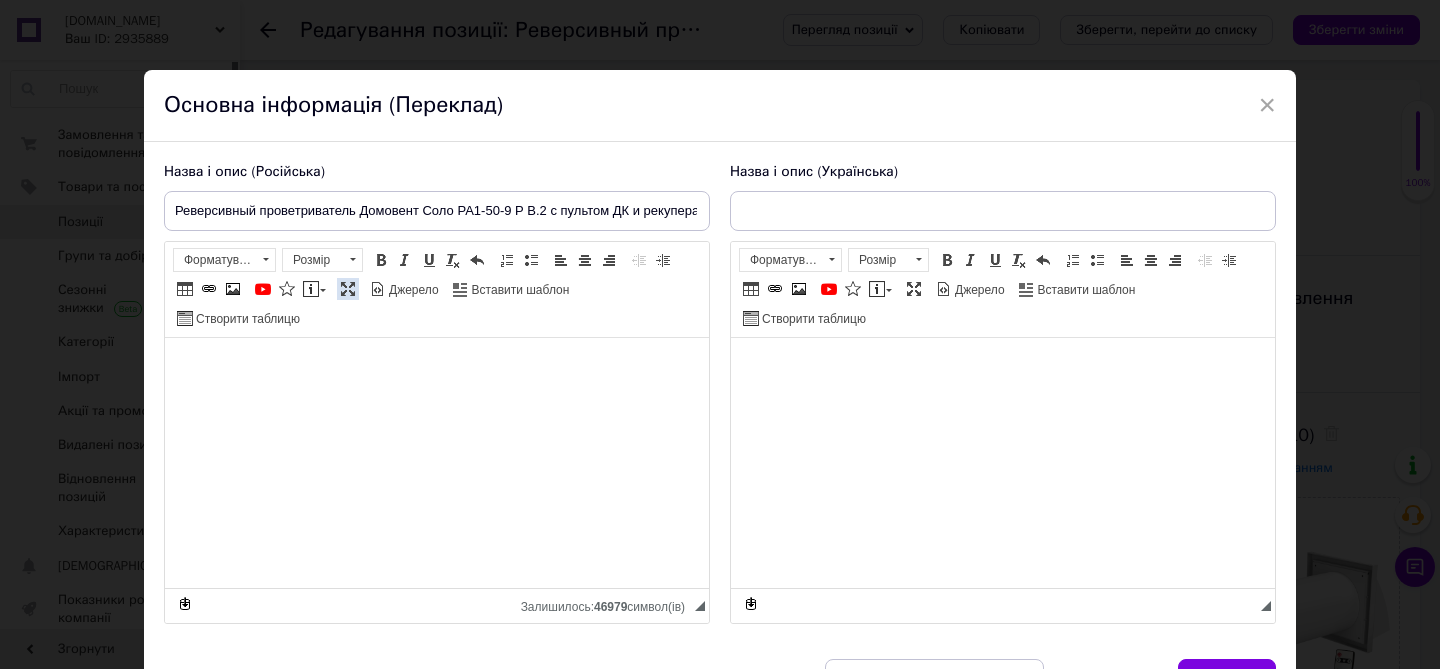 type on "Реверсивний провітрювач Домовент Соло РА1-50-9 Р В.2 з пультом ДК та рекуперацією" 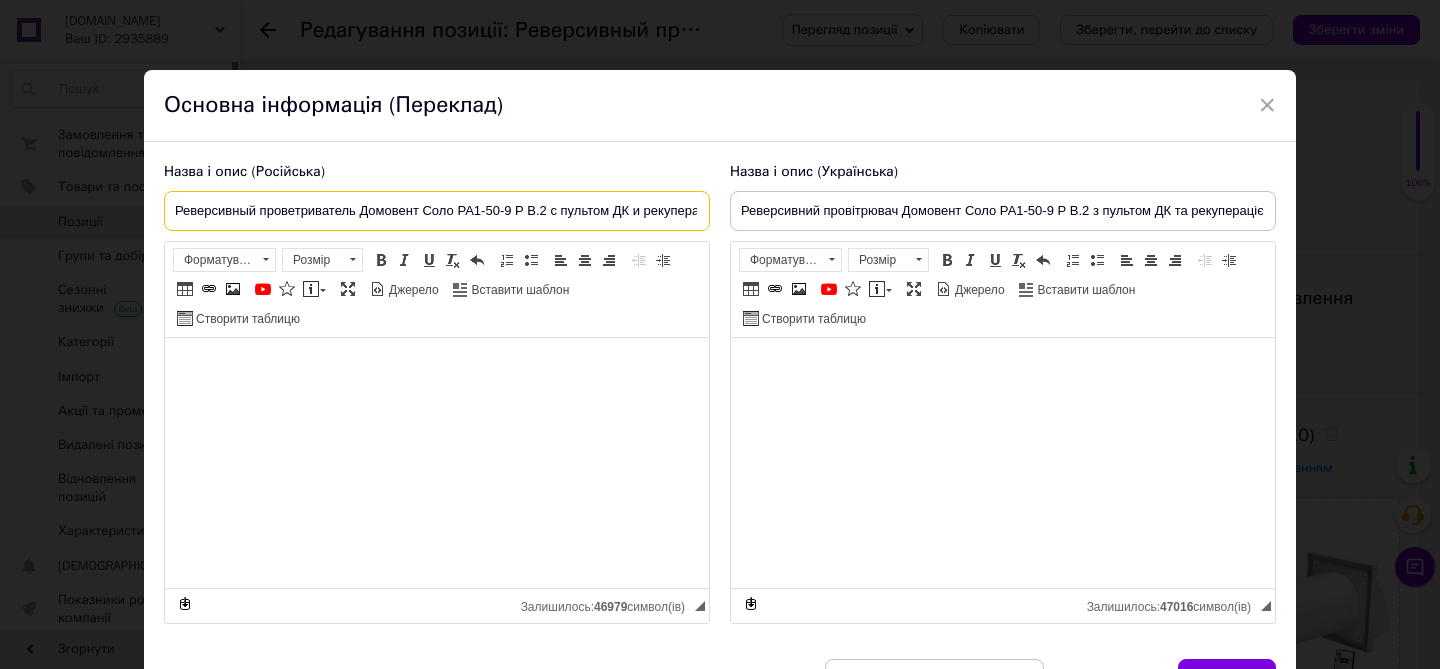 click on "Реверсивный проветриватель Домовент Соло РА1-50-9 Р В.2 с пультом ДК и рекуперацией" at bounding box center (437, 211) 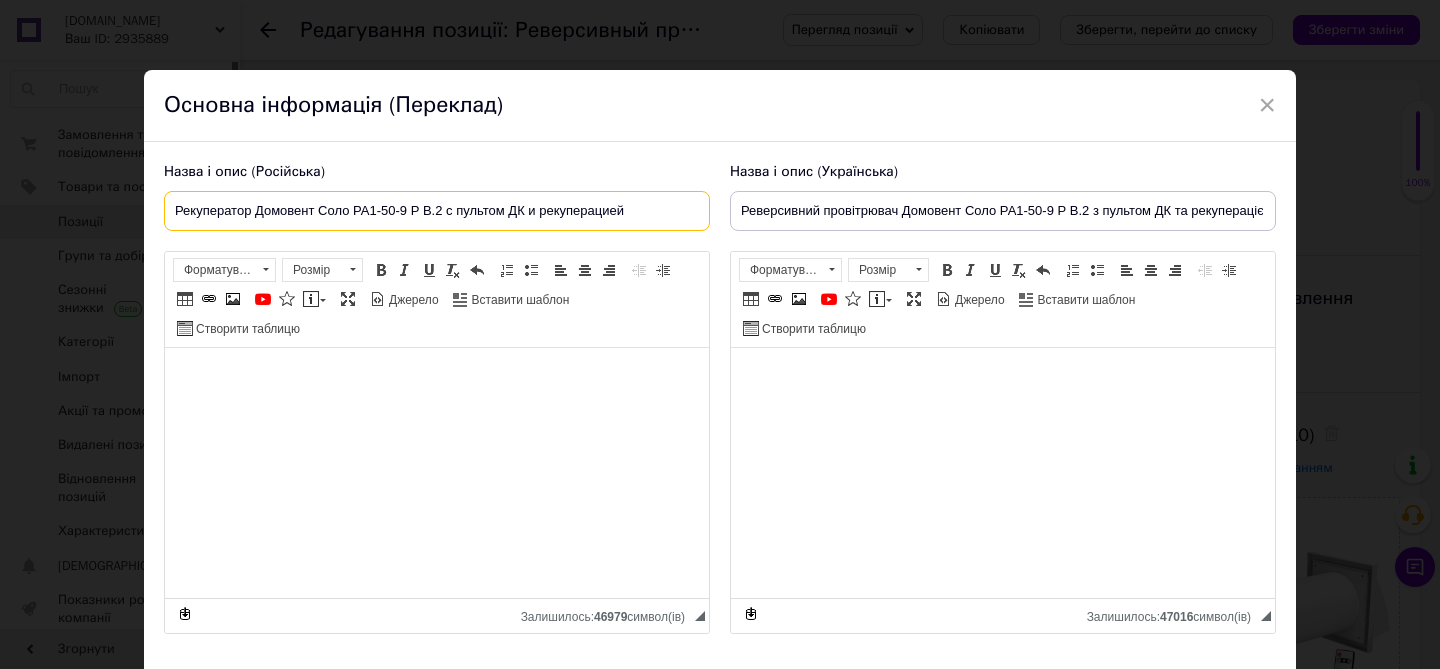 type on "Рекуператор Домовент Соло РА1-50-9 Р В.2 с пультом ДК и рекуперацией" 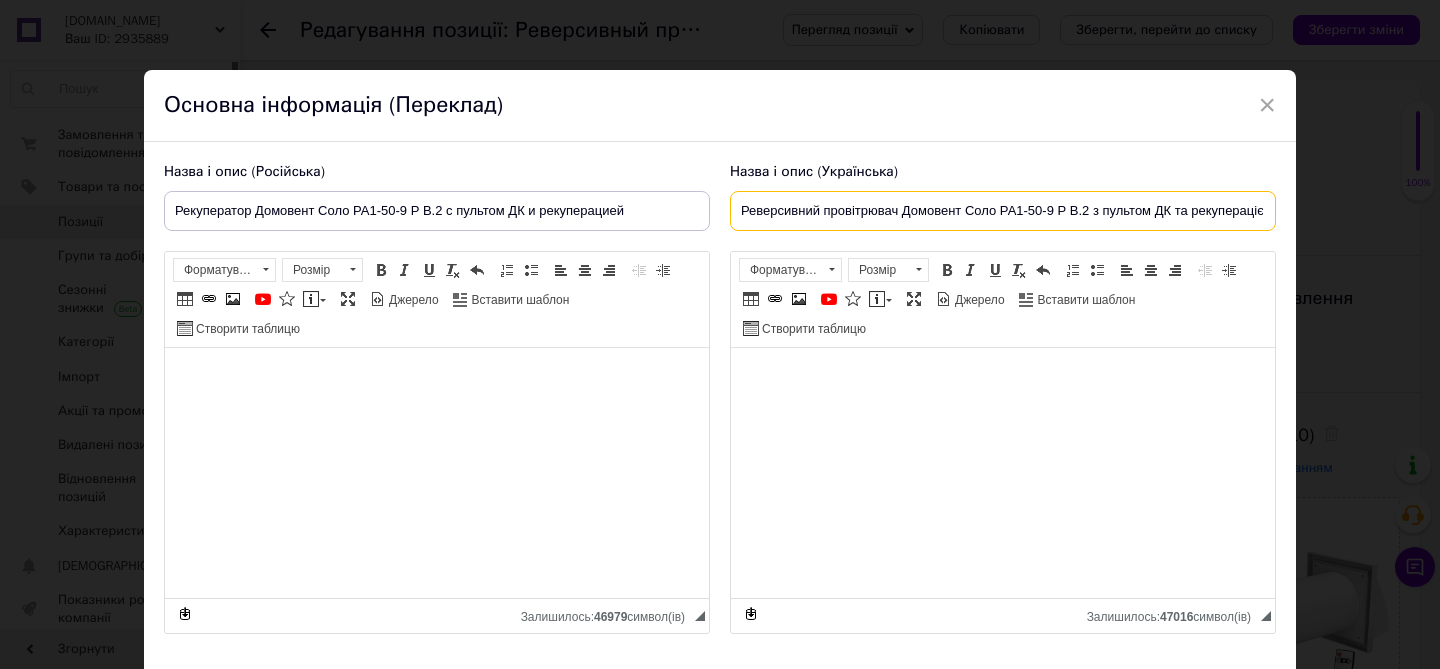 click on "Реверсивний провітрювач Домовент Соло РА1-50-9 Р В.2 з пультом ДК та рекуперацією" at bounding box center (1003, 211) 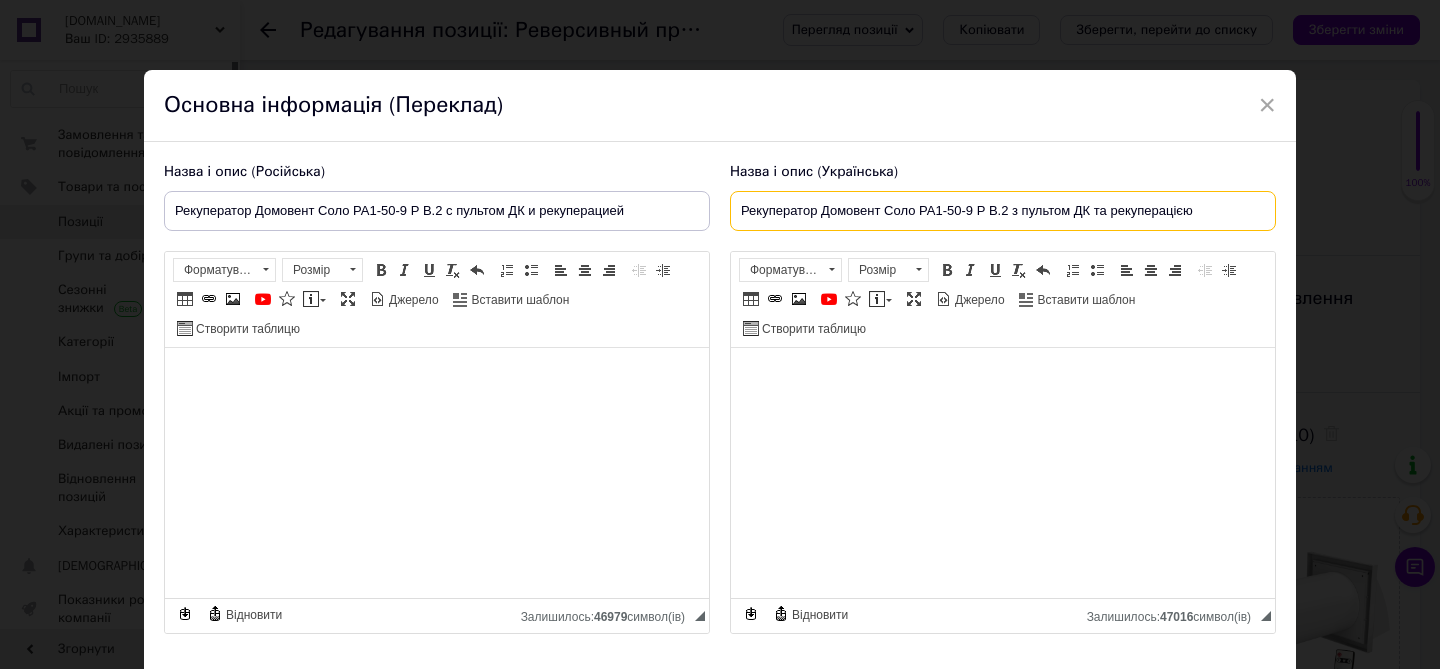 scroll, scrollTop: 130, scrollLeft: 0, axis: vertical 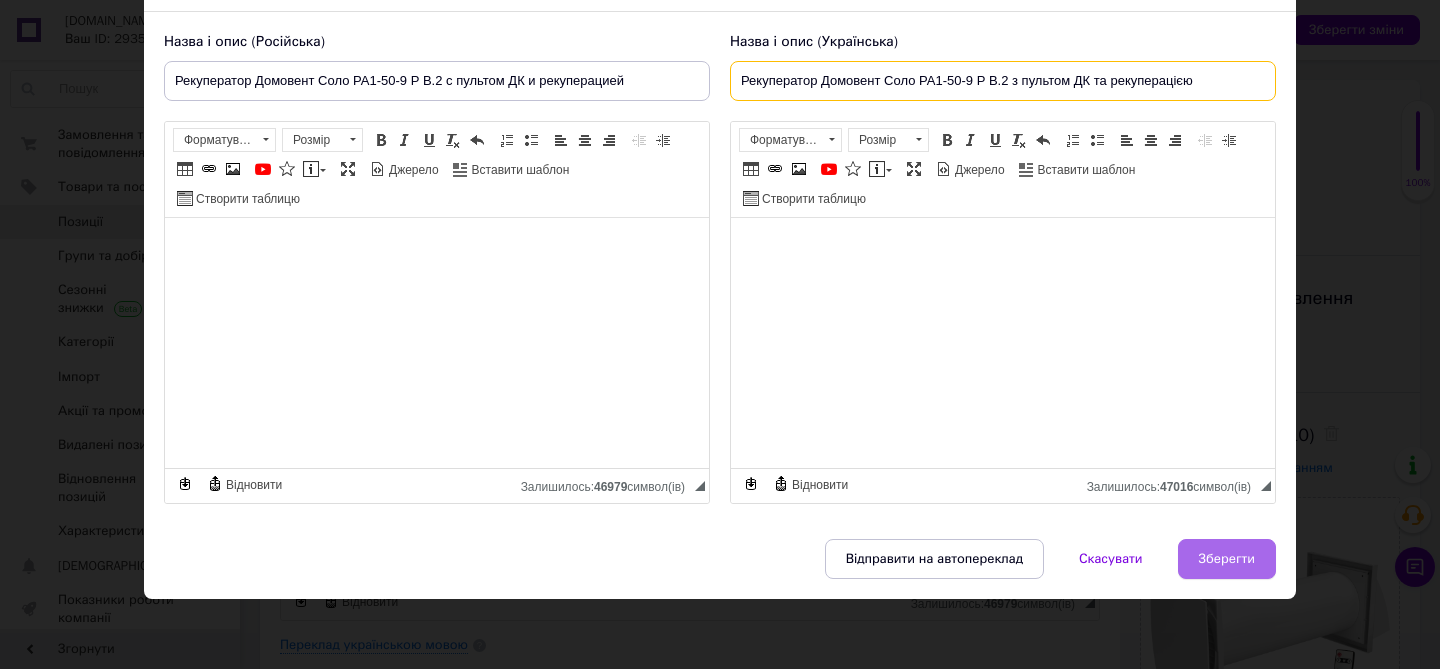 type on "Рекуператор Домовент Соло РА1-50-9 Р В.2 з пультом ДК та рекуперацією" 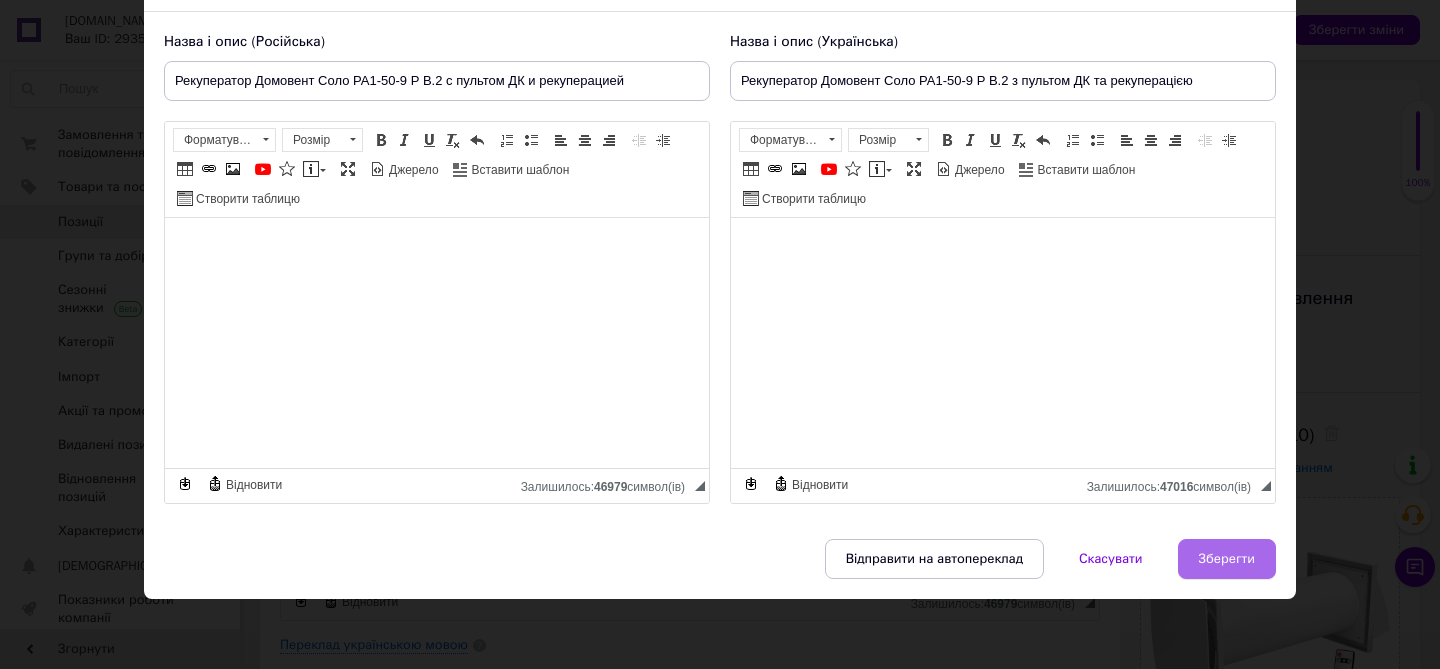 click on "Зберегти" at bounding box center (1227, 559) 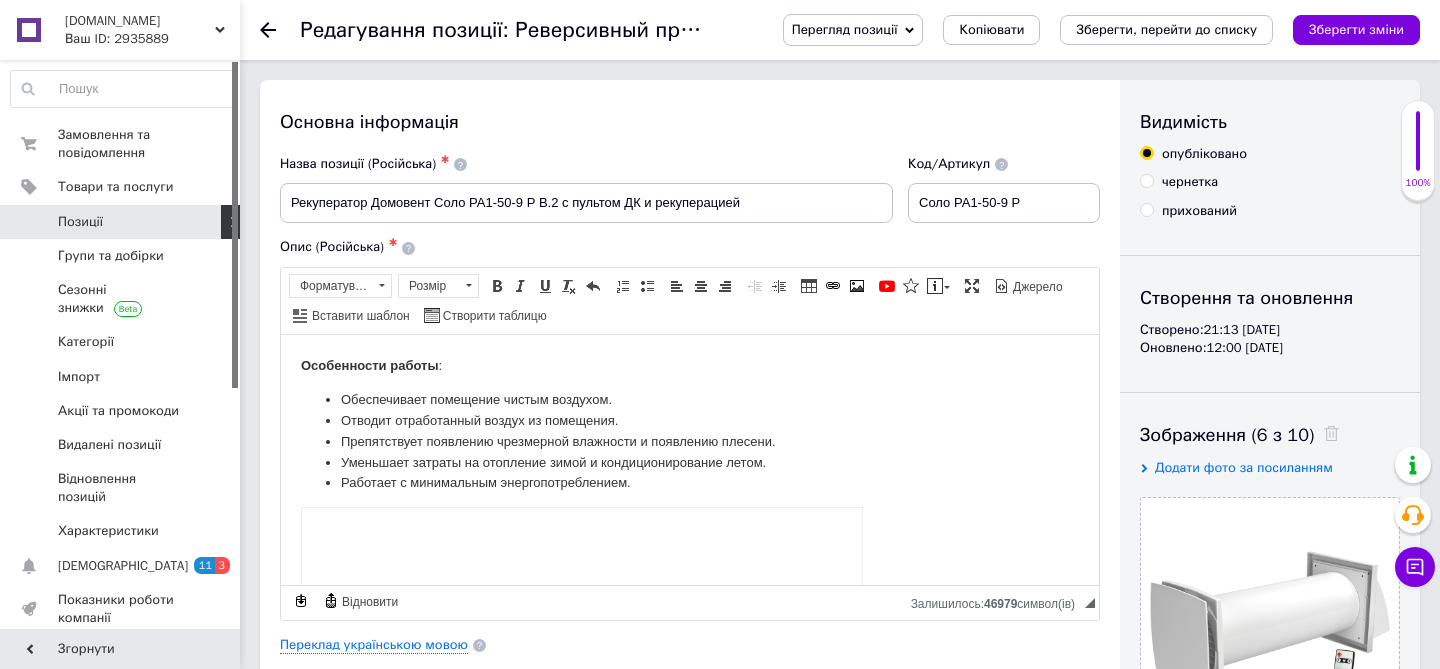 scroll, scrollTop: 205, scrollLeft: 0, axis: vertical 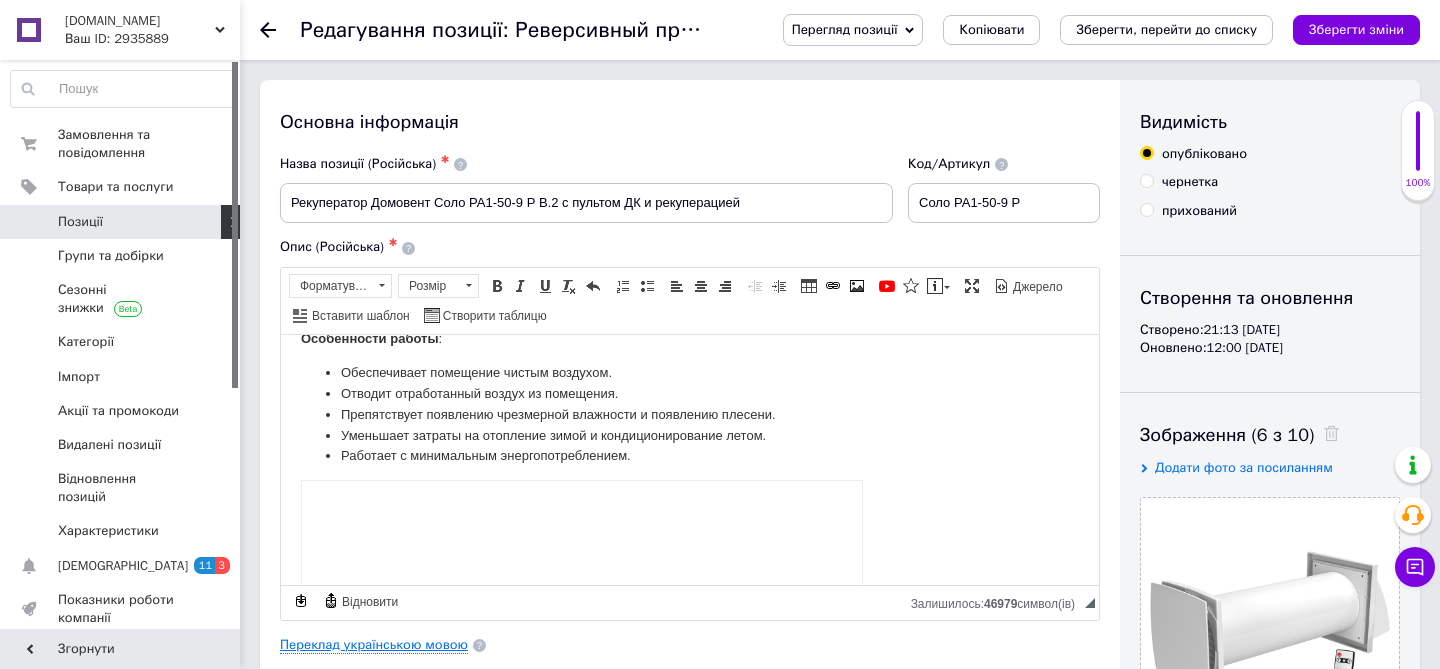 click on "Переклад українською мовою" at bounding box center (374, 645) 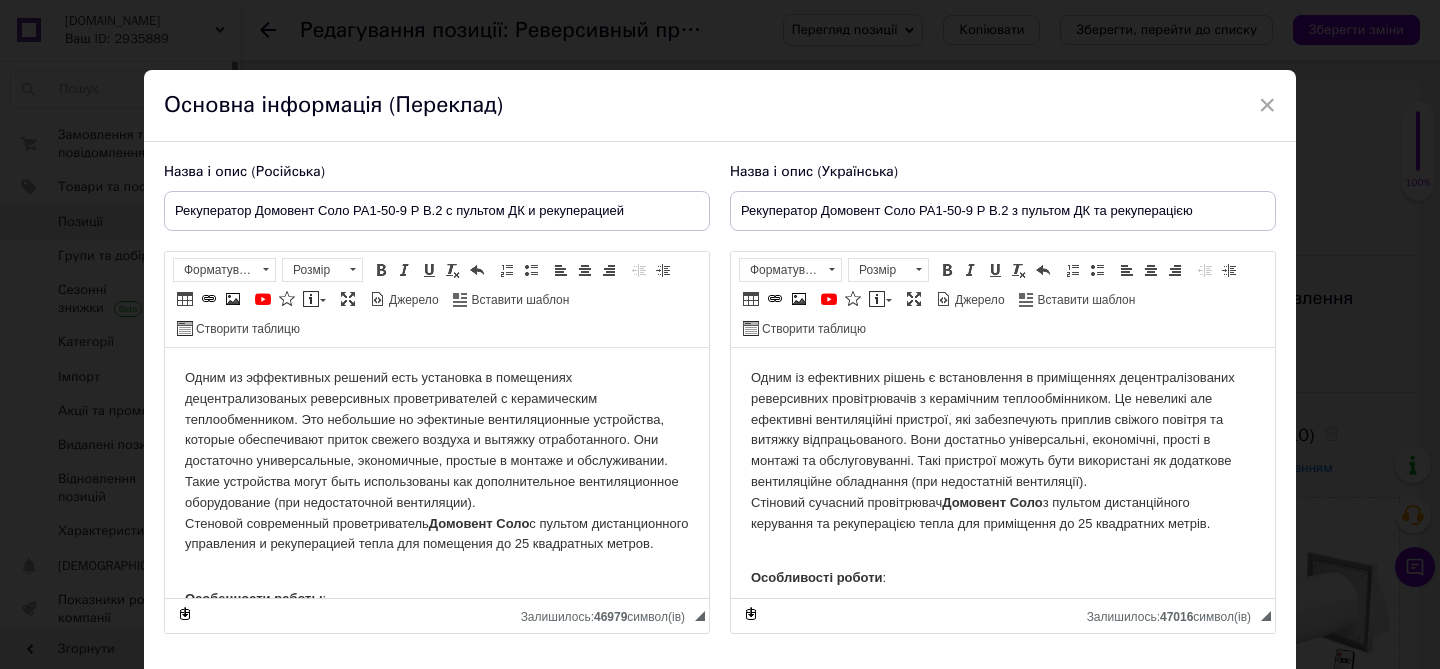 scroll, scrollTop: 0, scrollLeft: 0, axis: both 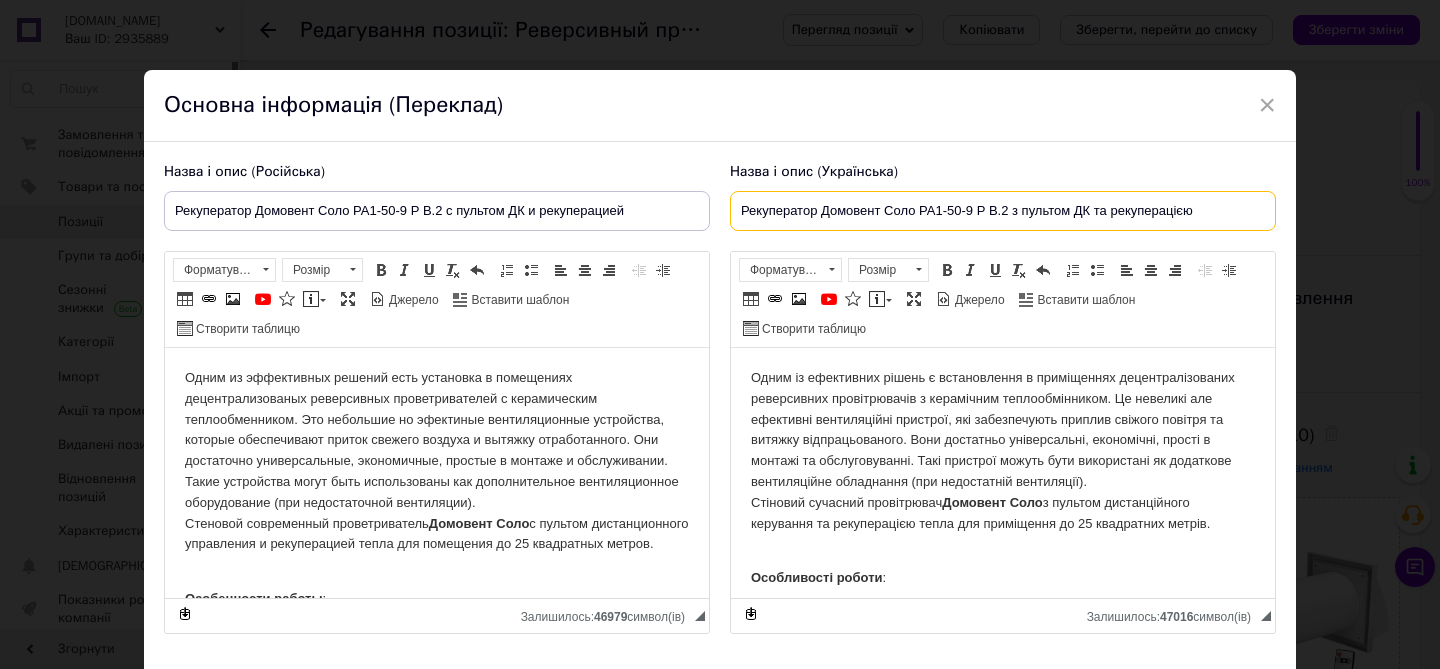 click on "Рекуператор Домовент Соло РА1-50-9 Р В.2 з пультом ДК та рекуперацією" at bounding box center [1003, 211] 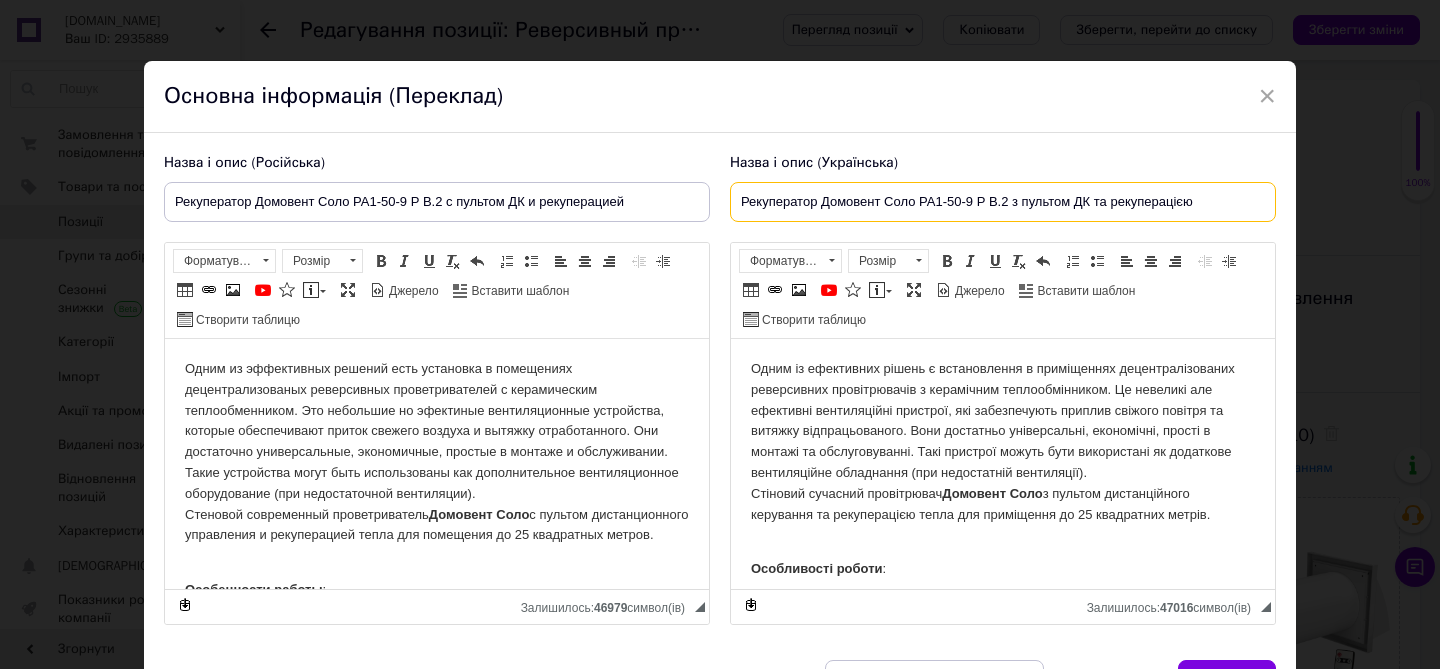 scroll, scrollTop: 0, scrollLeft: 0, axis: both 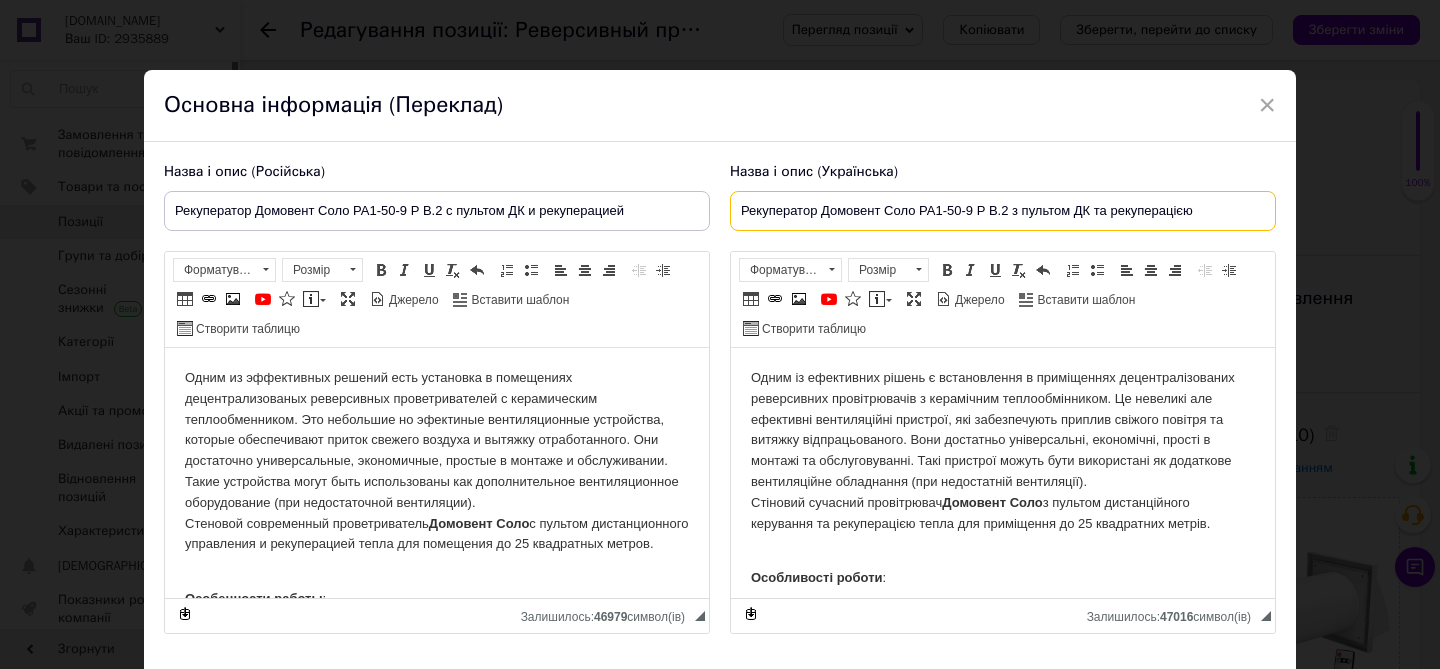 click on "Рекуператор Домовент Соло РА1-50-9 Р В.2 з пультом ДК та рекуперацією" at bounding box center (1003, 211) 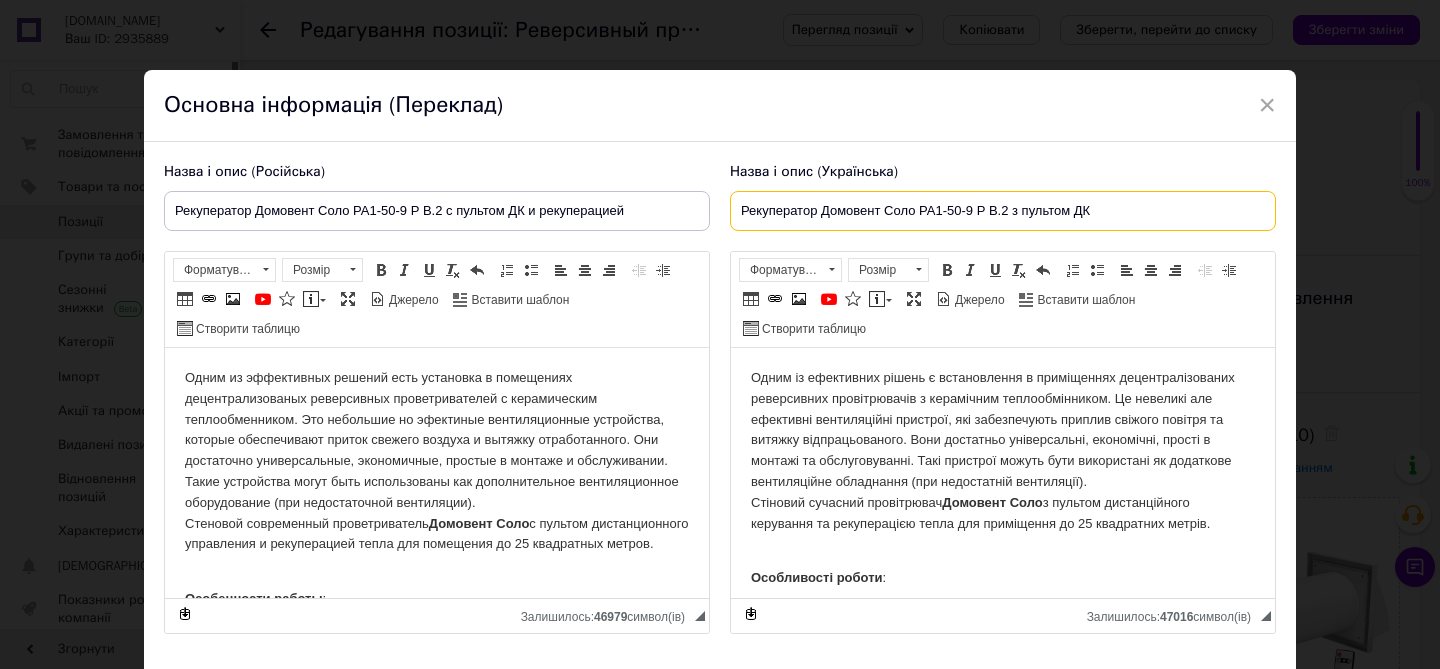 type on "Рекуператор Домовент Соло РА1-50-9 Р В.2 з пультом ДК" 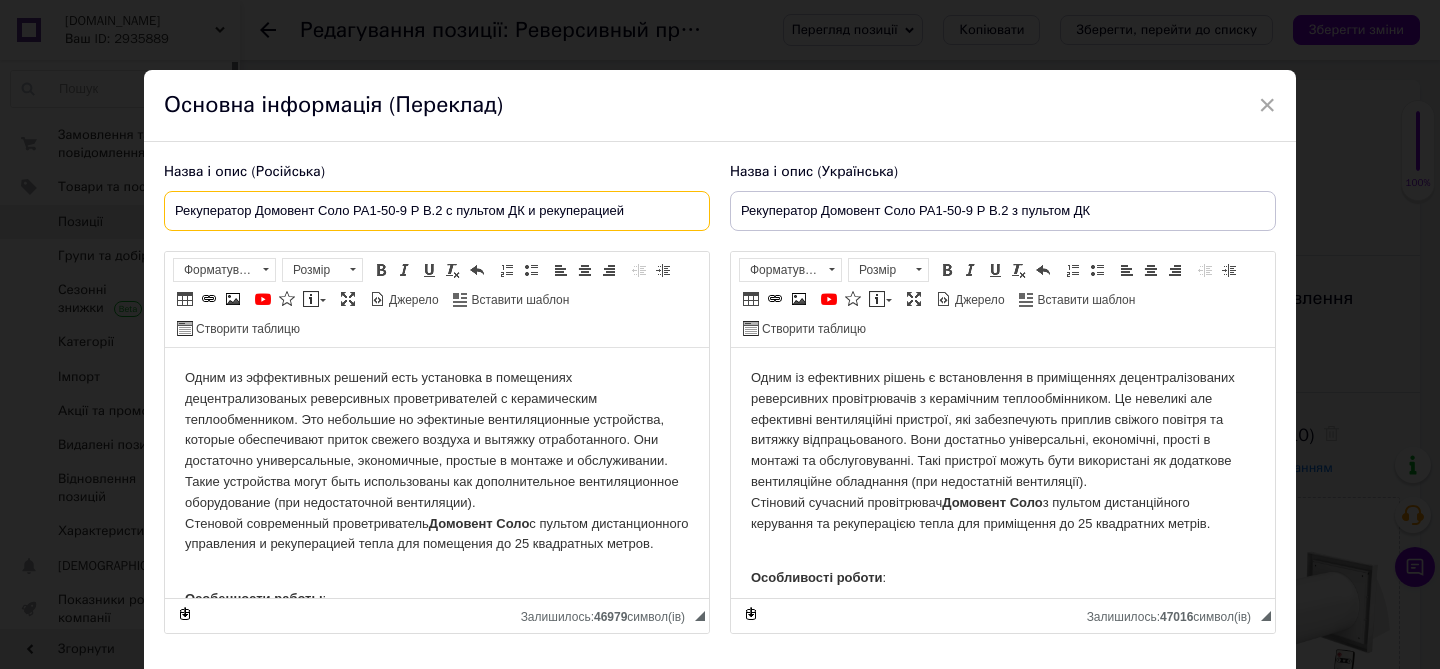 click on "Рекуператор Домовент Соло РА1-50-9 Р В.2 с пультом ДК и рекуперацией" at bounding box center (437, 211) 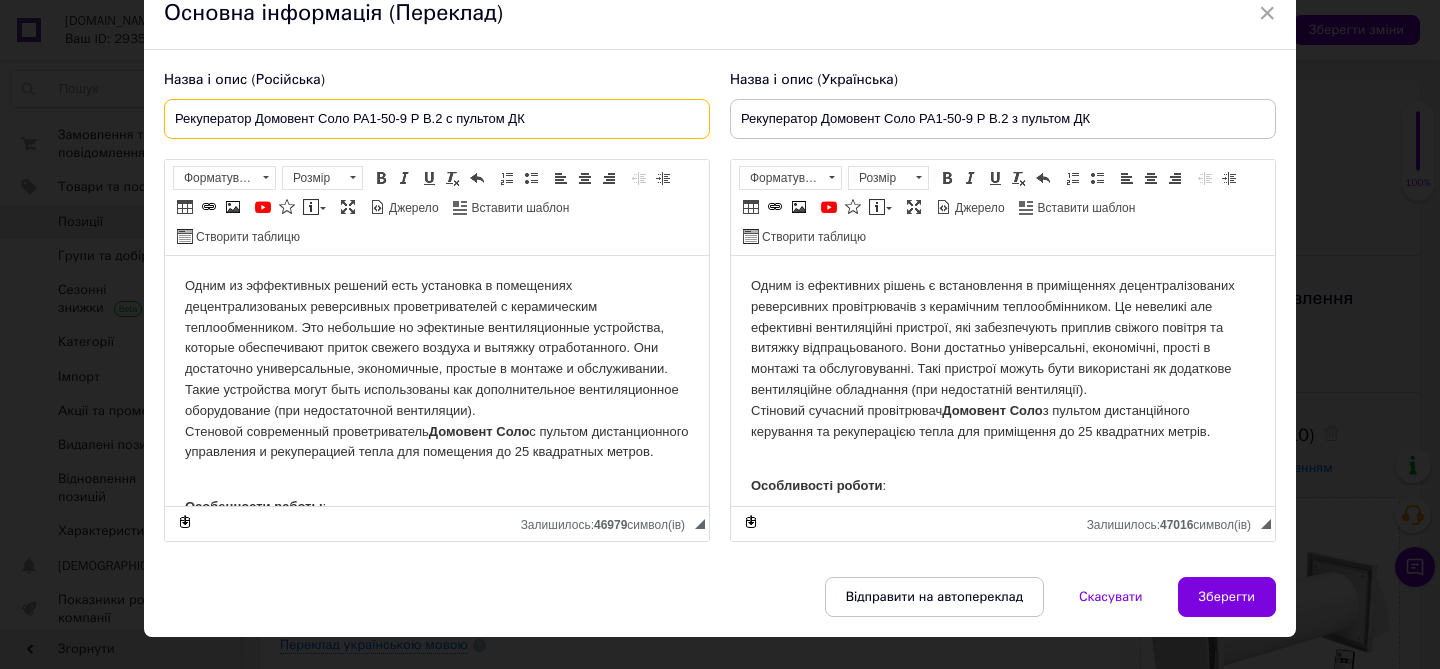 scroll, scrollTop: 130, scrollLeft: 0, axis: vertical 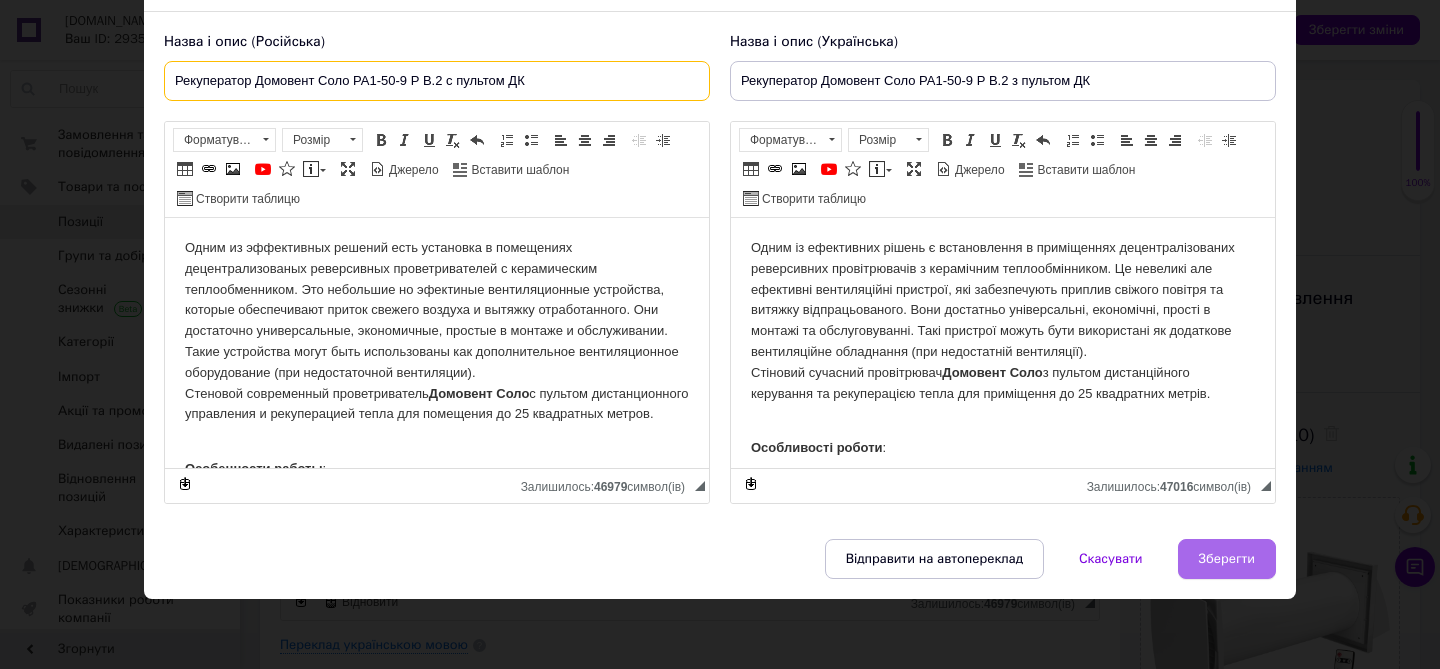 type on "Рекуператор Домовент Соло РА1-50-9 Р В.2 с пультом ДК" 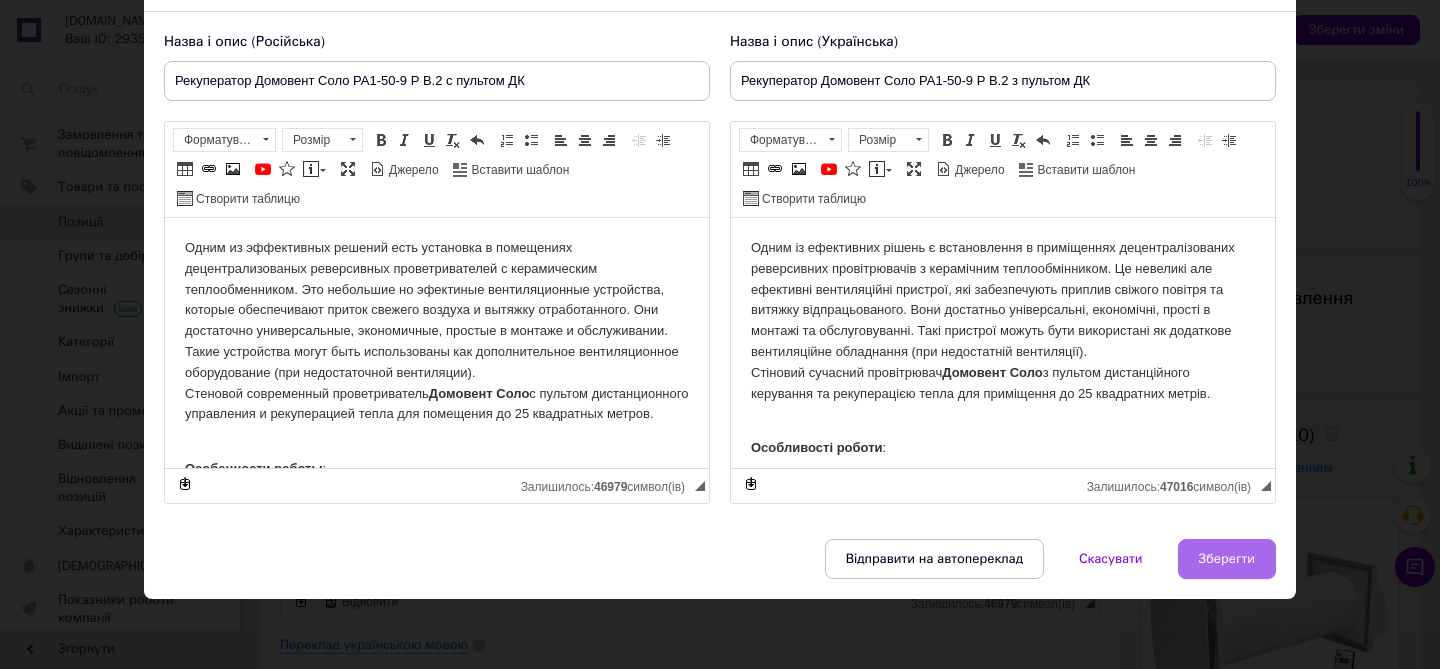 click on "Зберегти" at bounding box center [1227, 559] 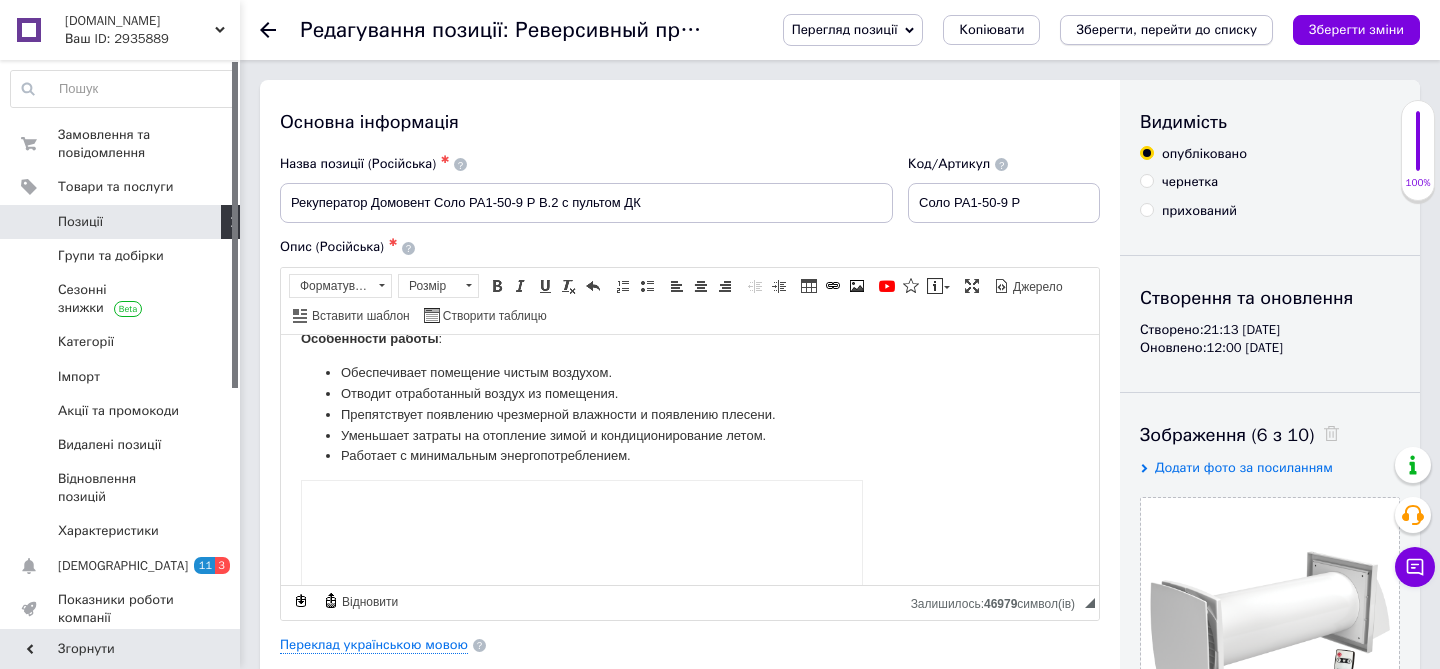 click on "Зберегти, перейти до списку" at bounding box center (1166, 29) 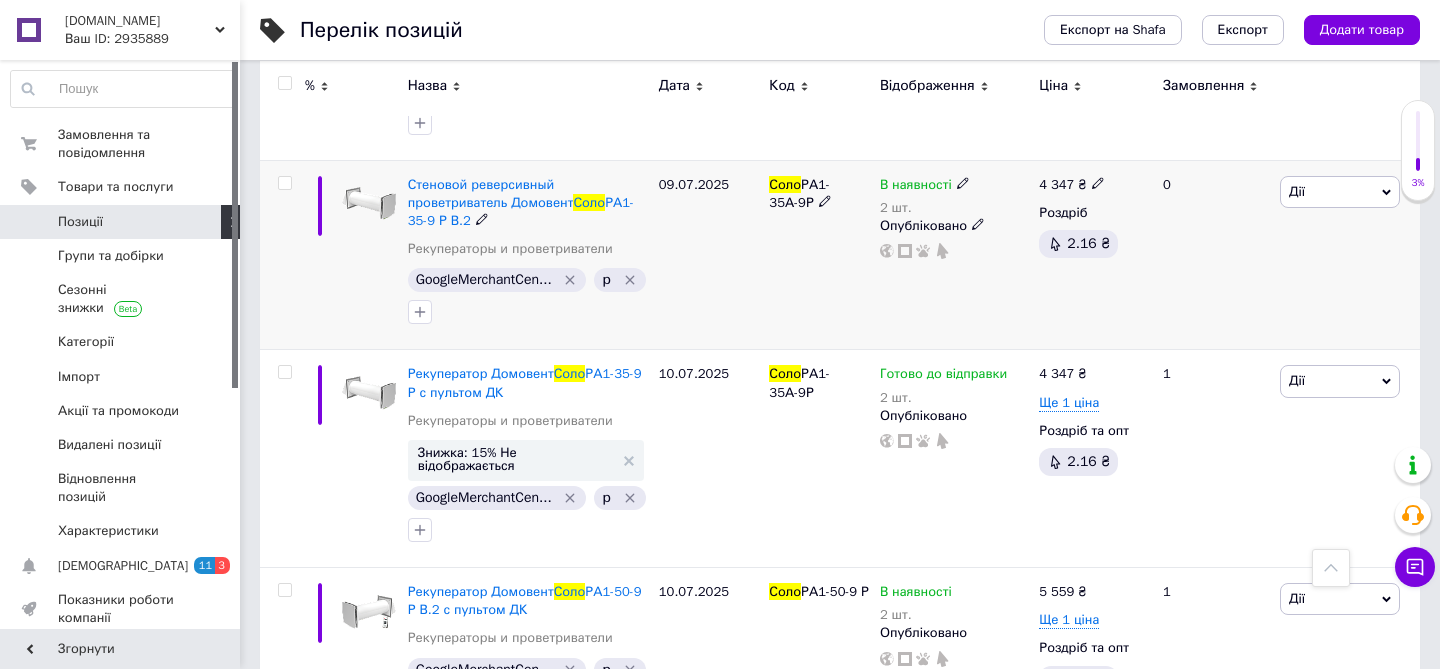 scroll, scrollTop: 444, scrollLeft: 0, axis: vertical 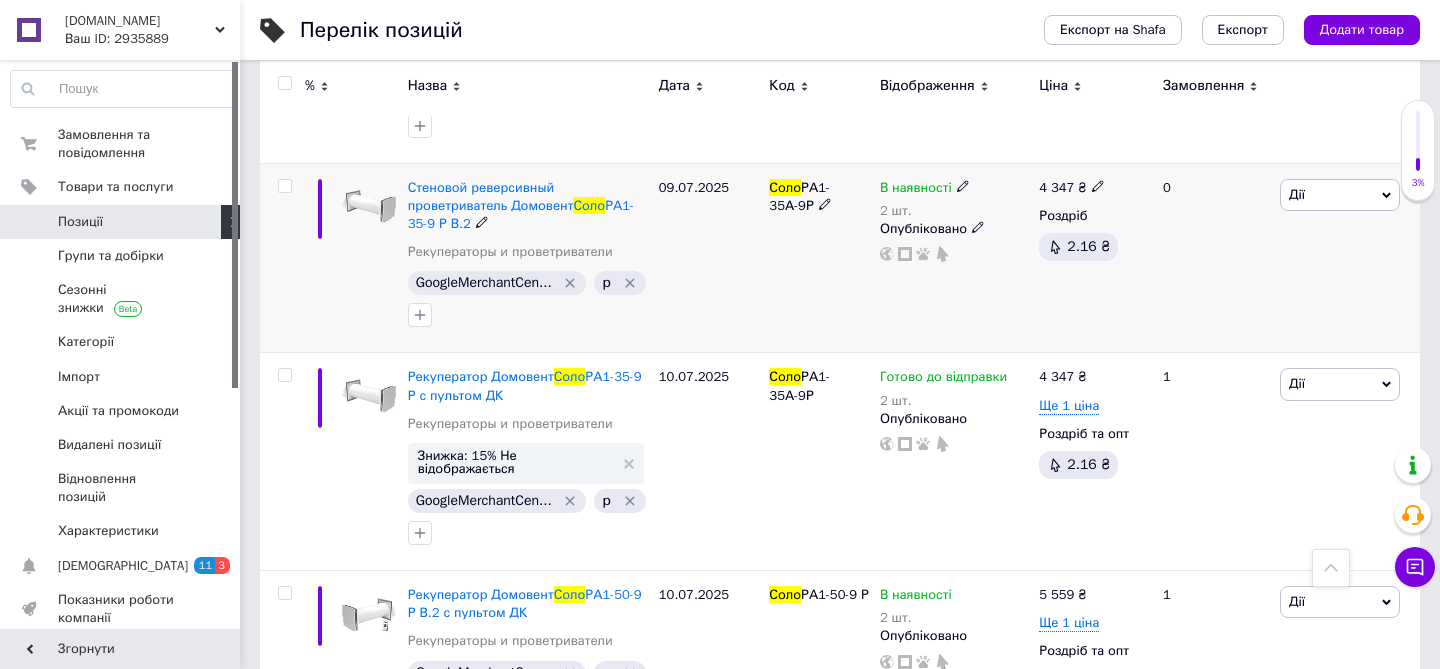 click at bounding box center (284, 186) 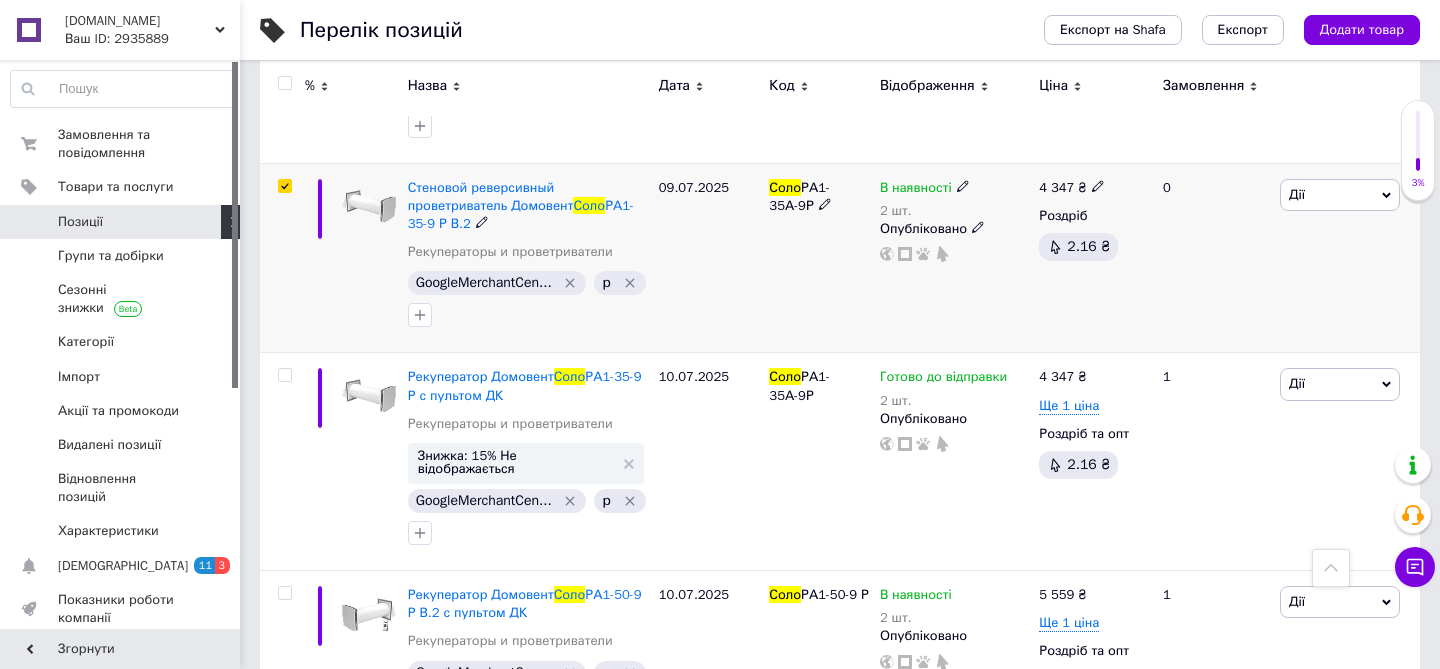 checkbox on "true" 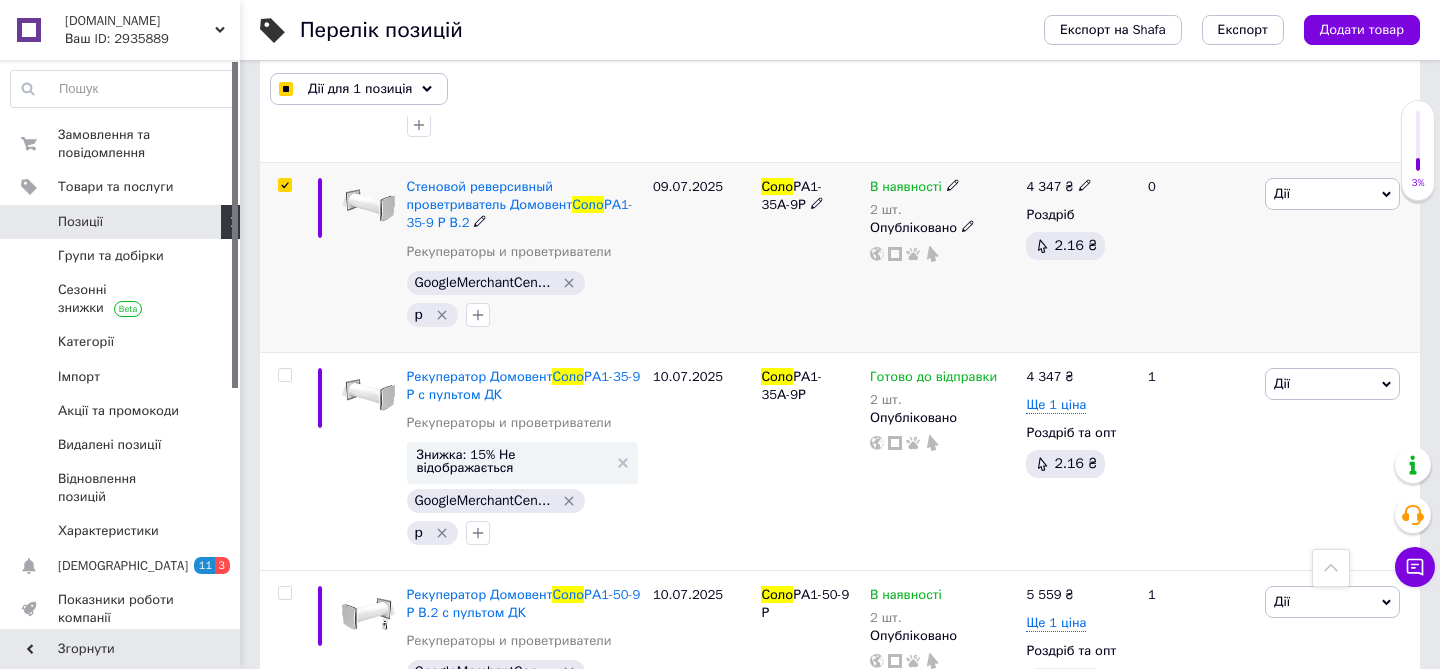 scroll, scrollTop: 443, scrollLeft: 0, axis: vertical 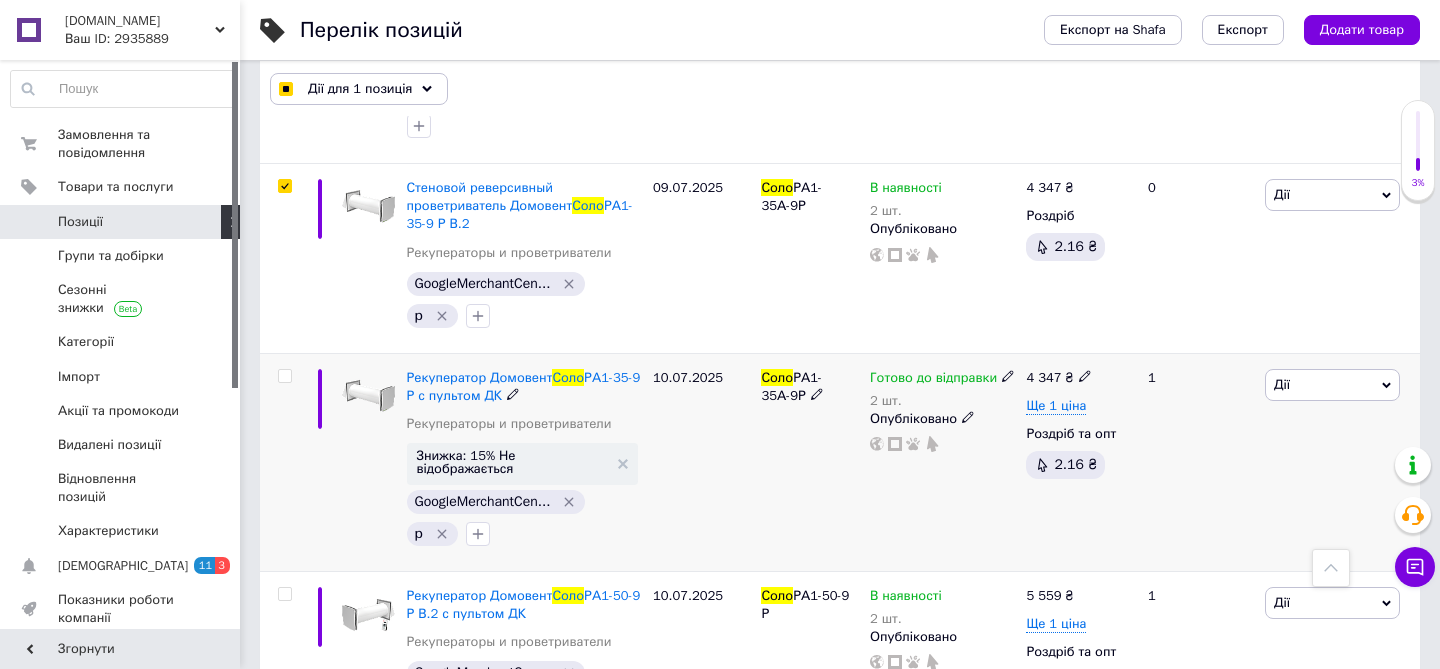 click at bounding box center (284, 376) 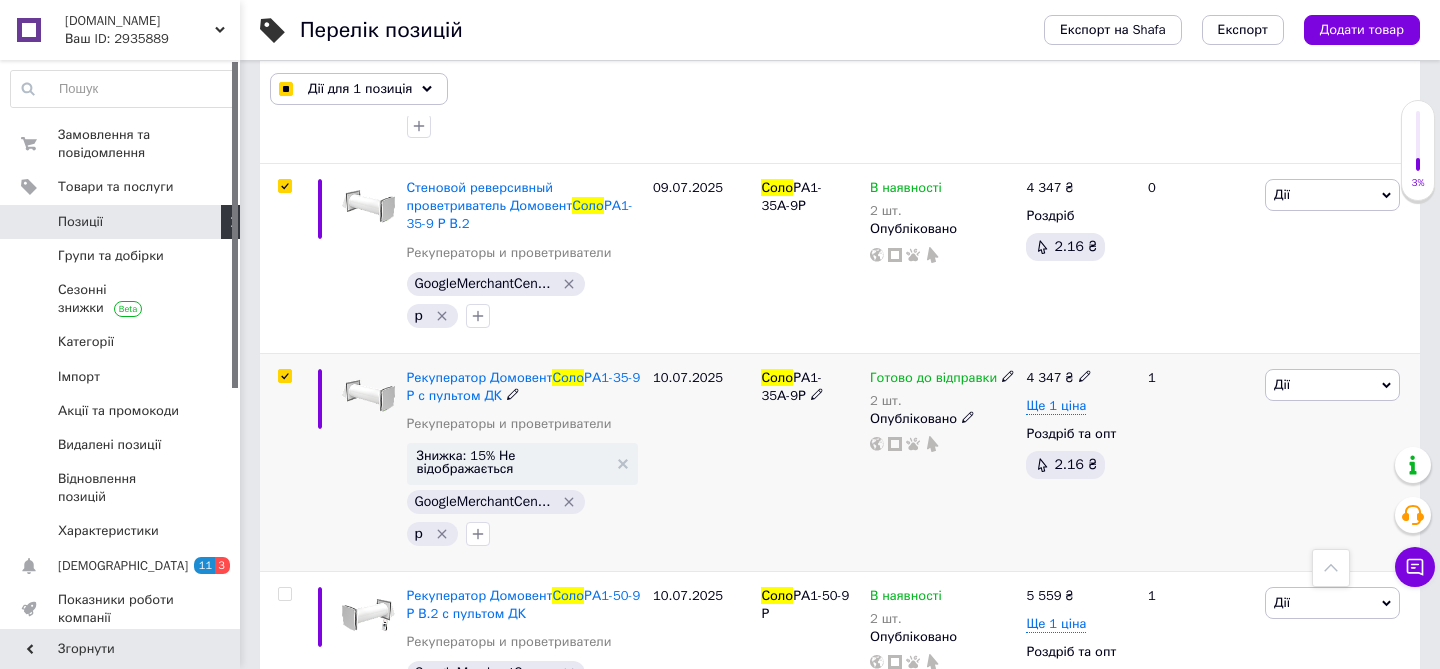 checkbox on "true" 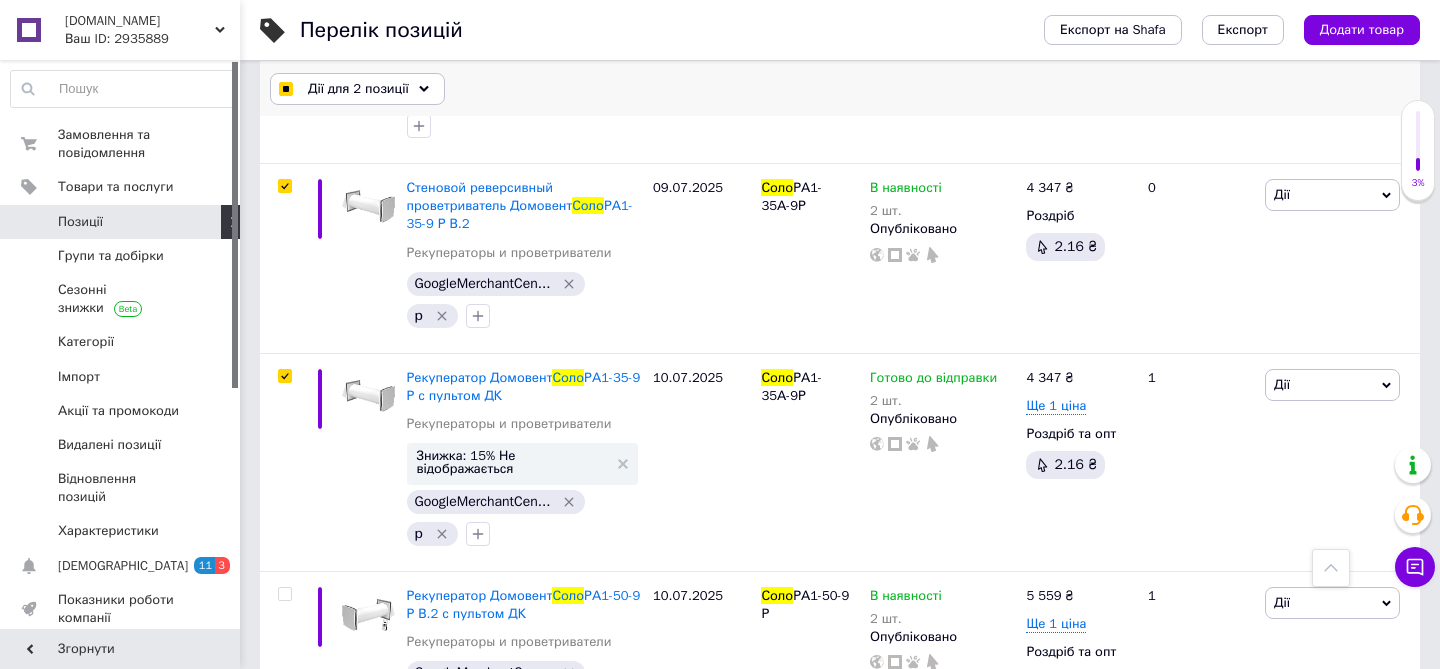 click on "Дії для 2 позиції" at bounding box center (358, 89) 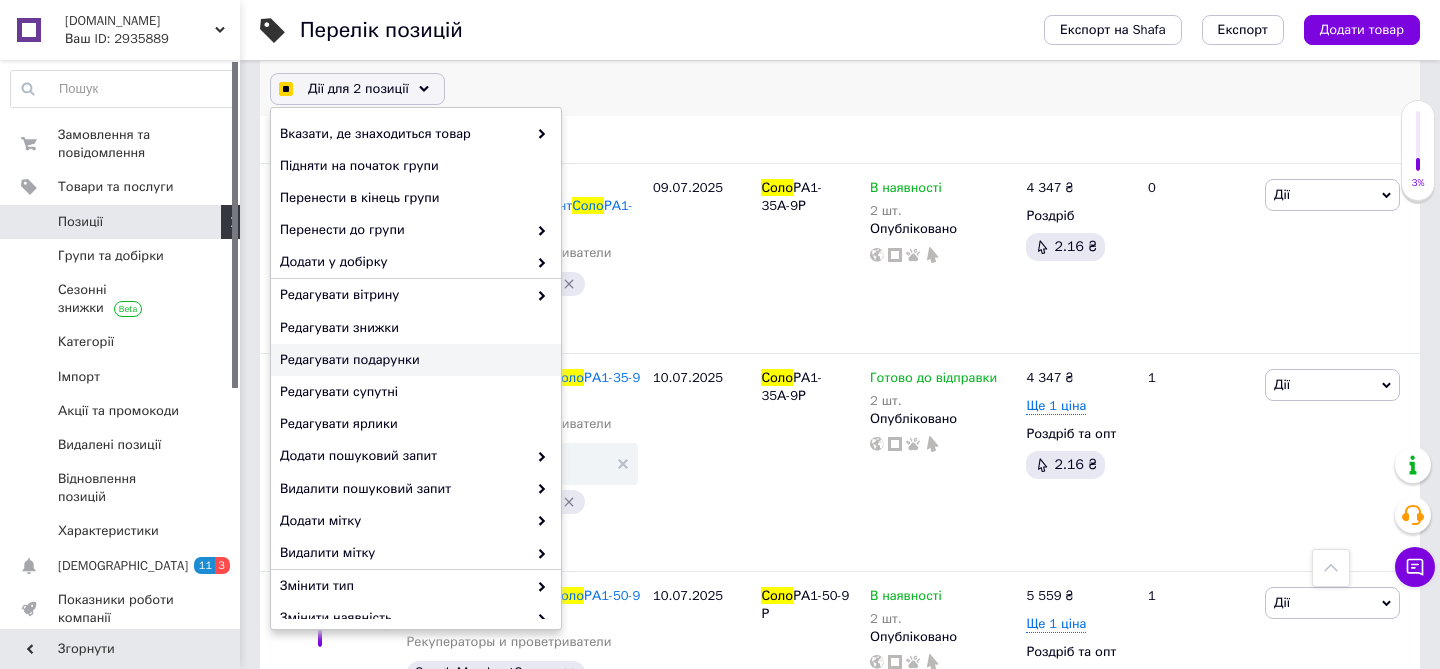 checkbox on "true" 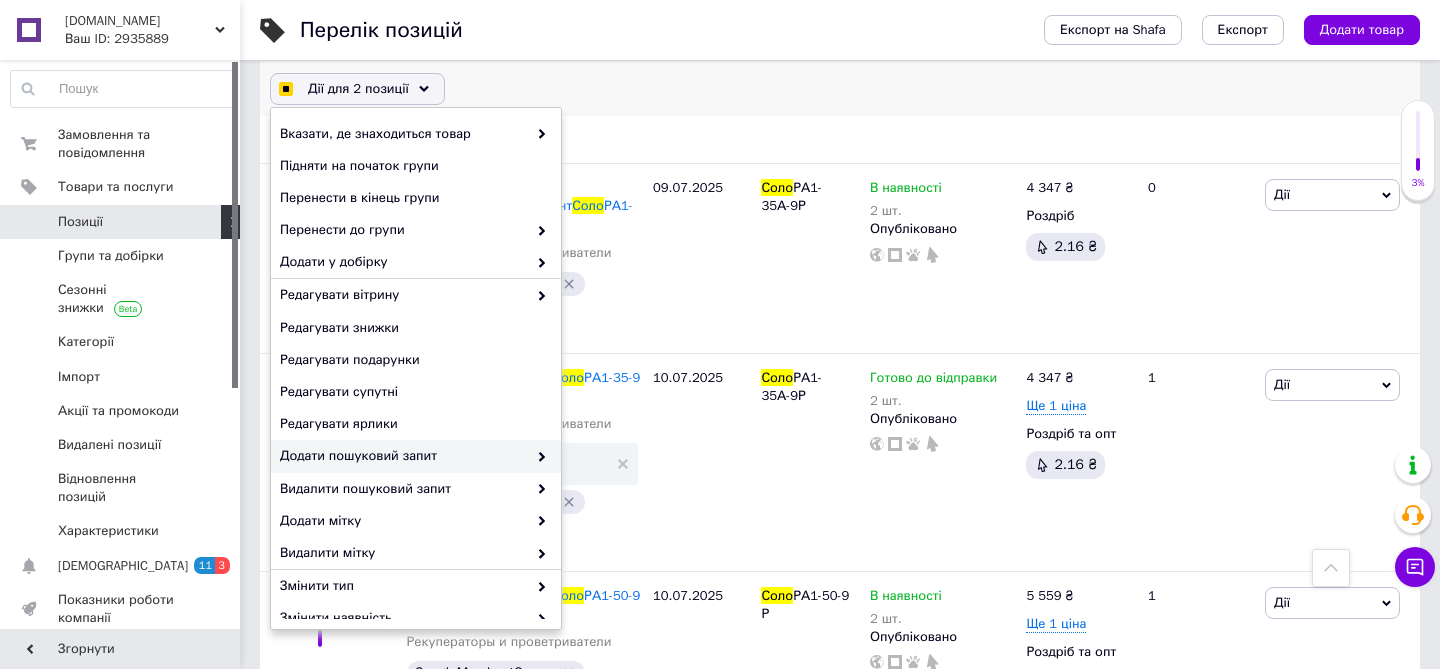 click on "Додати пошуковий запит" at bounding box center (403, 456) 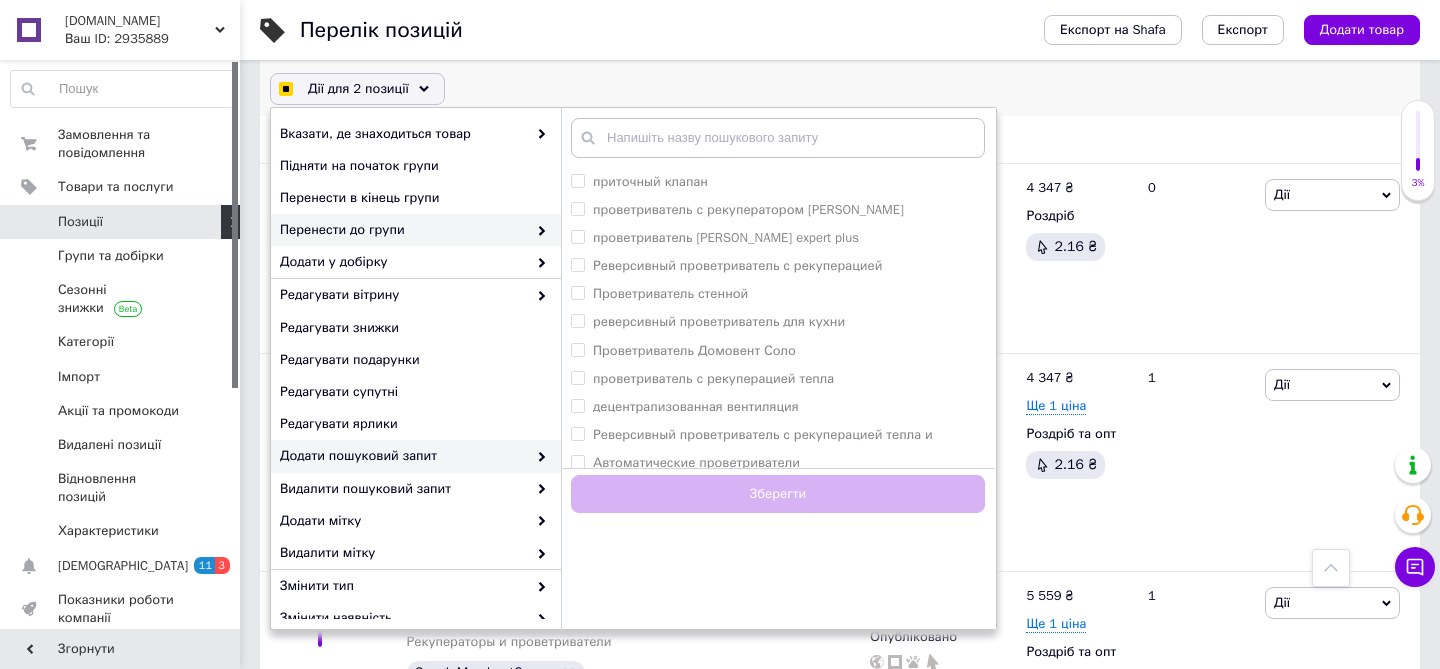 checkbox on "true" 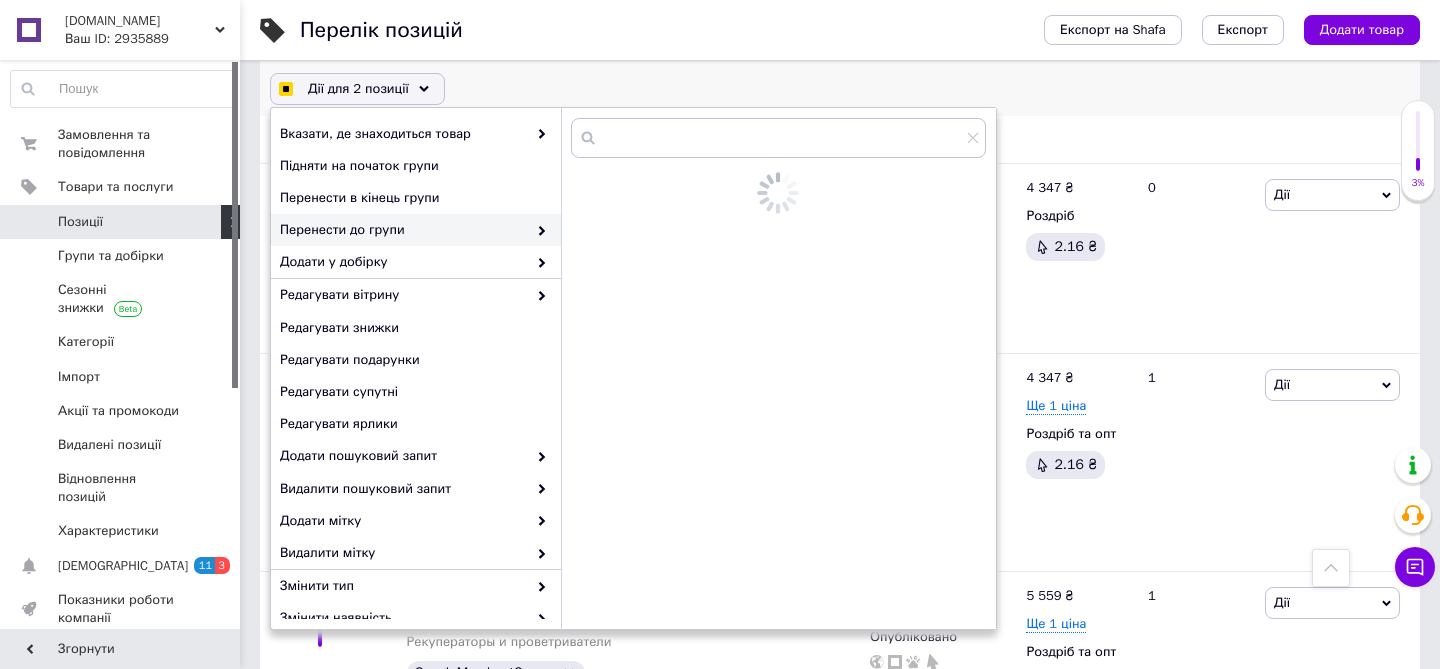 checkbox on "true" 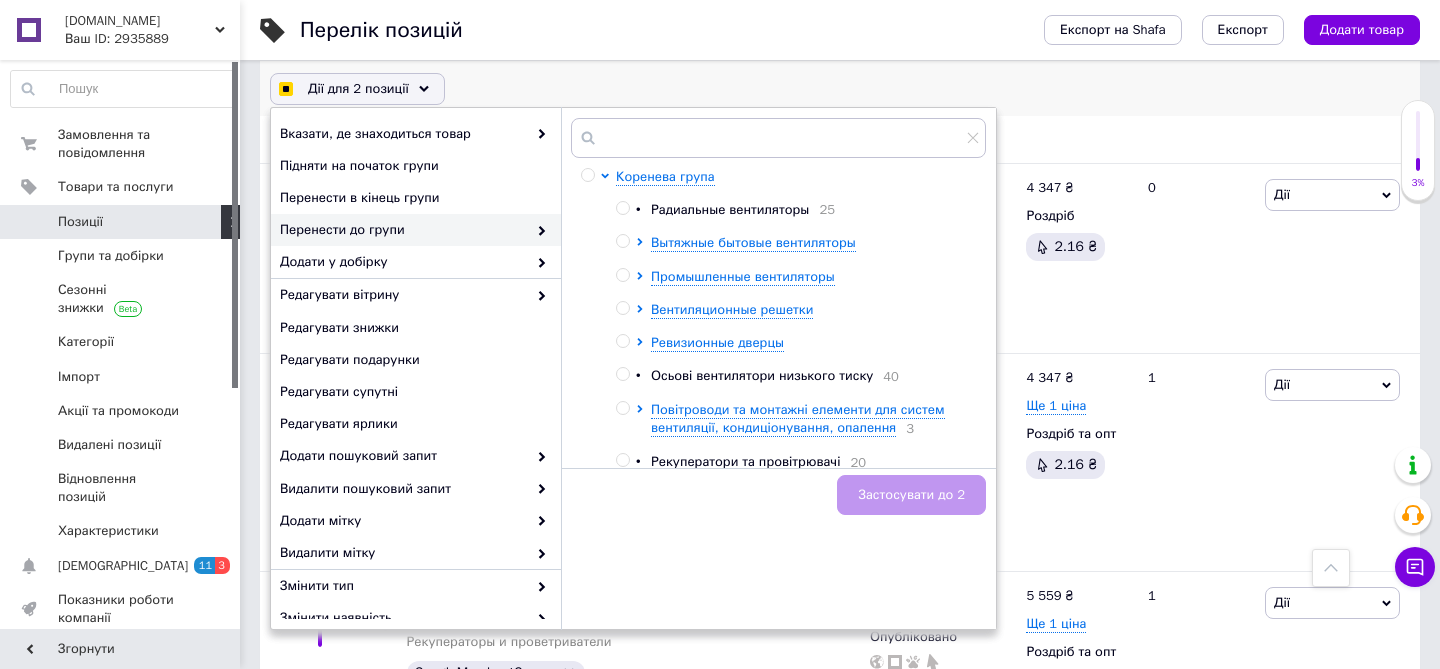 checkbox on "true" 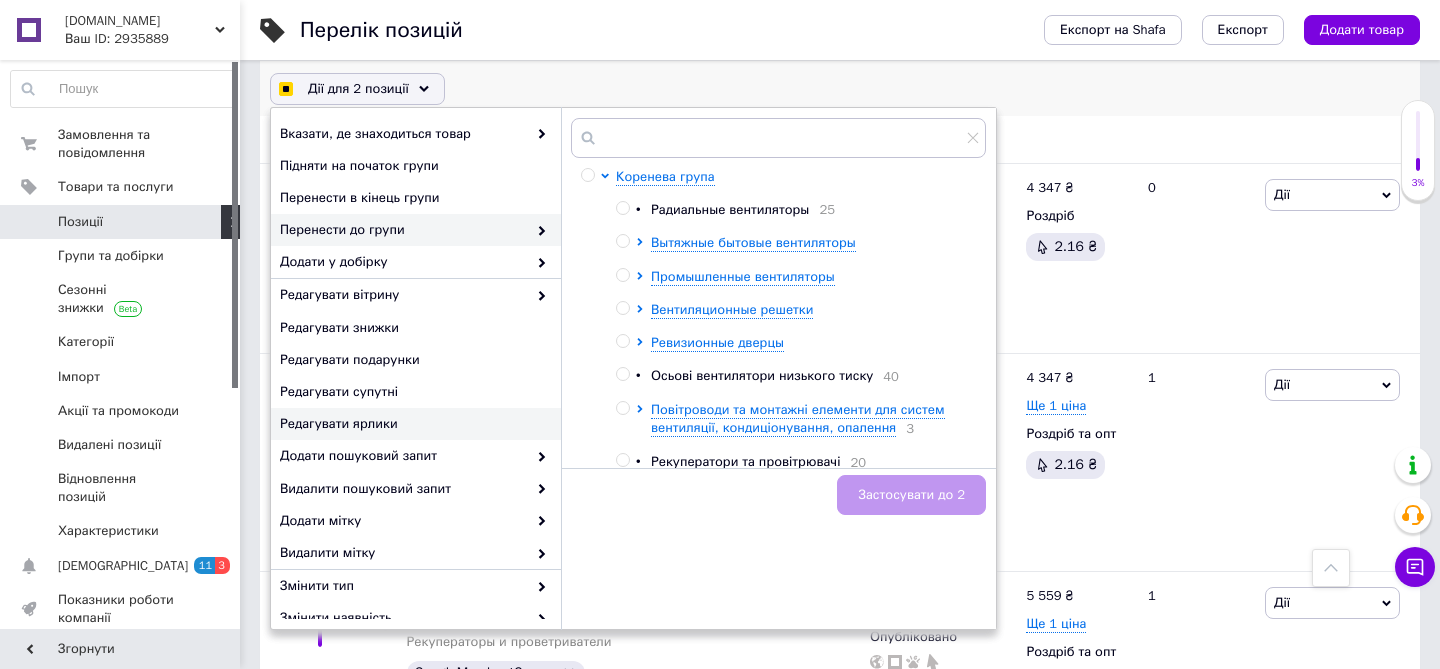 checkbox on "true" 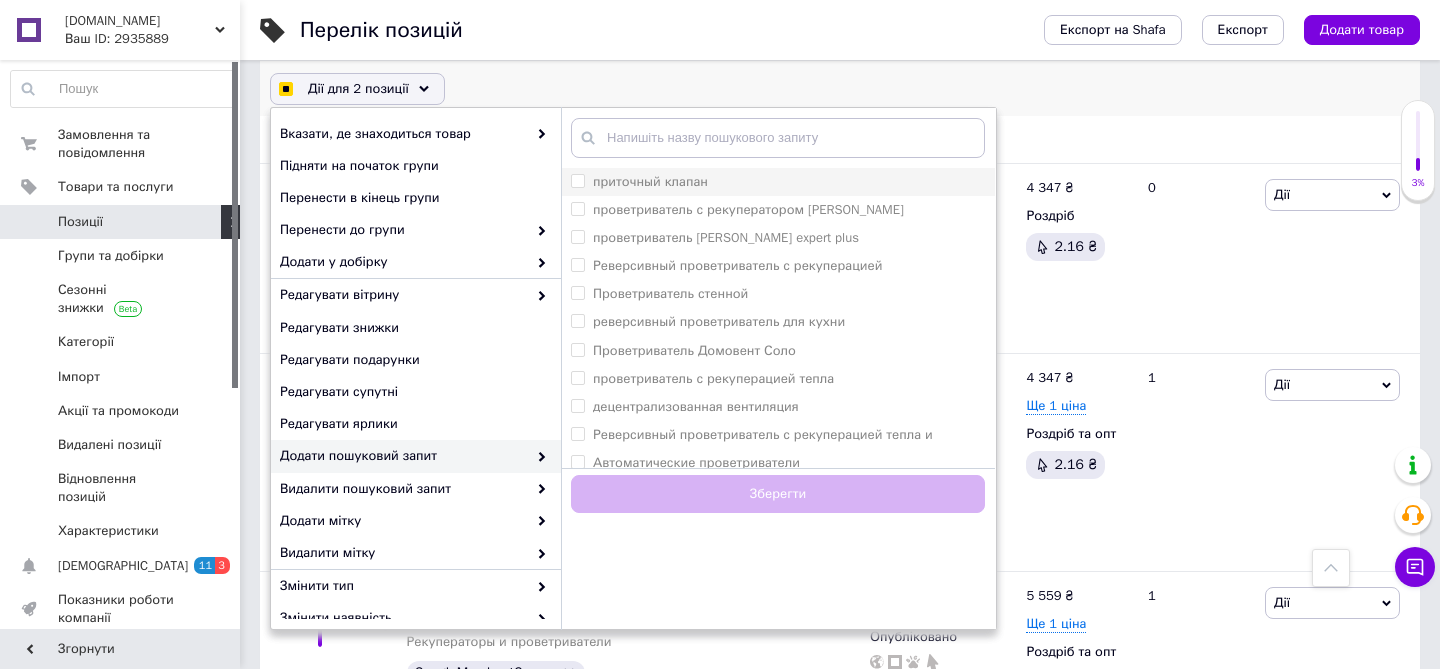 checkbox on "true" 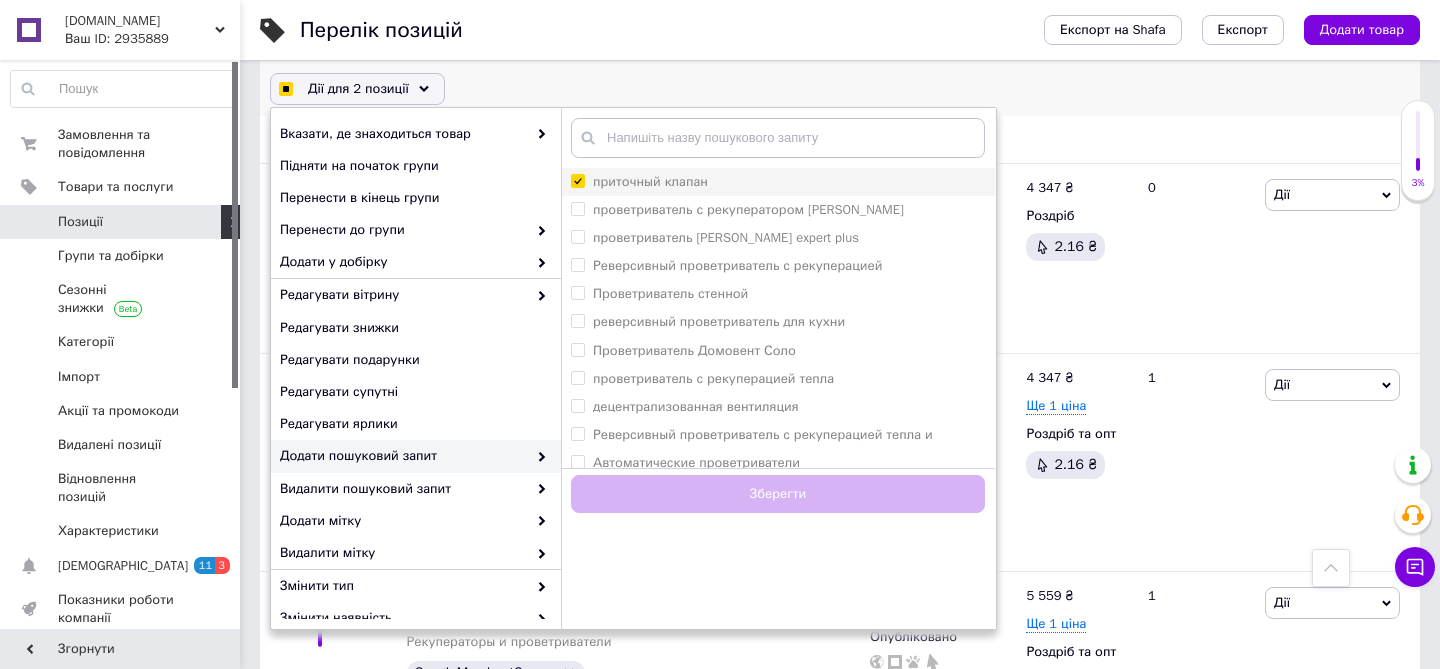 checkbox on "true" 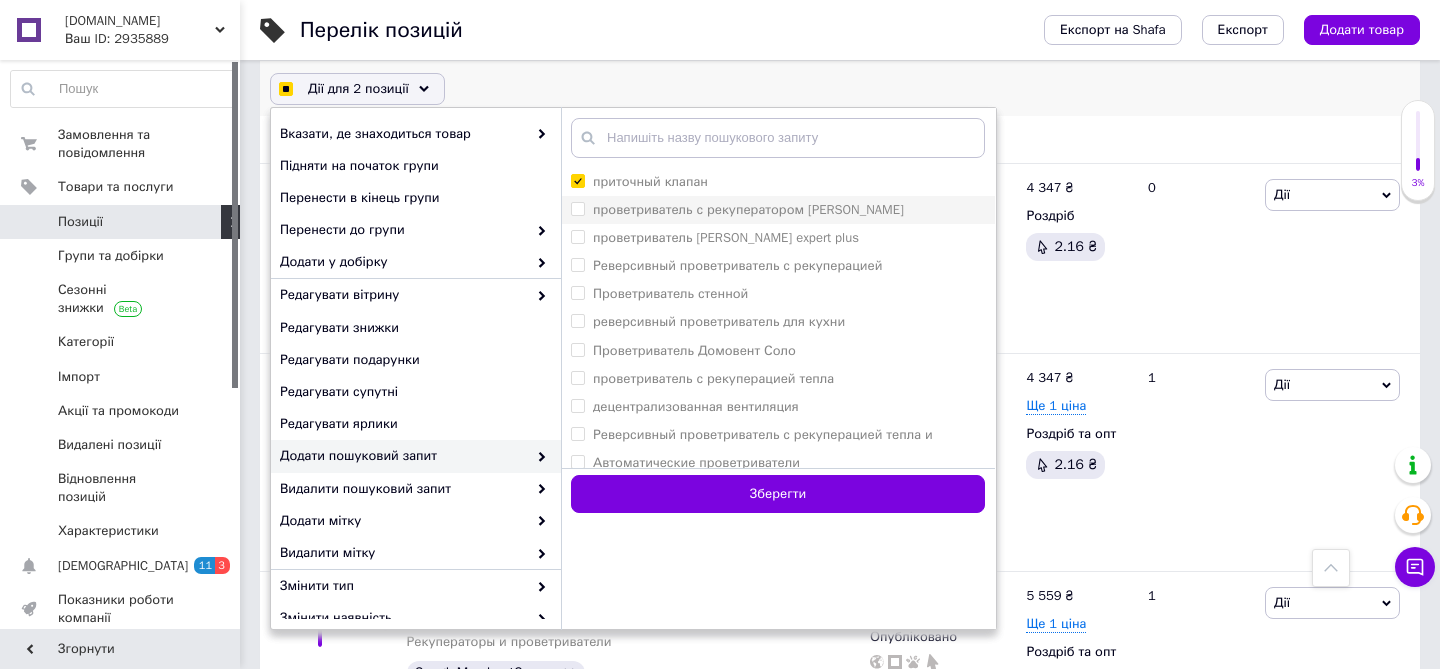checkbox on "true" 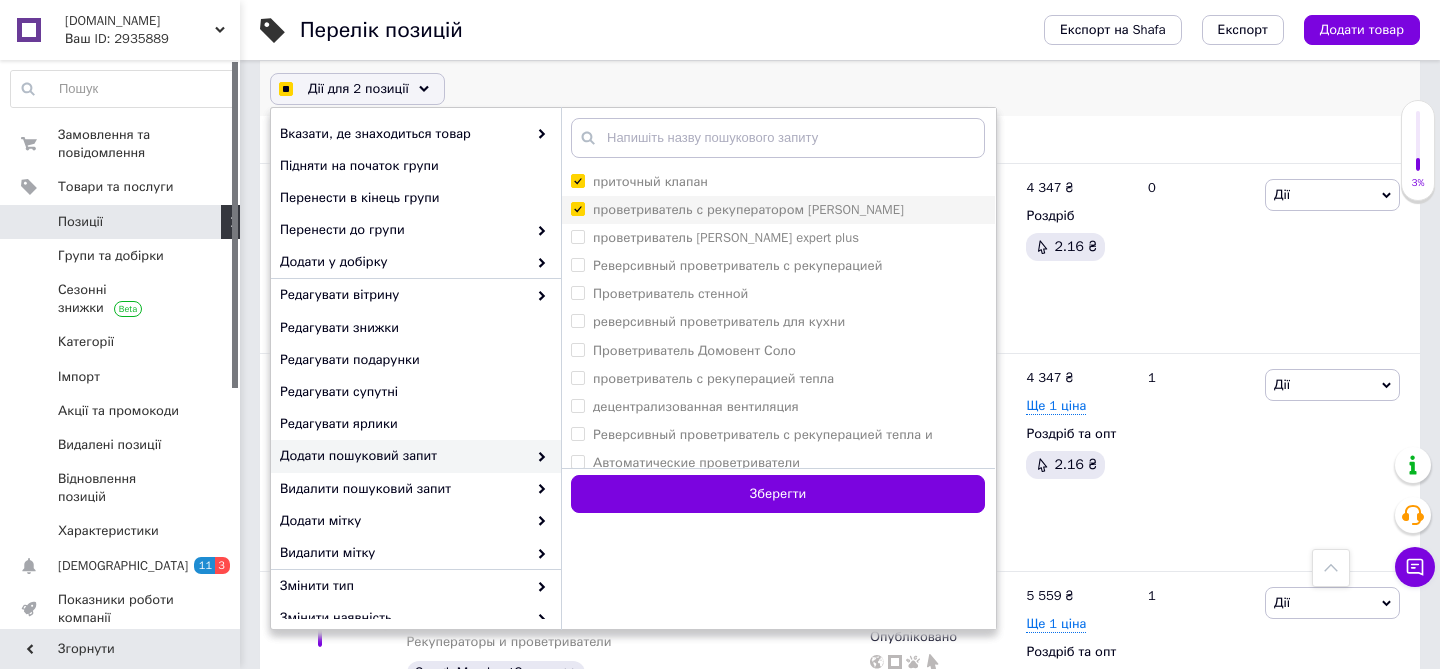 checkbox on "true" 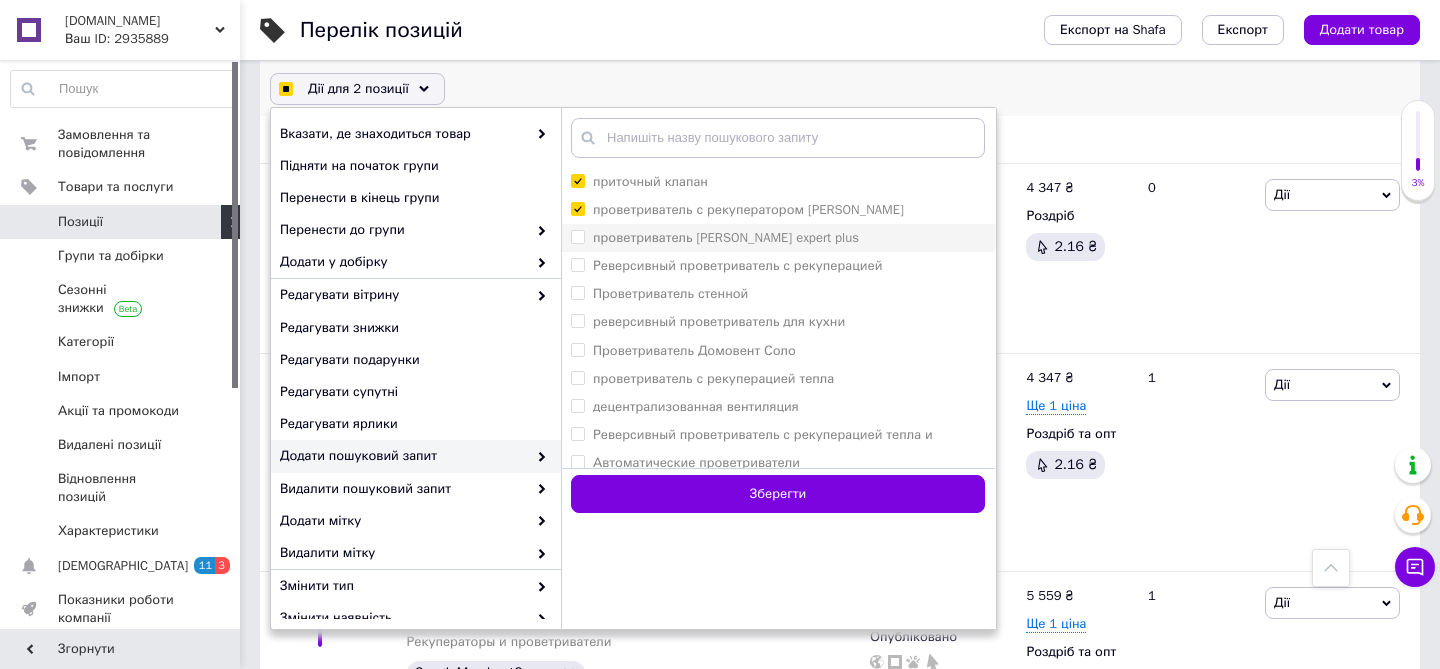 click on "проветриватель [PERSON_NAME] expert plus" at bounding box center (726, 237) 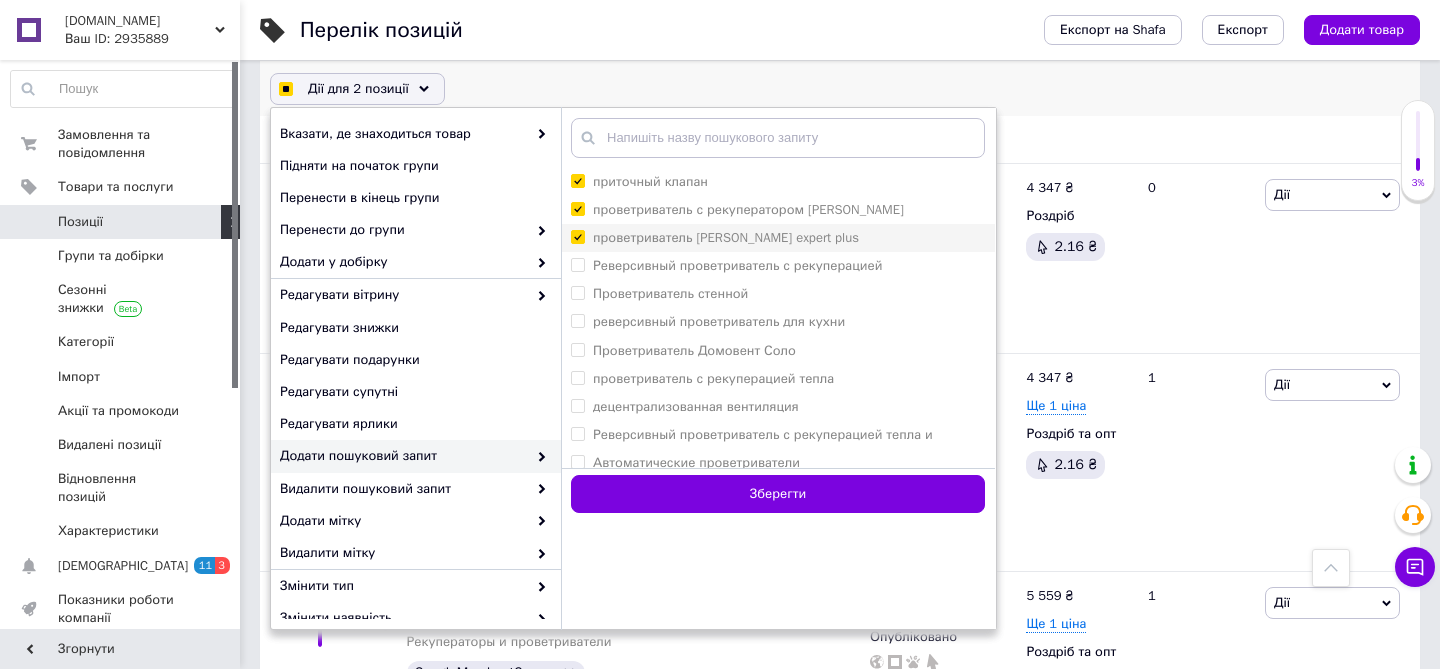 checkbox on "true" 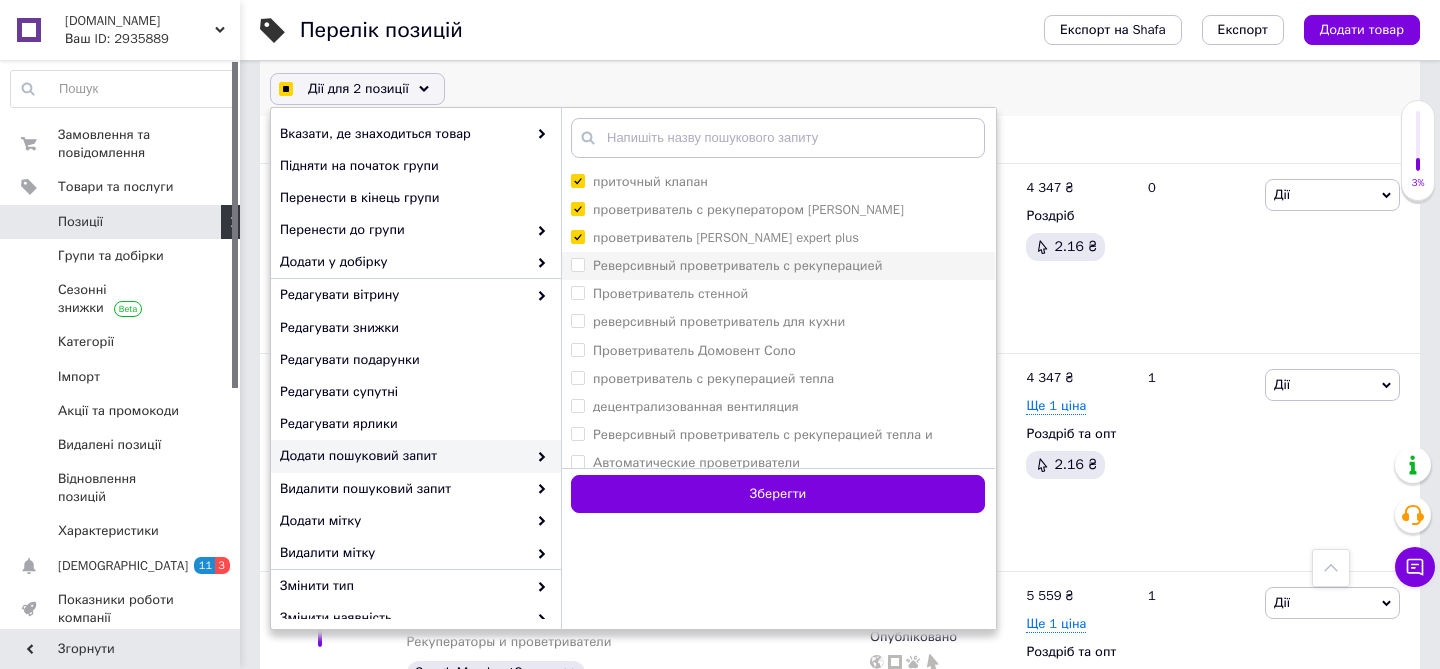 click on "Реверсивный проветриватель с рекуперацией" at bounding box center (737, 265) 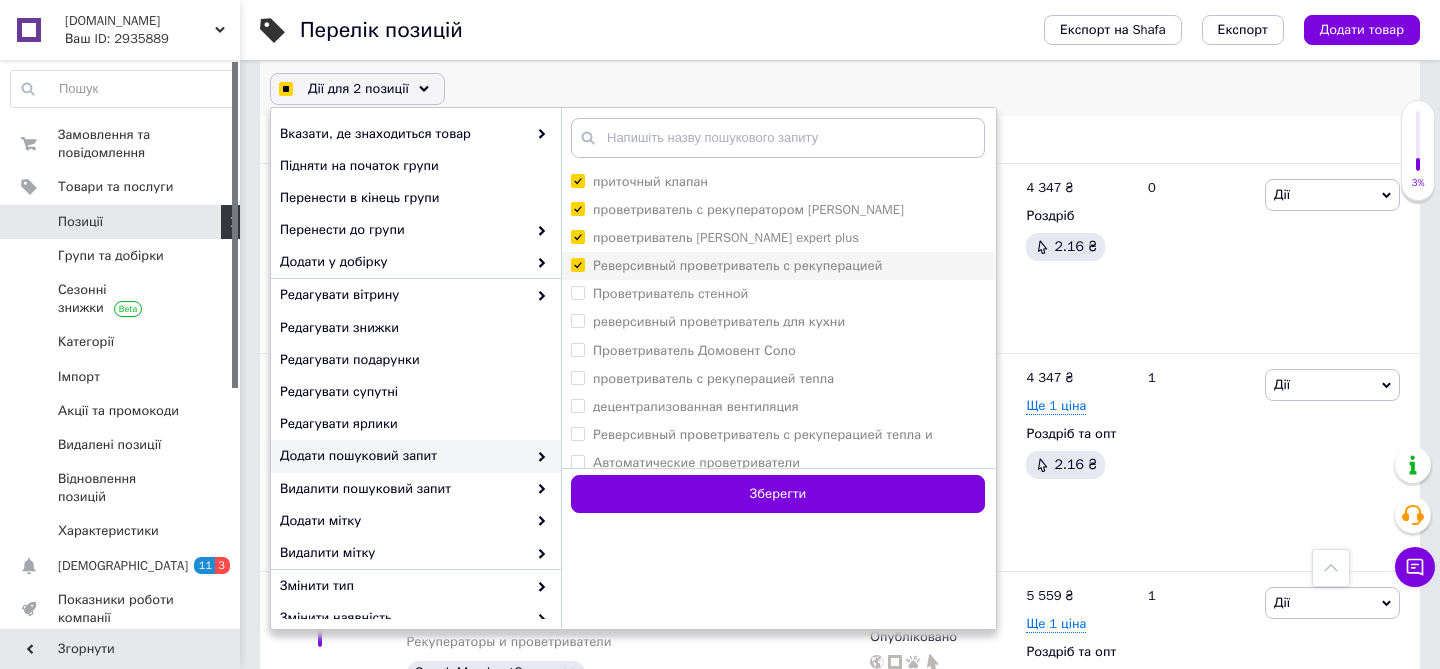 checkbox on "true" 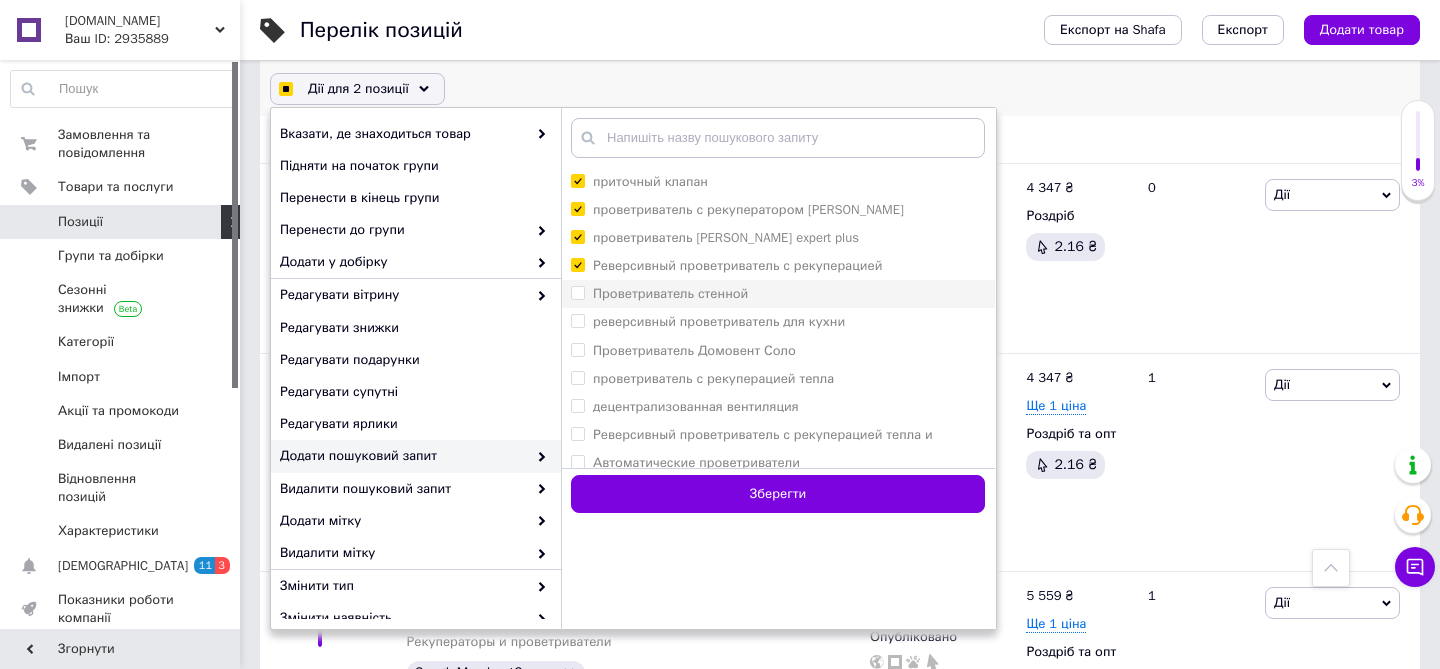 click on "Проветриватель стенной" at bounding box center (670, 293) 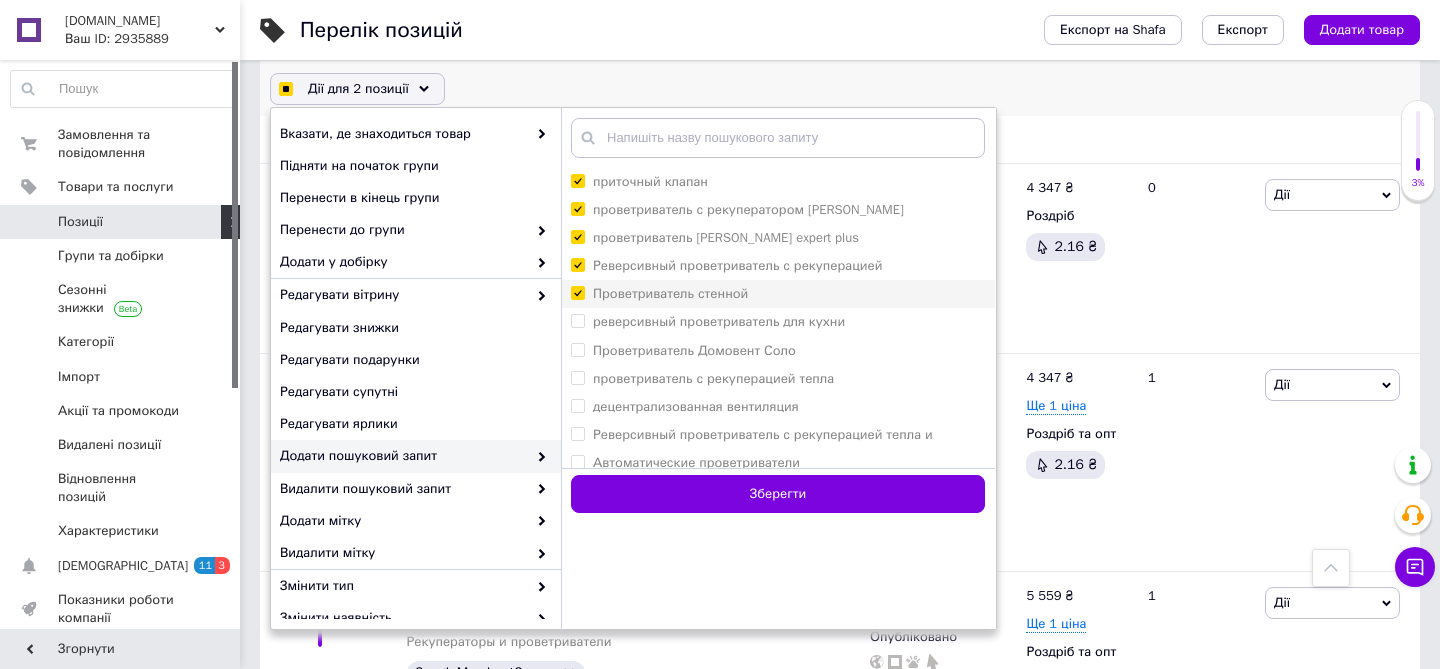 checkbox on "true" 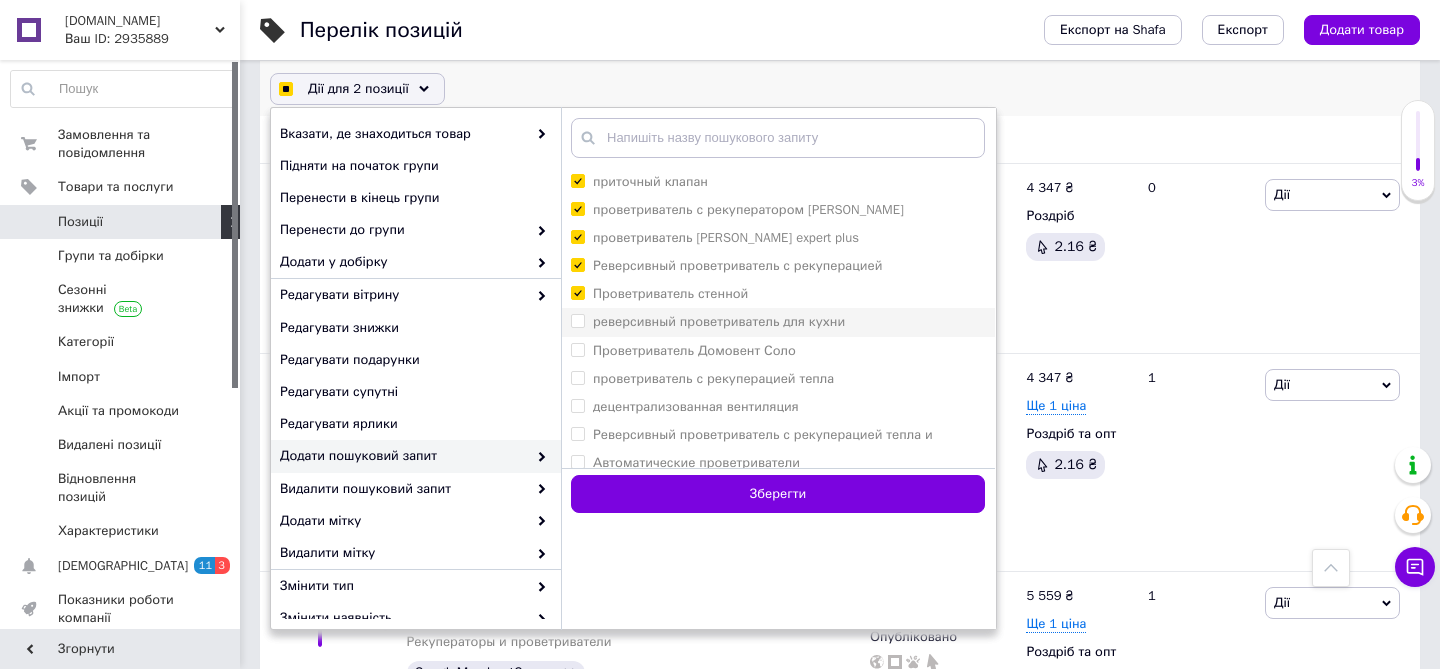 click on "реверсивный проветриватель для кухни" at bounding box center [719, 321] 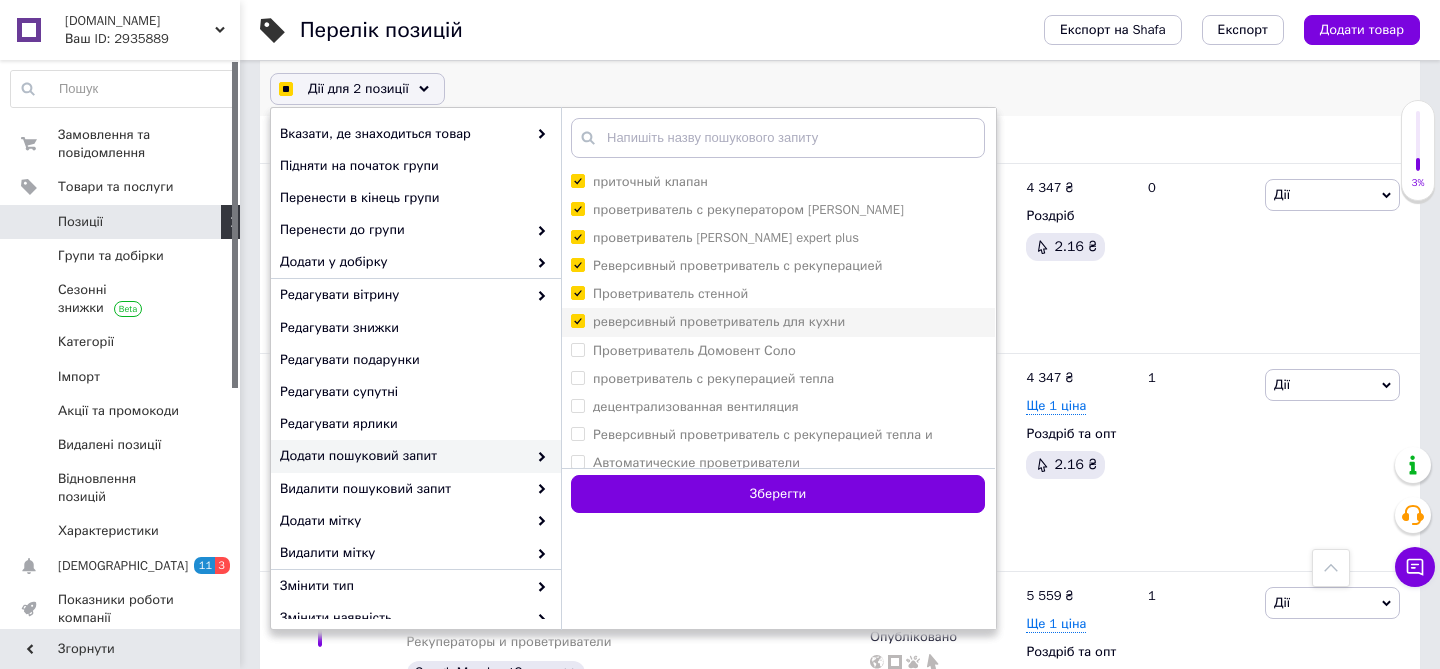 checkbox on "true" 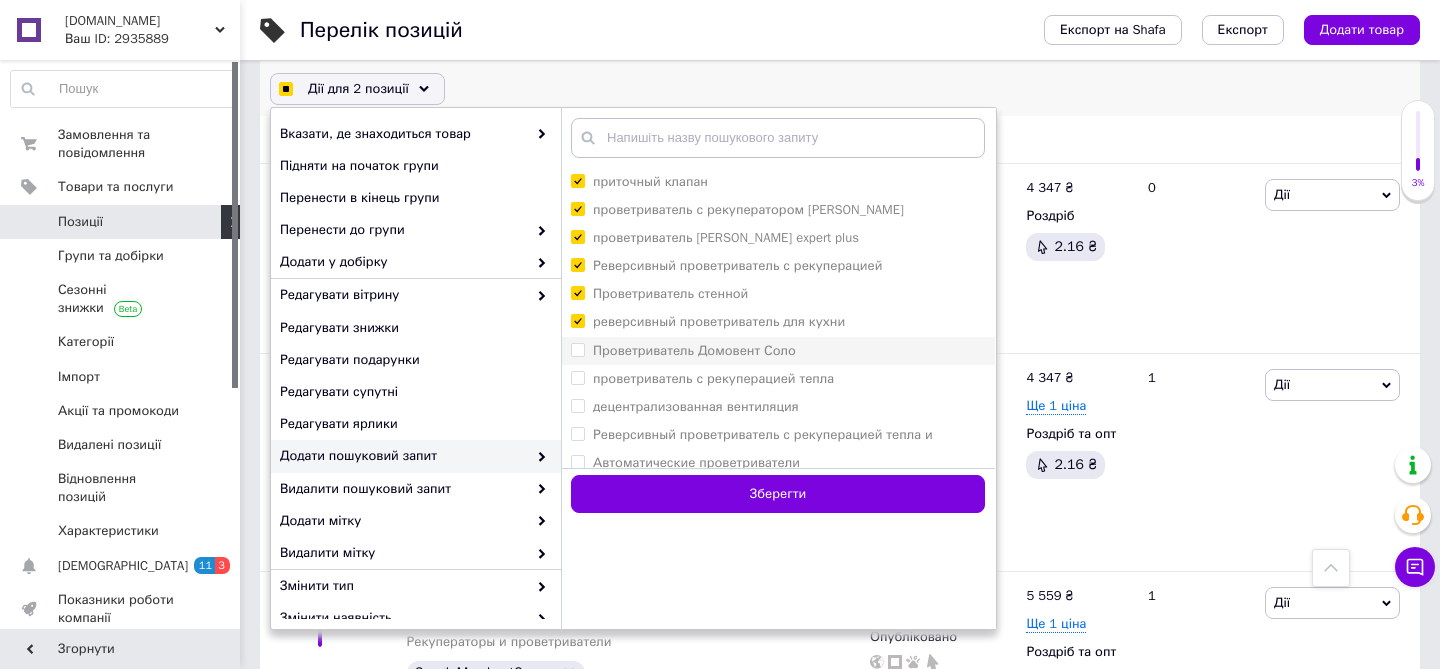 click on "Проветриватель Домовент Соло" at bounding box center (694, 350) 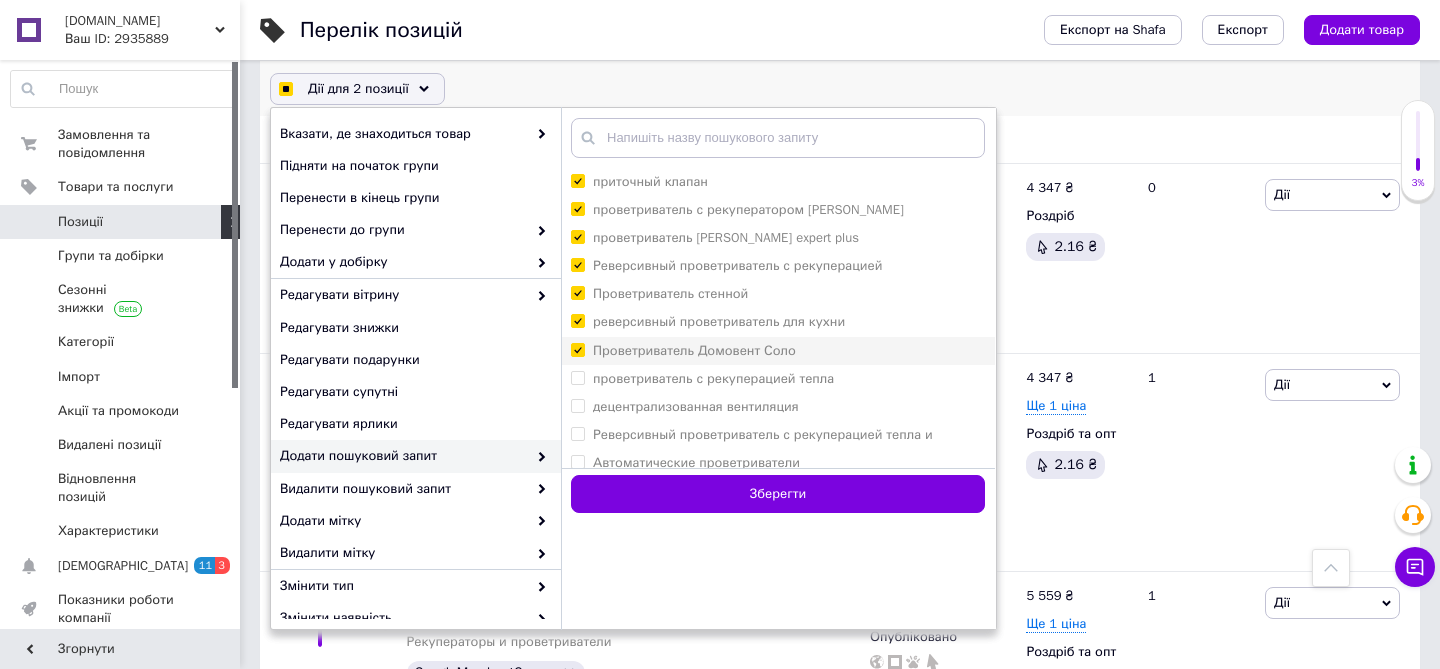 checkbox on "true" 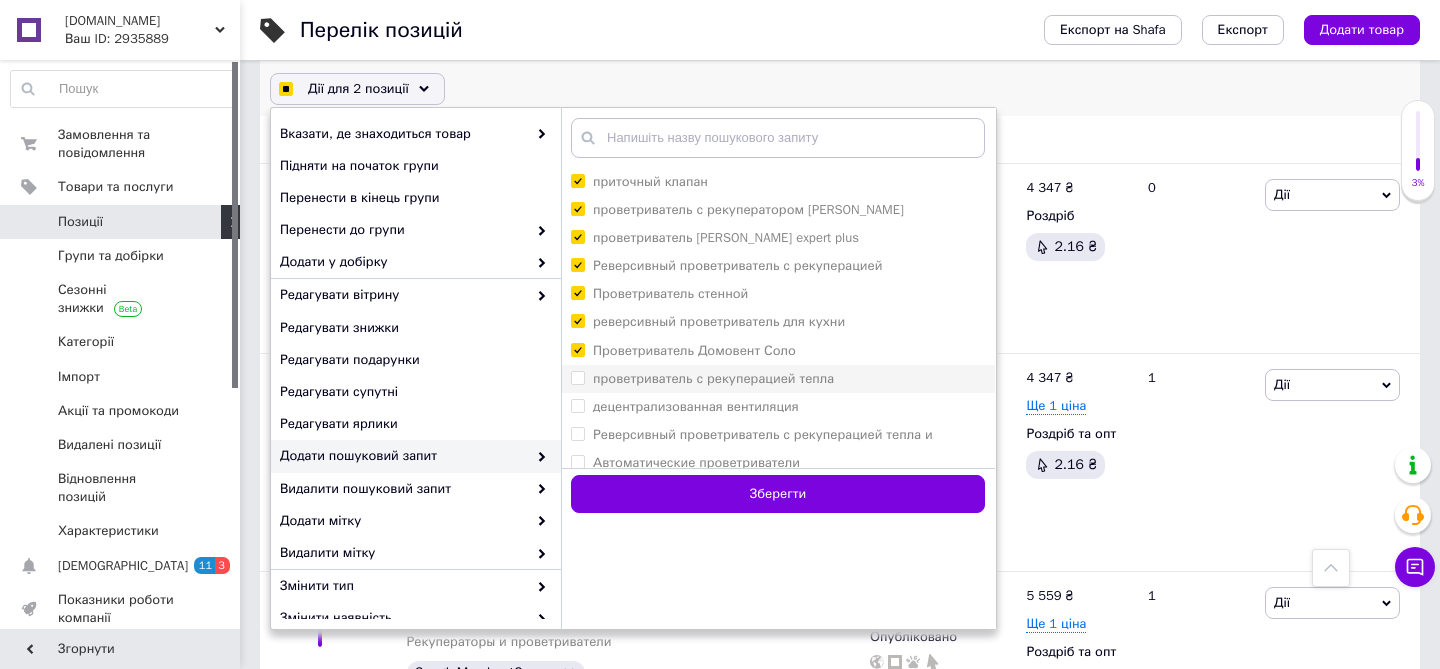 click on "проветриватель с рекуперацией тепла" at bounding box center (713, 378) 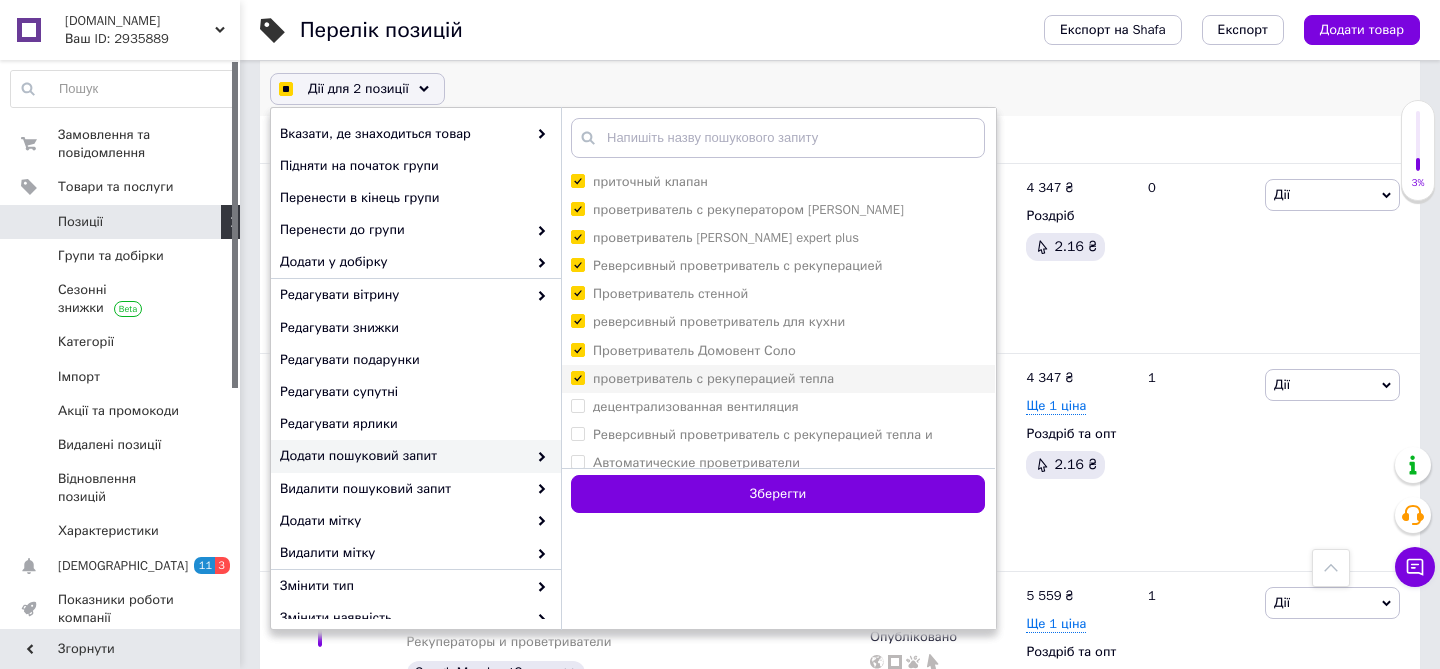 checkbox on "true" 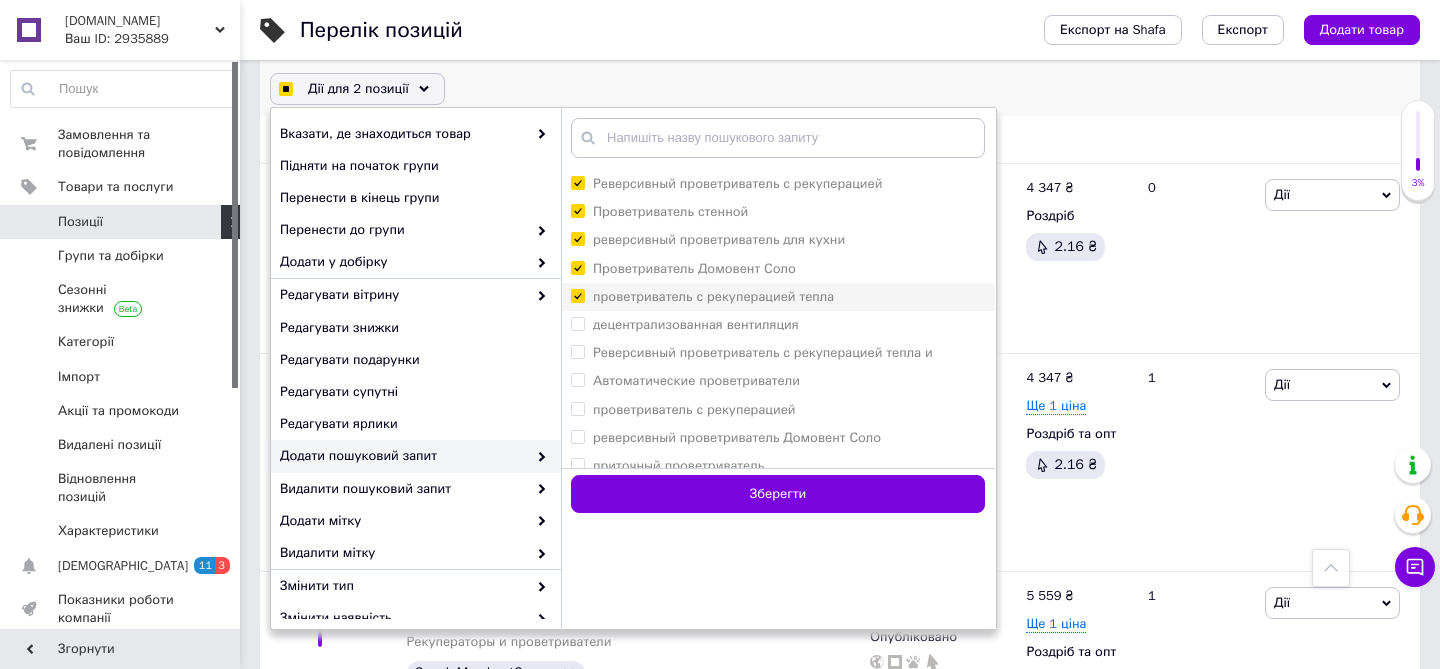 scroll, scrollTop: 116, scrollLeft: 0, axis: vertical 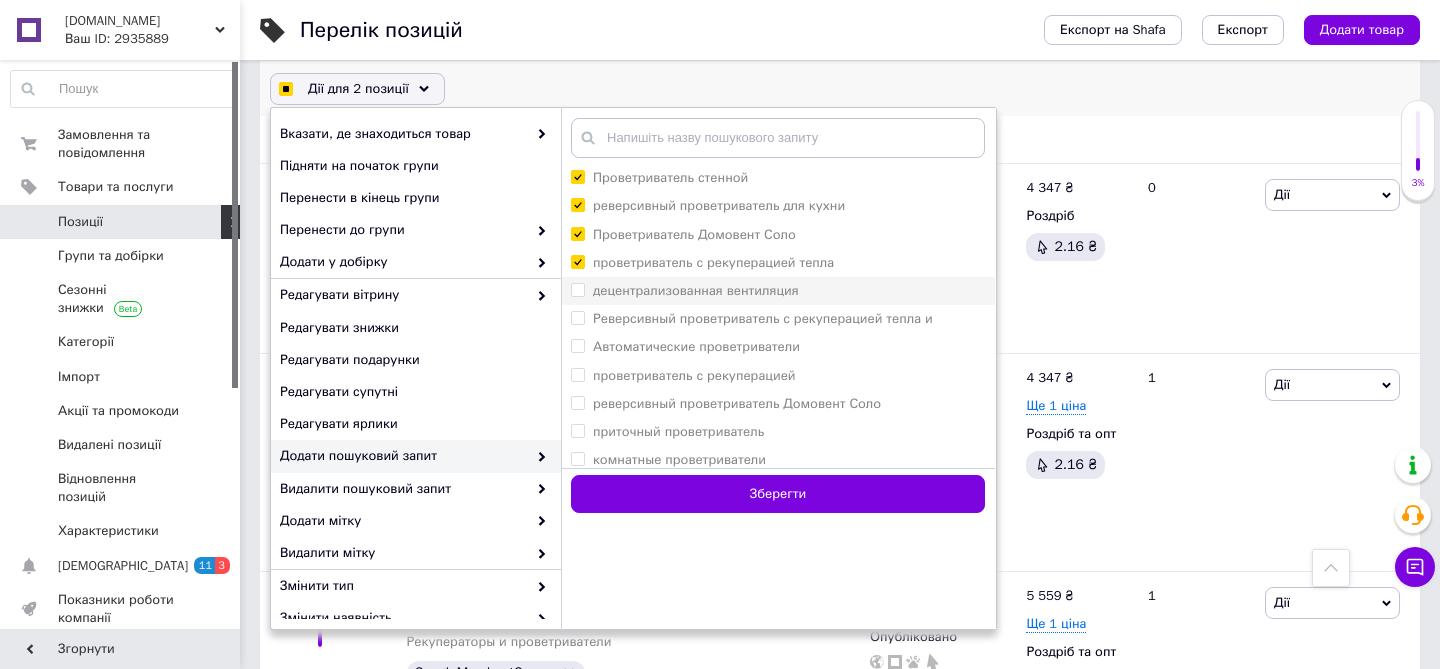 click on "децентрализованная вентиляция" at bounding box center [696, 290] 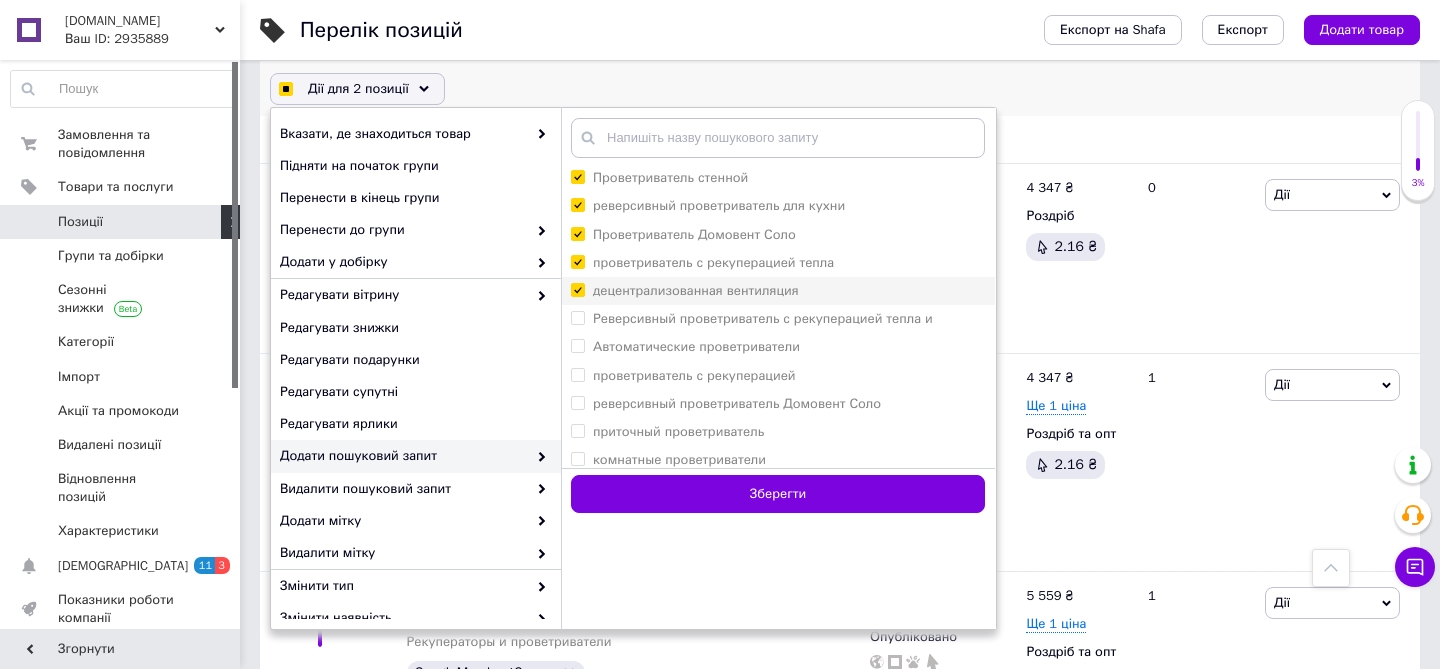 checkbox on "true" 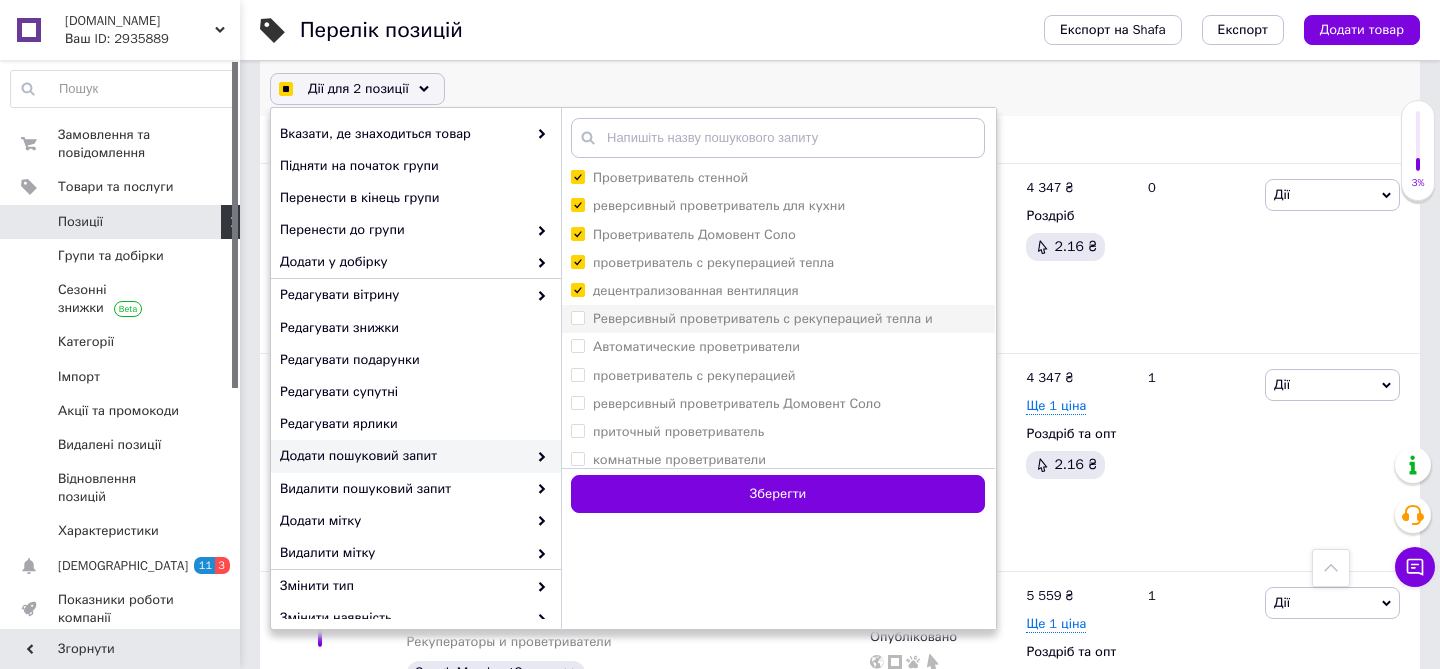click on "Реверсивный проветриватель с рекуперацией тепла и" at bounding box center (763, 318) 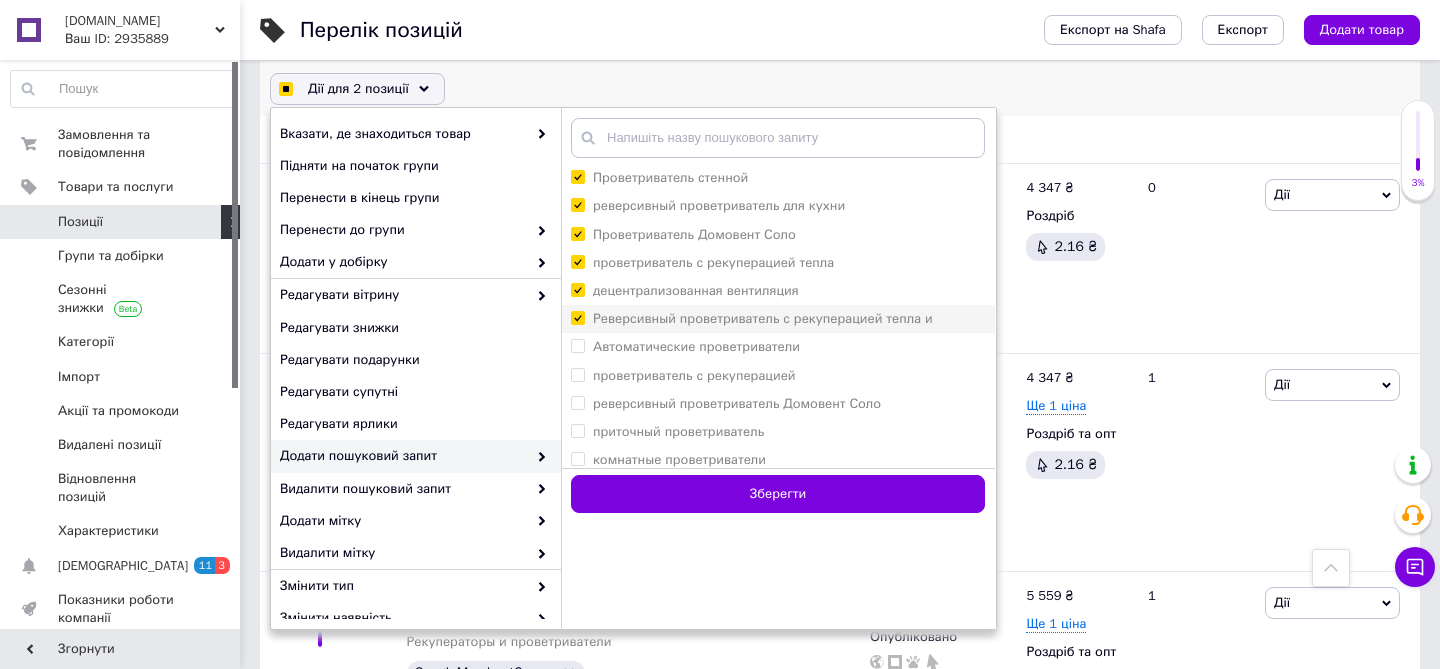 checkbox on "true" 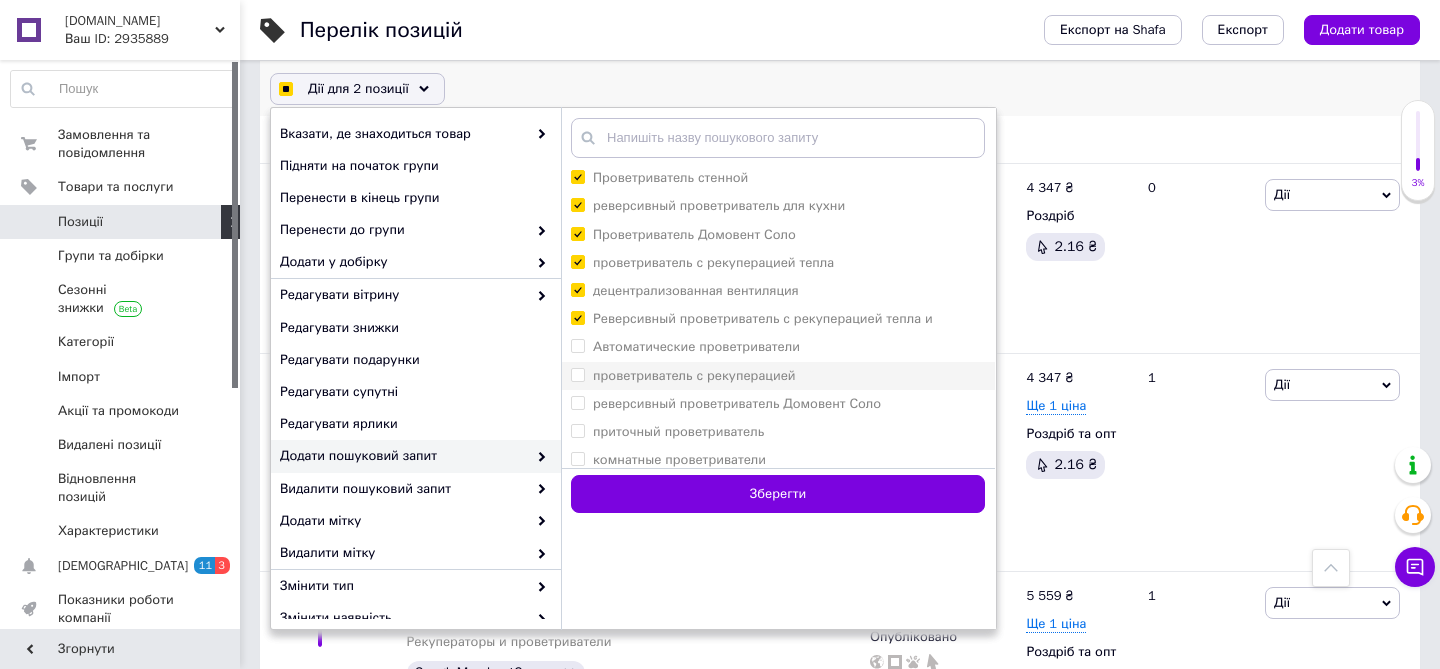 checkbox on "true" 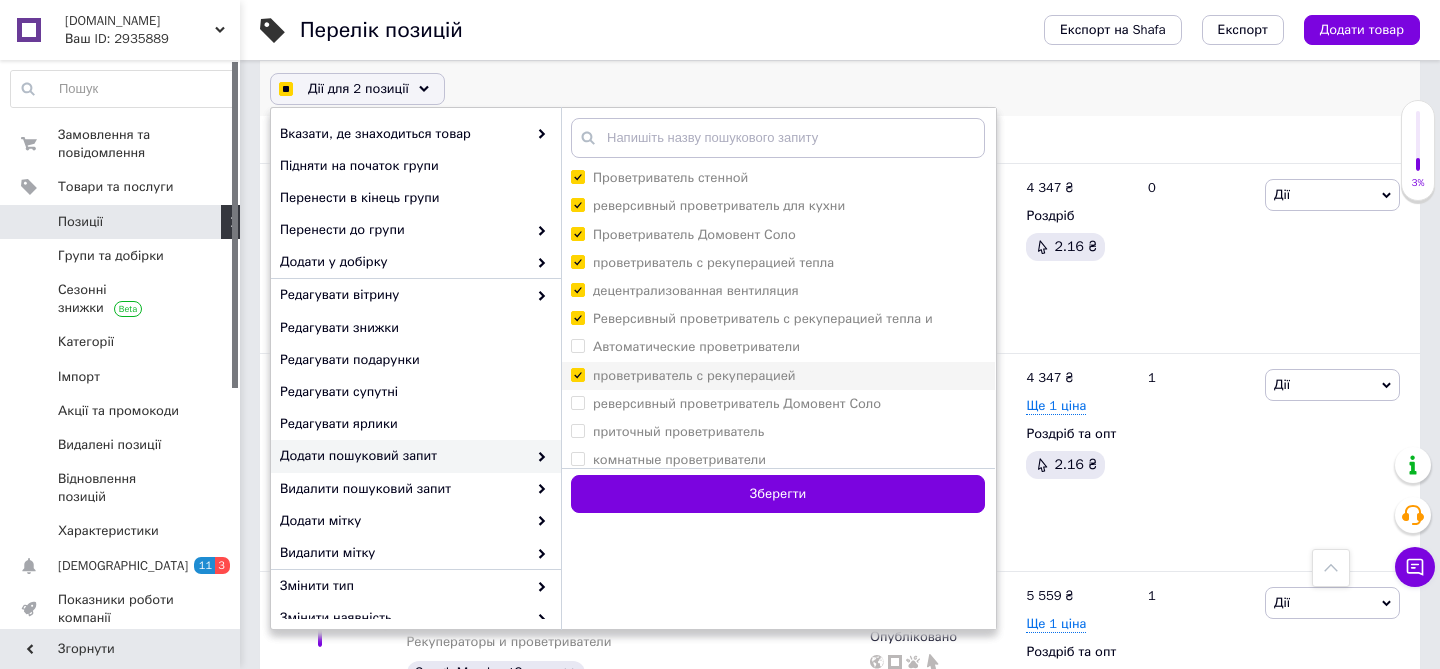 checkbox on "true" 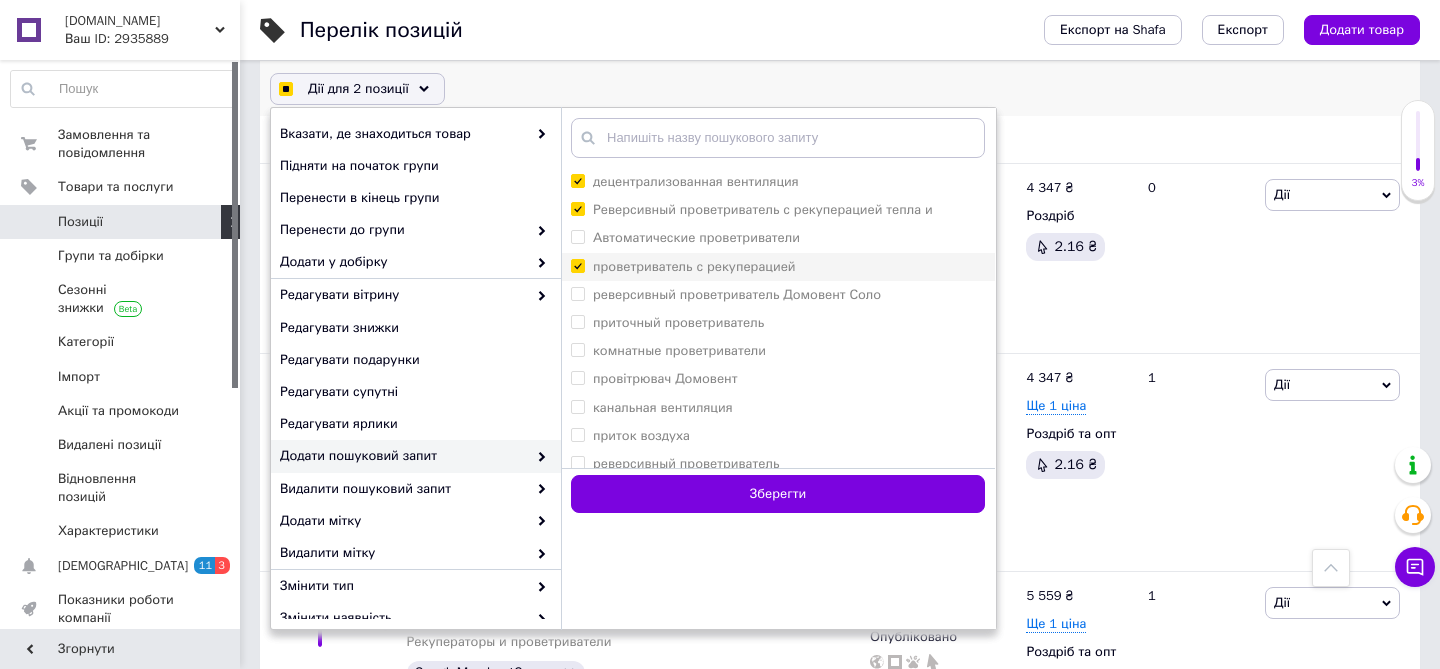 scroll, scrollTop: 229, scrollLeft: 0, axis: vertical 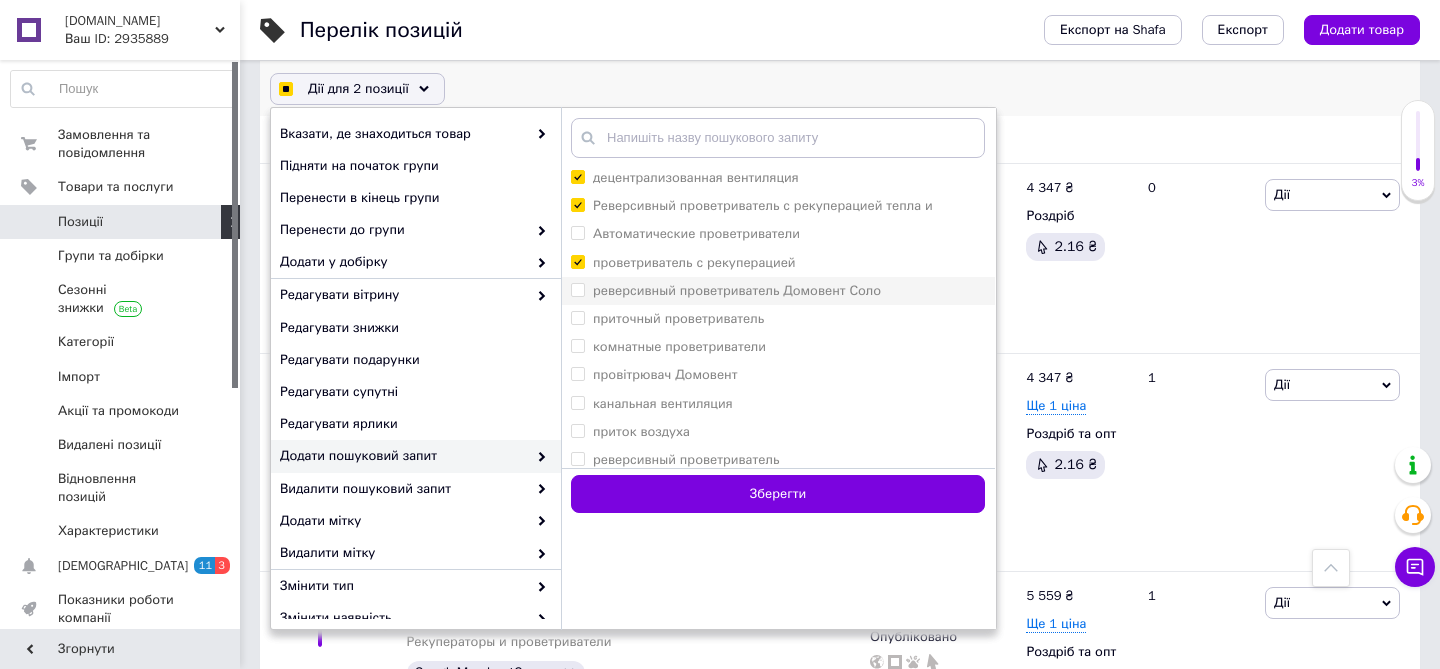 checkbox on "true" 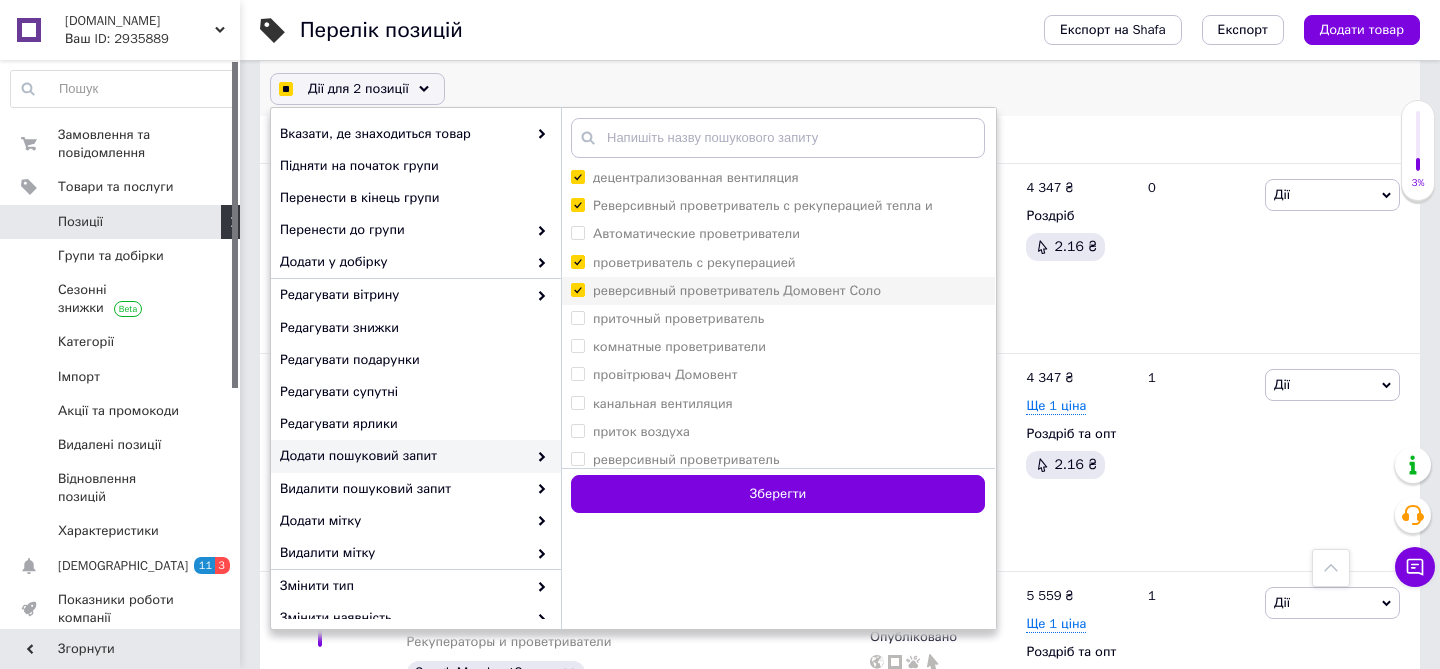 checkbox on "true" 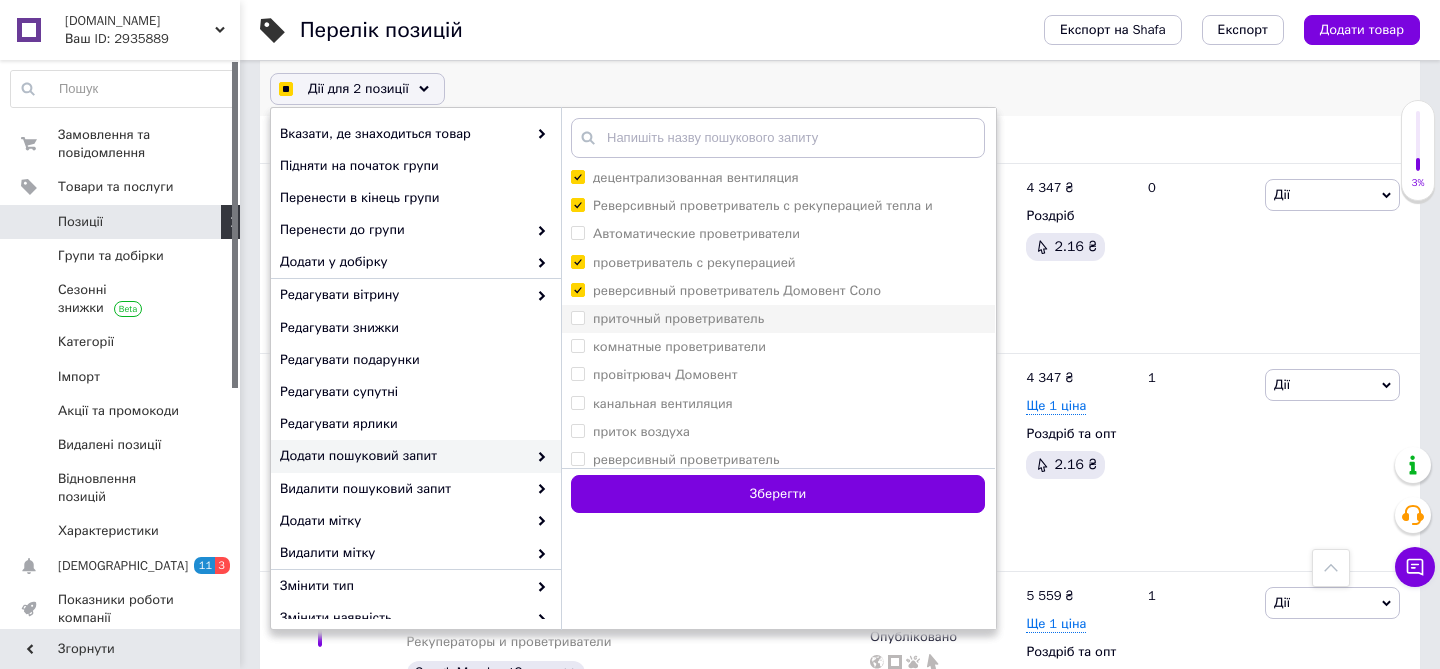 checkbox on "true" 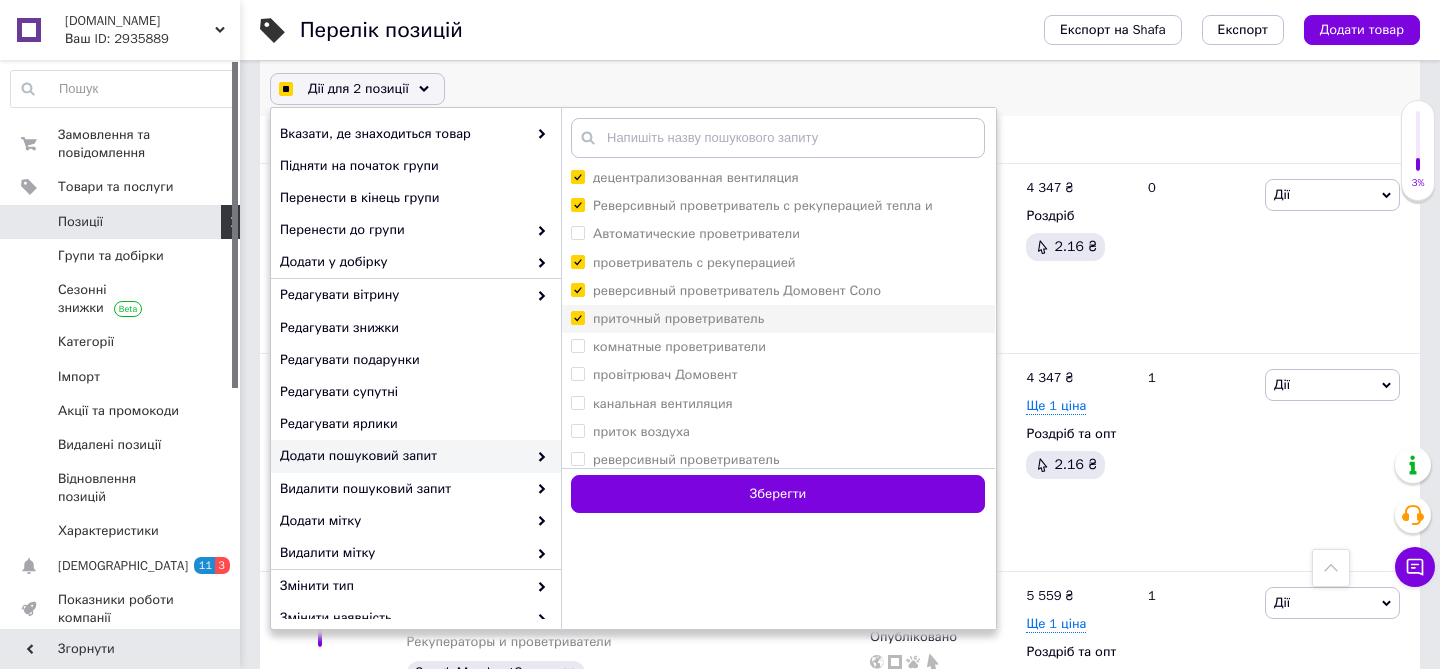 checkbox on "true" 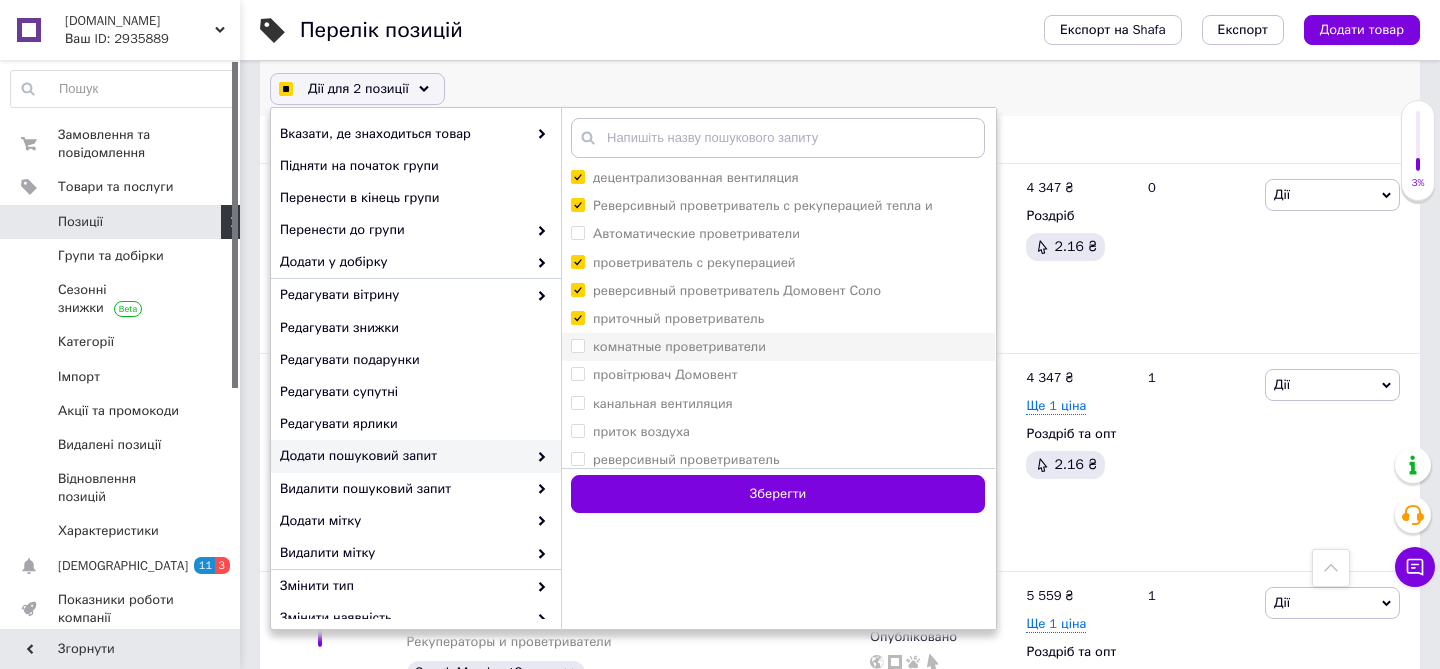 checkbox on "true" 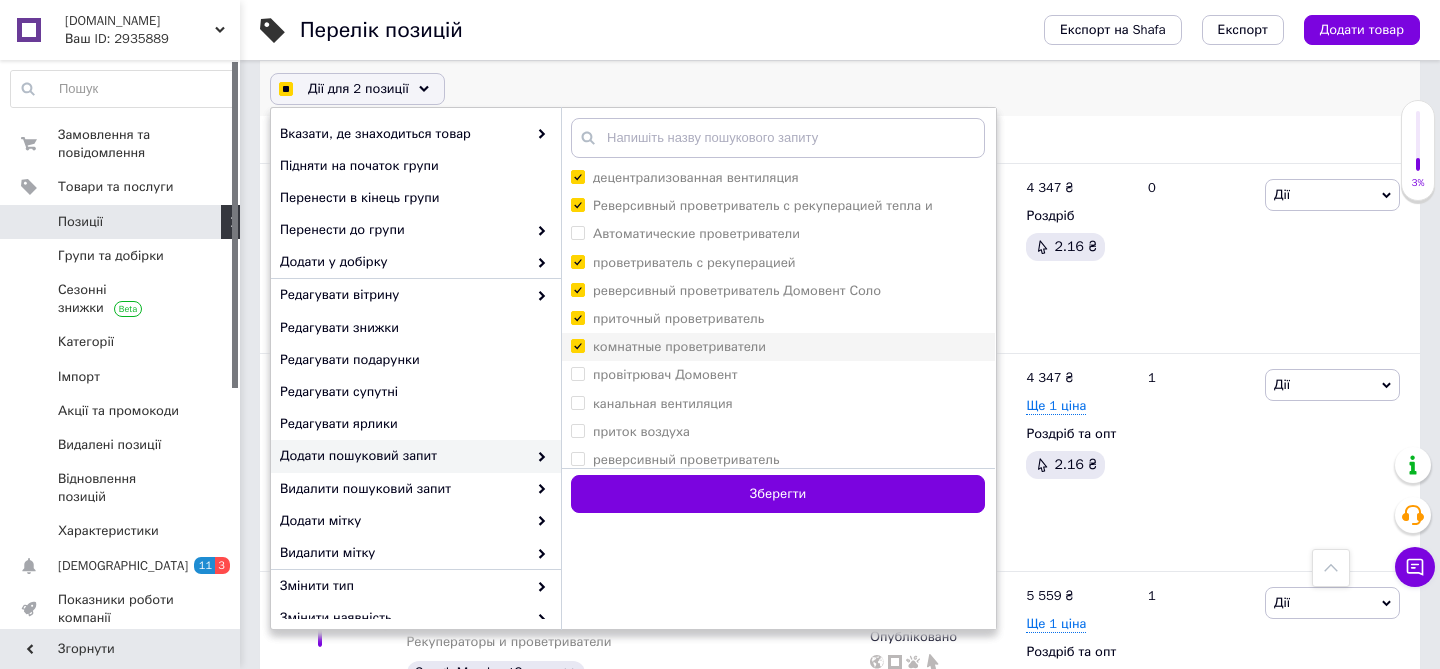 checkbox on "true" 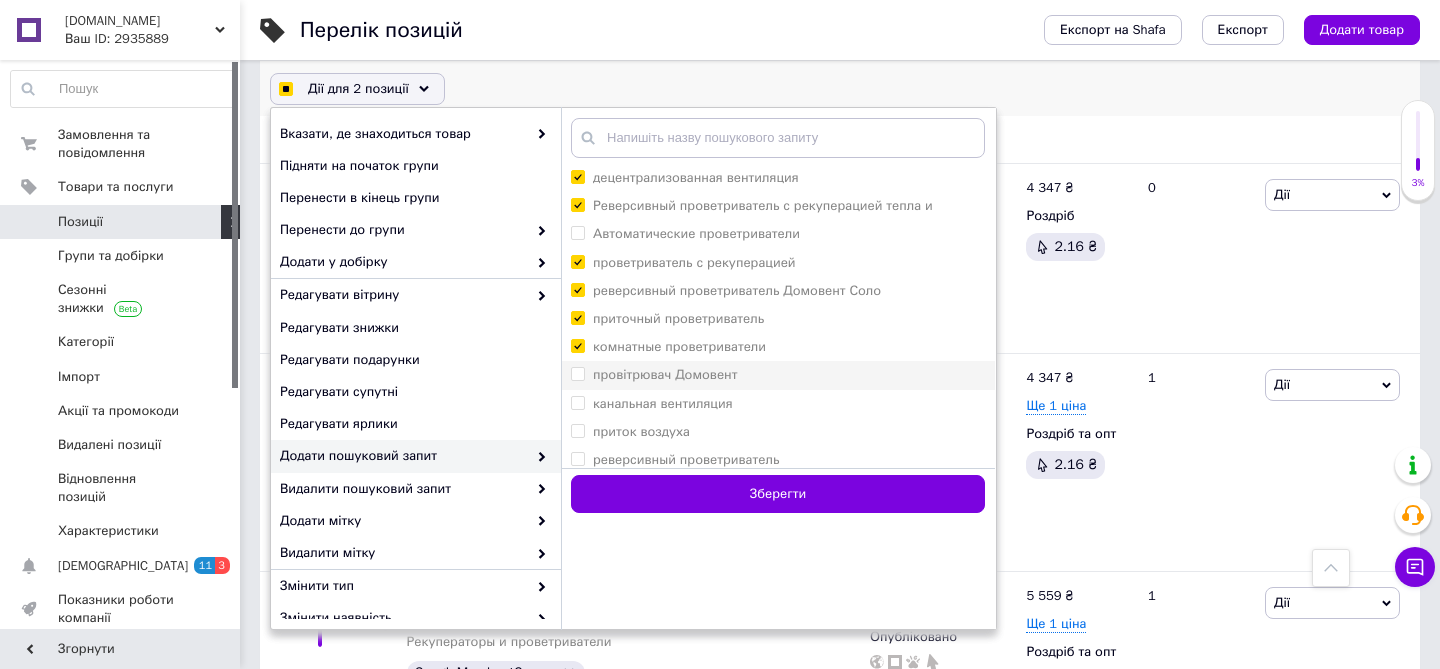 click on "провітрювач Домовент" at bounding box center [665, 374] 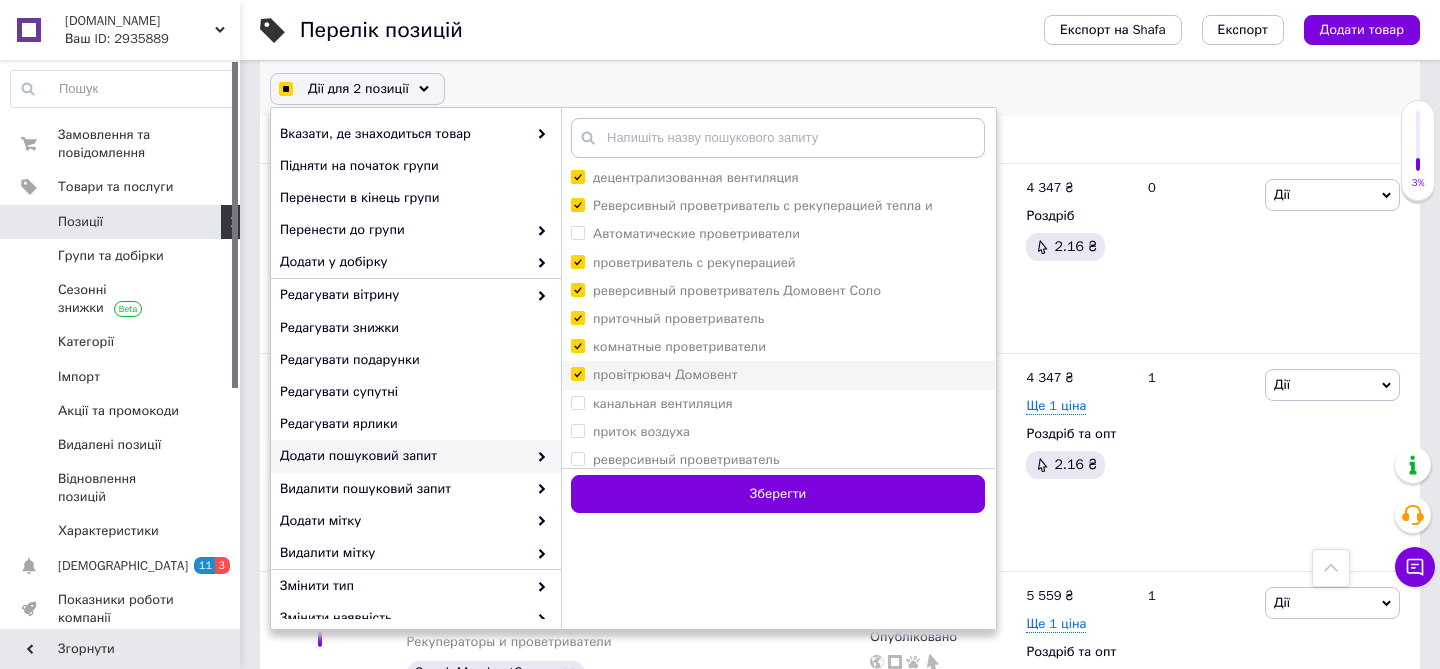 checkbox on "true" 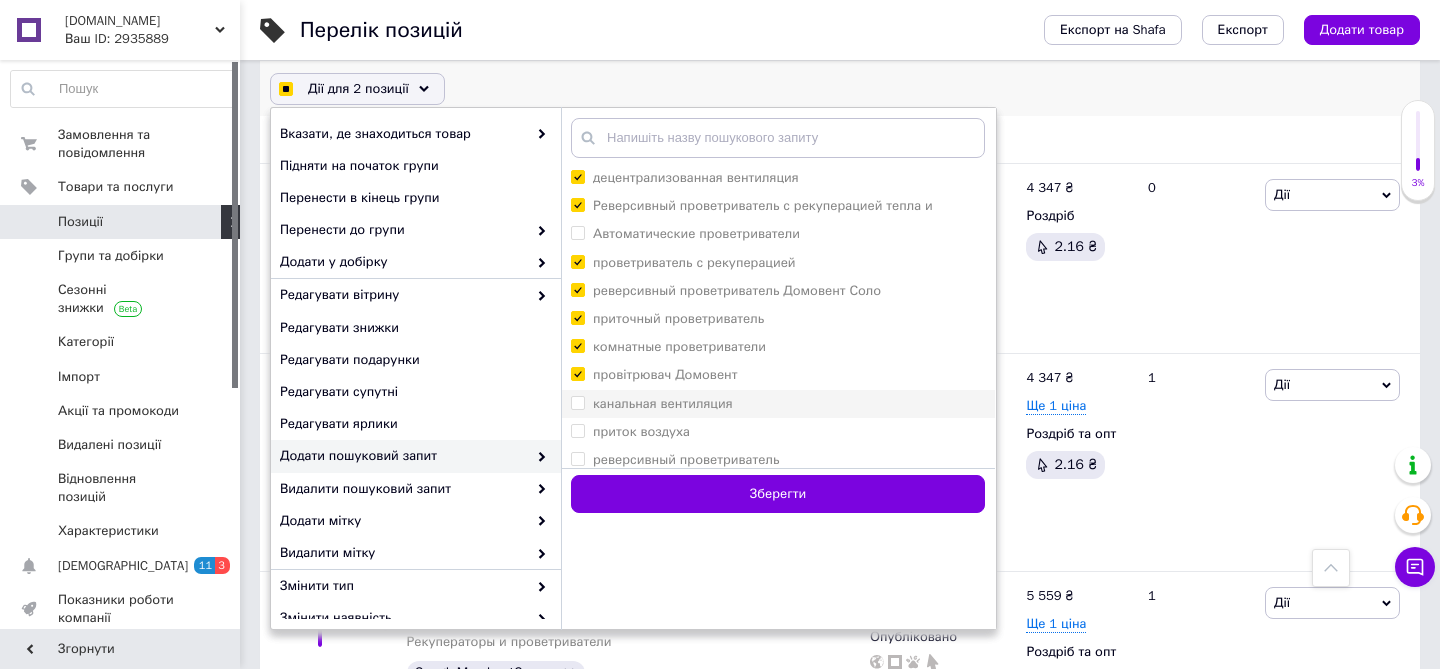 checkbox on "true" 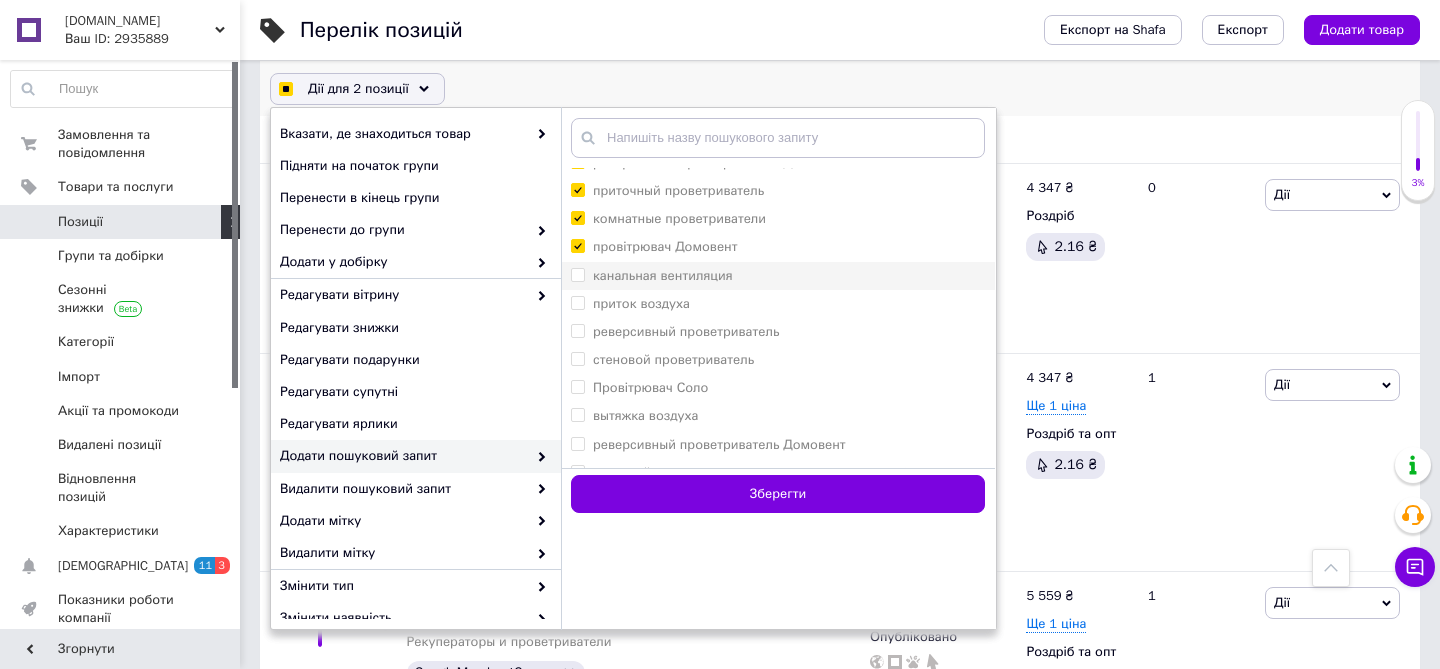scroll, scrollTop: 376, scrollLeft: 0, axis: vertical 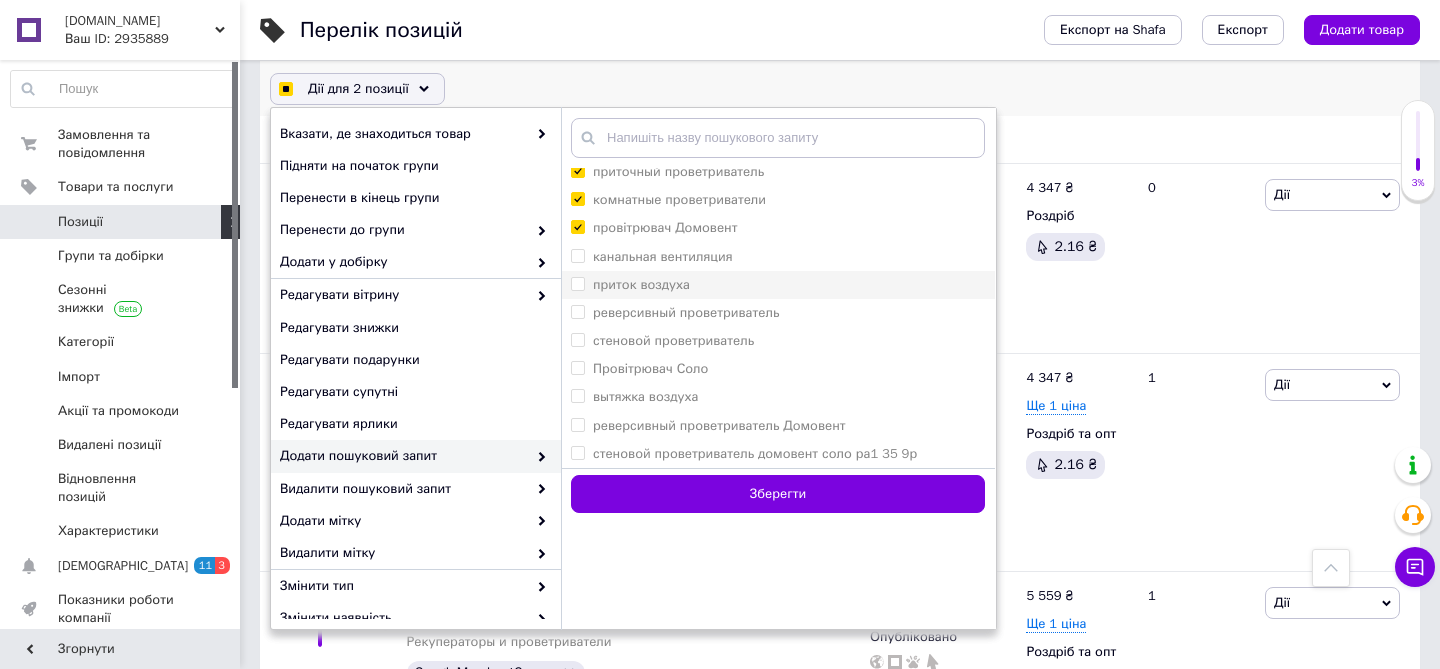click on "приток воздуха" at bounding box center [641, 284] 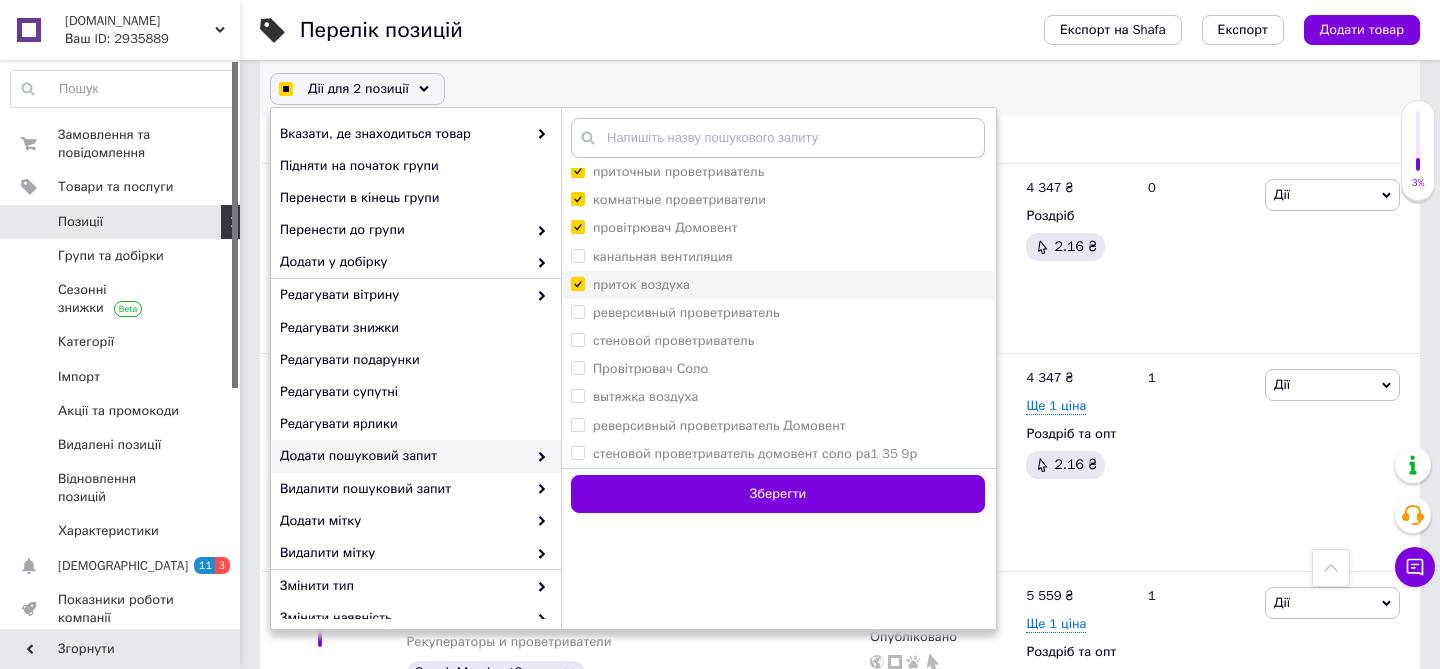 checkbox on "true" 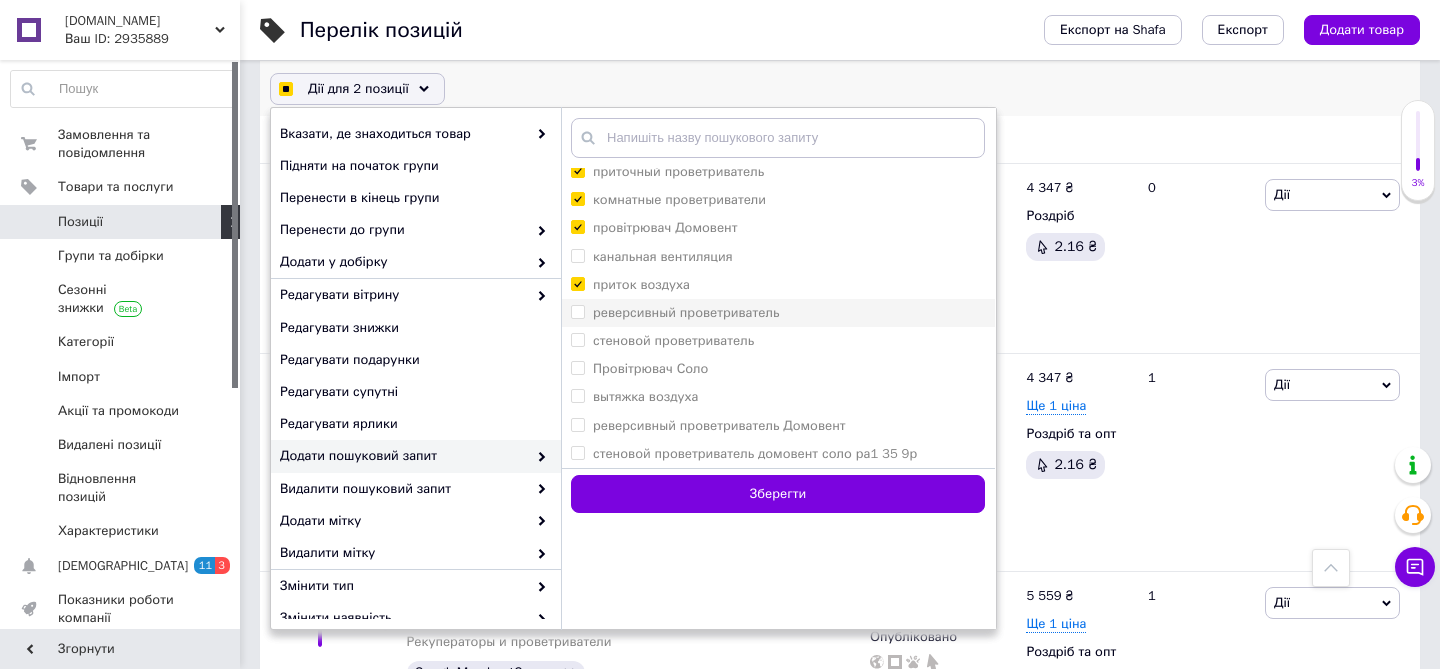 checkbox on "true" 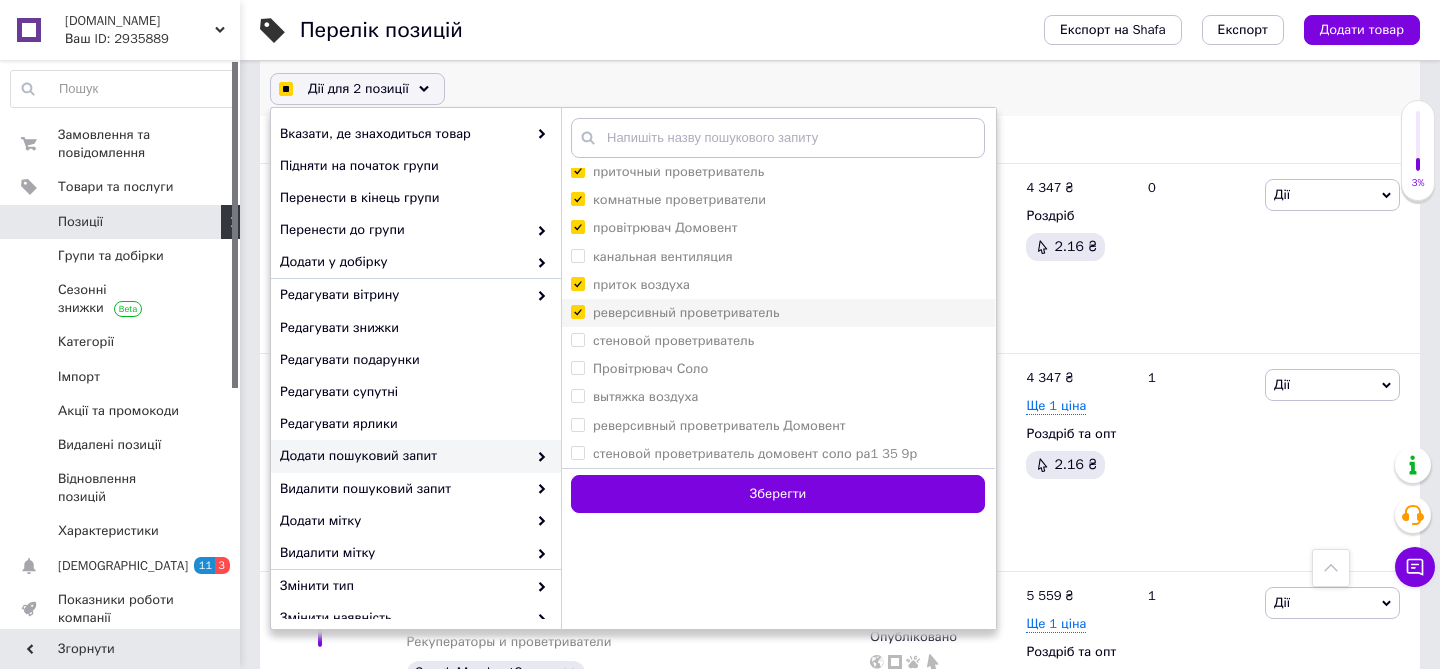 checkbox on "true" 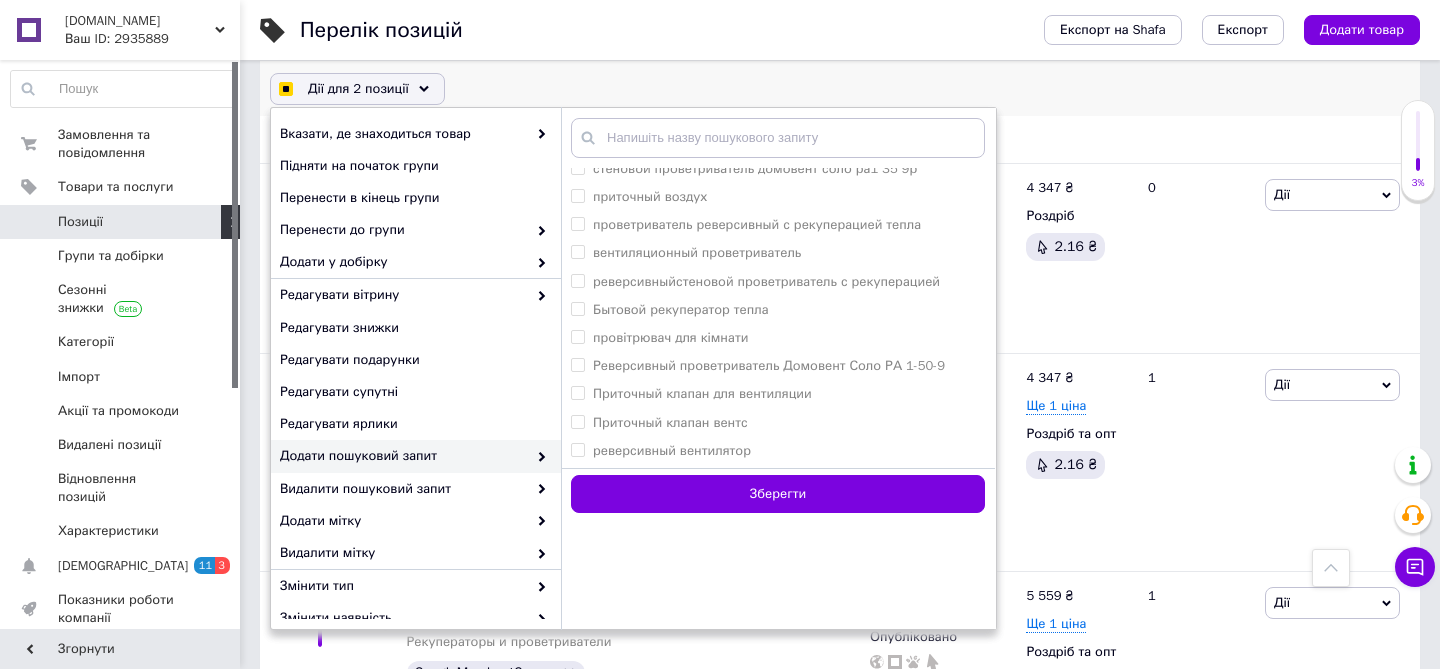 scroll, scrollTop: 686, scrollLeft: 0, axis: vertical 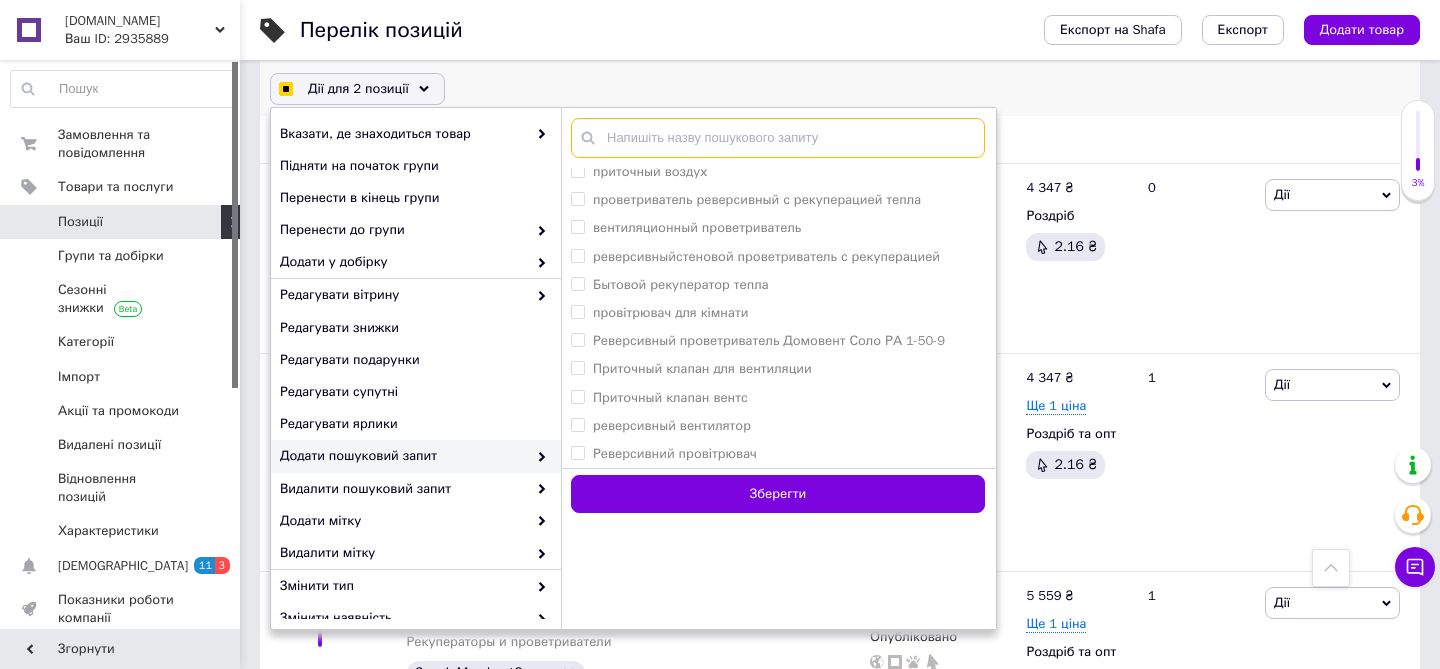 checkbox on "true" 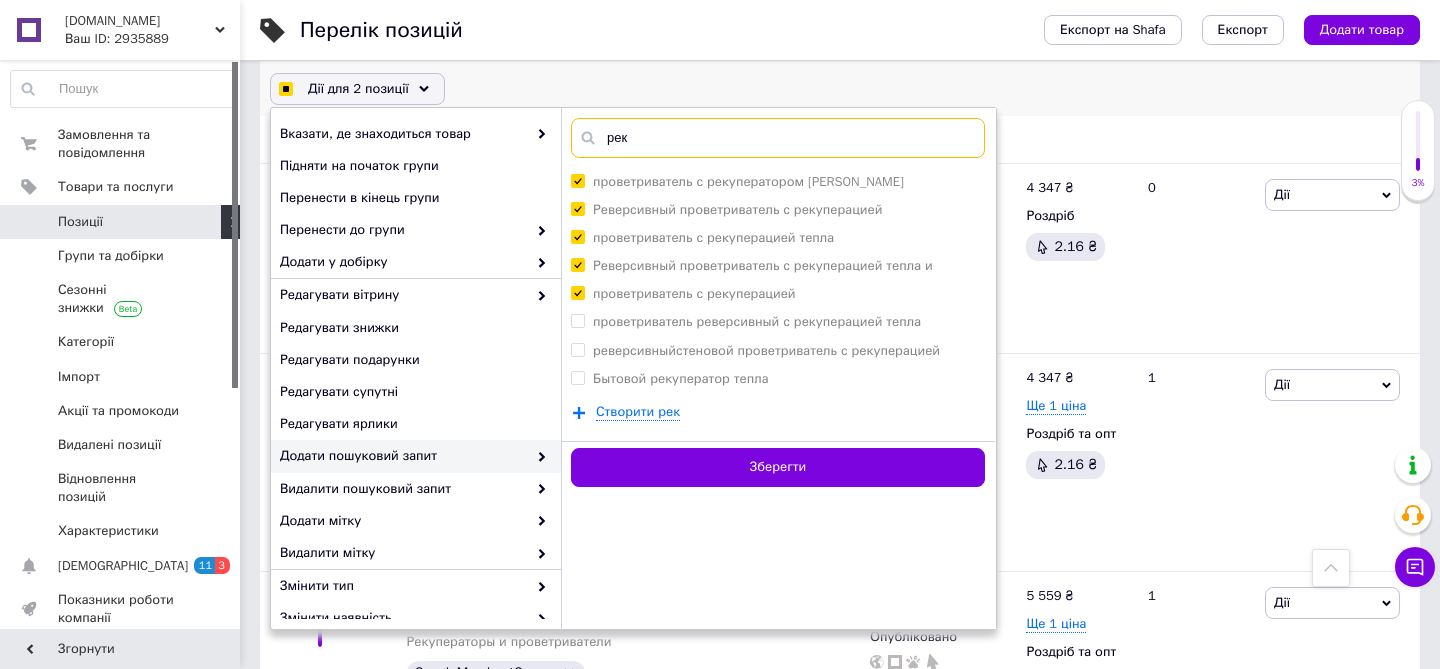 scroll, scrollTop: 0, scrollLeft: 0, axis: both 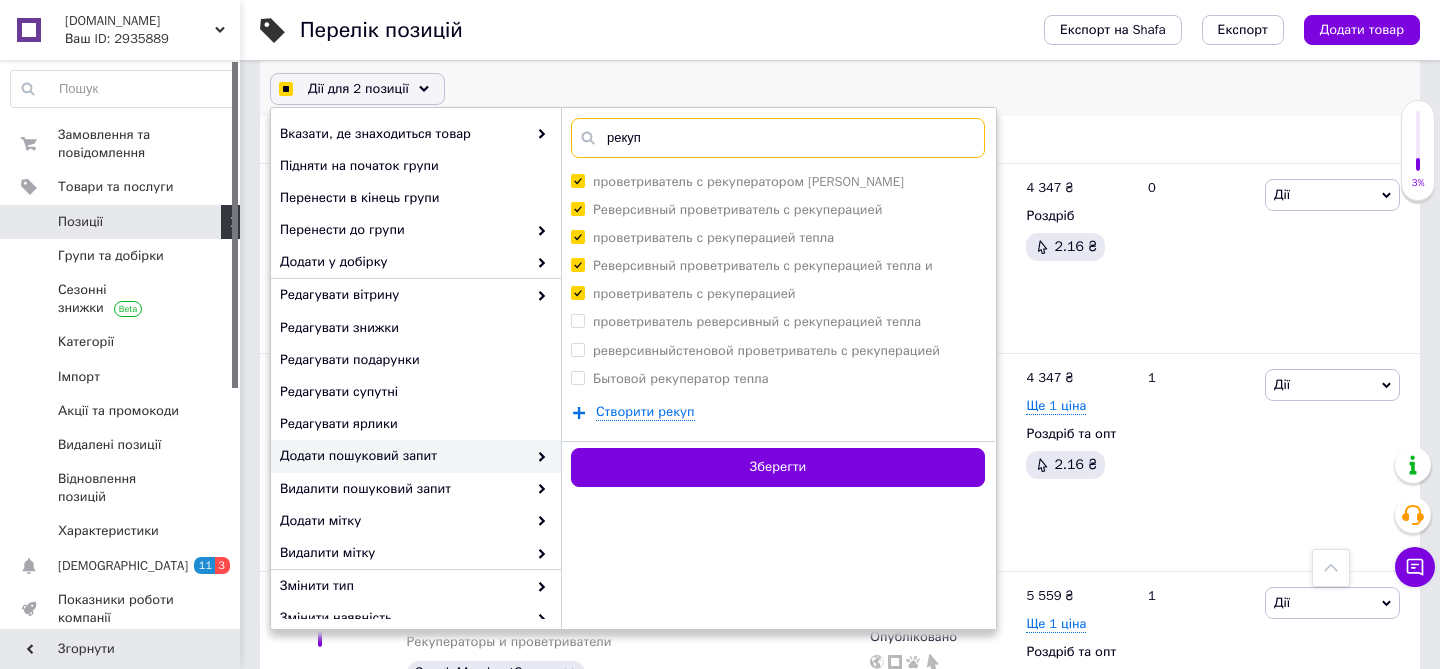 type on "рекупе" 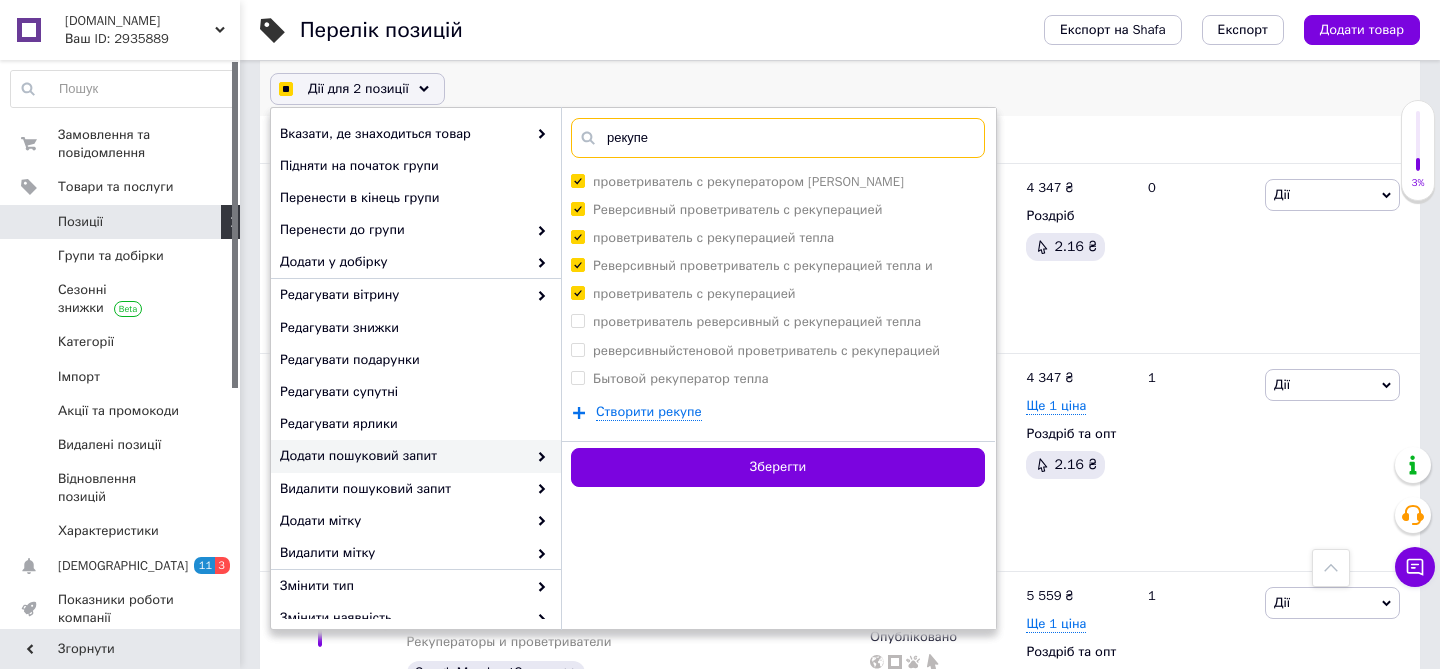 checkbox on "true" 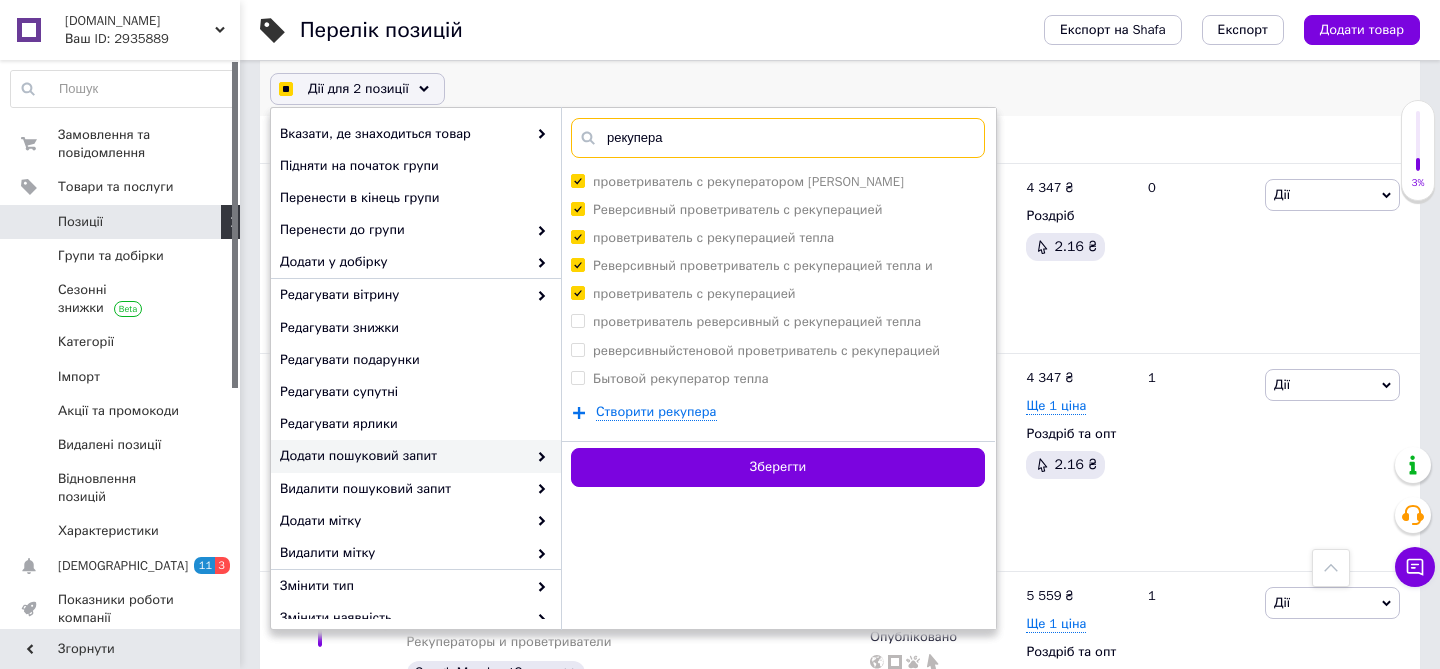 type on "рекуперат" 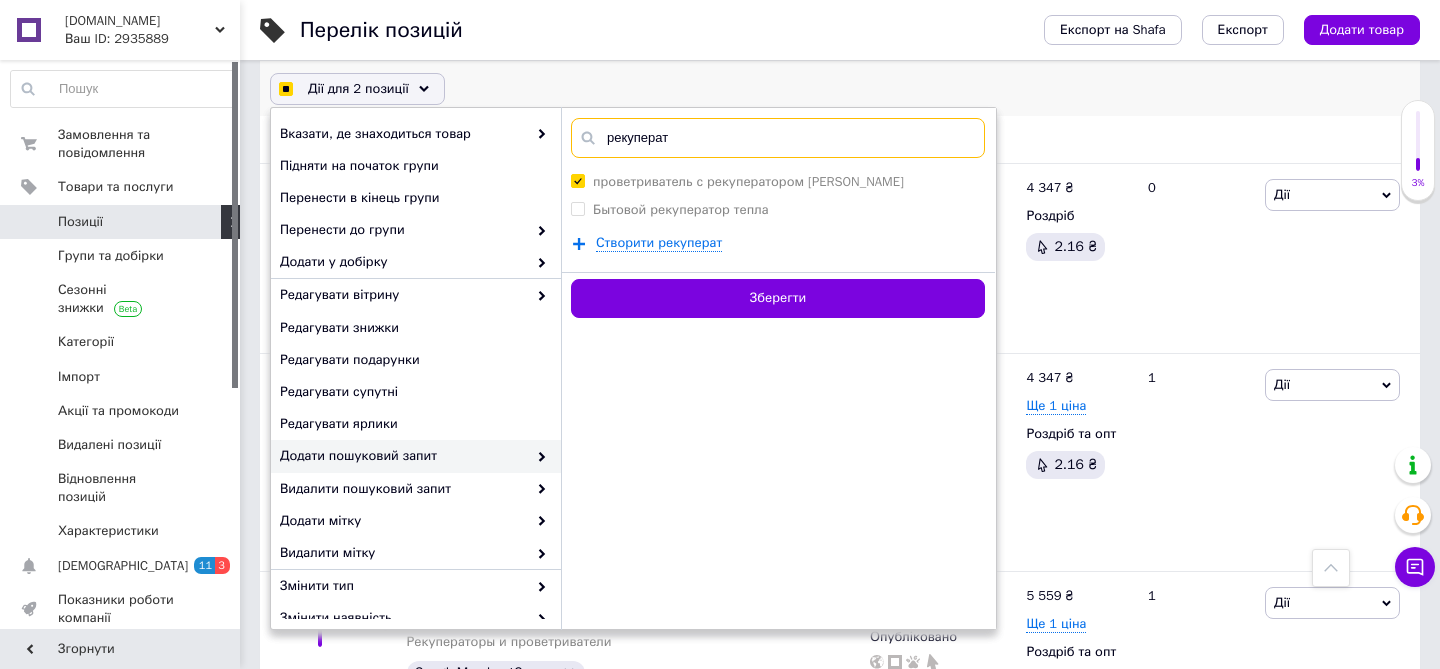 checkbox on "true" 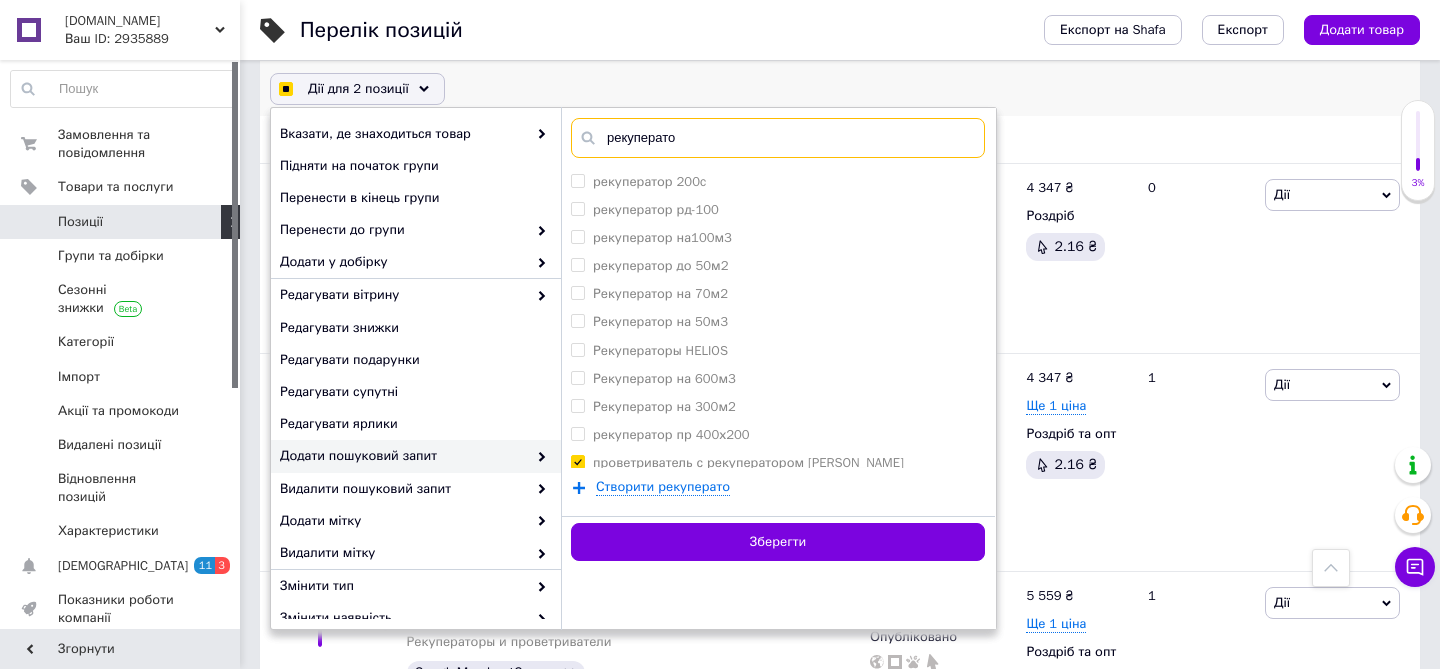 type on "рекуператор" 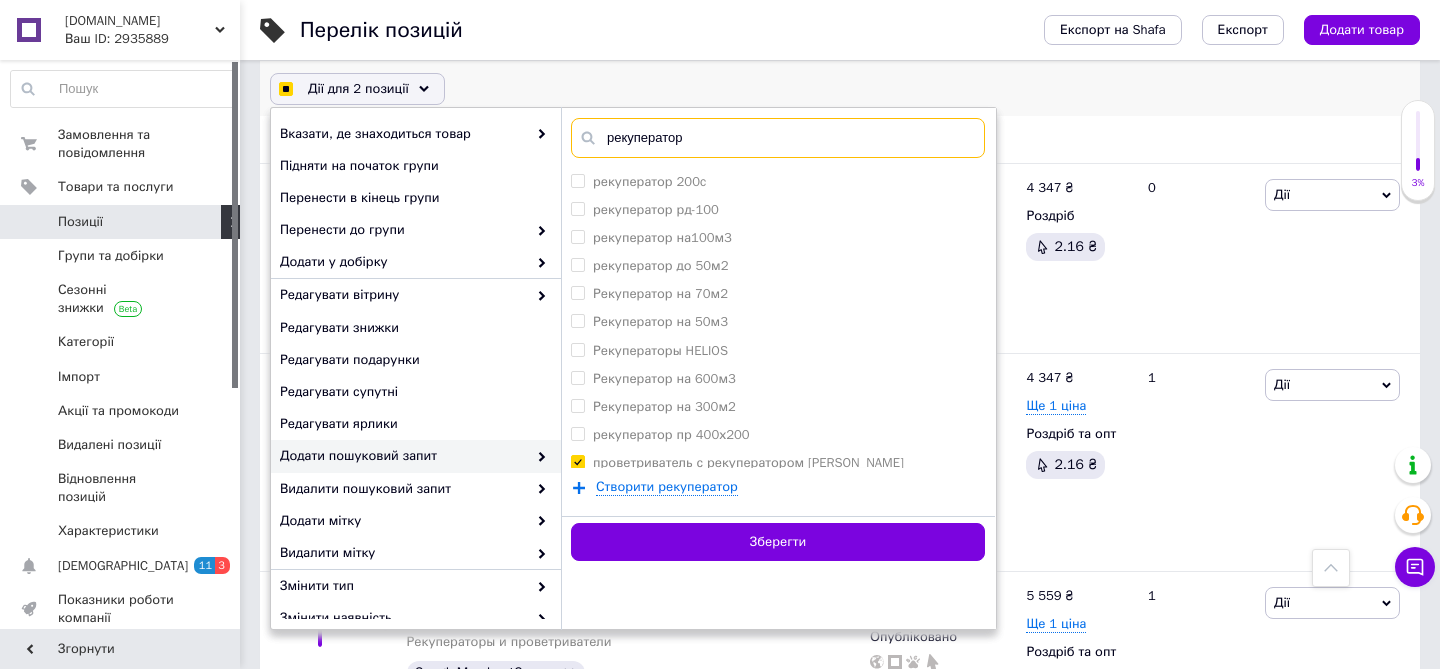 checkbox on "true" 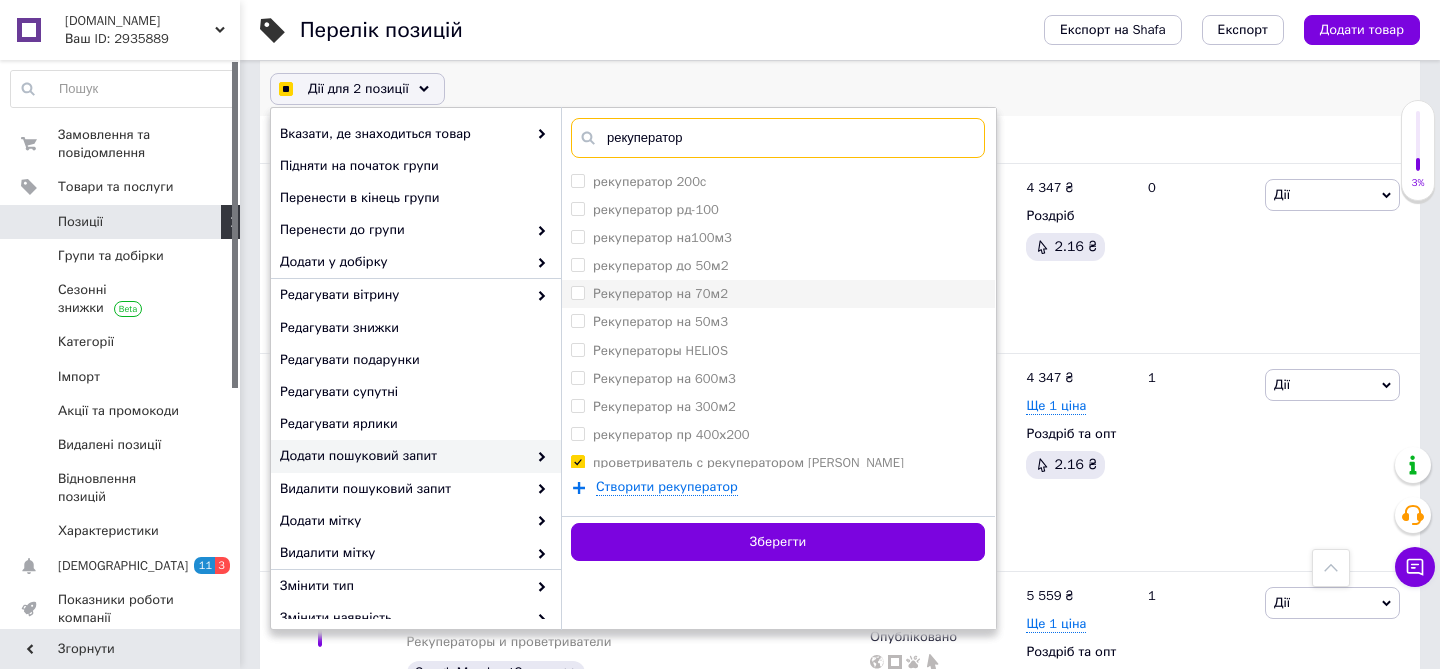 checkbox on "true" 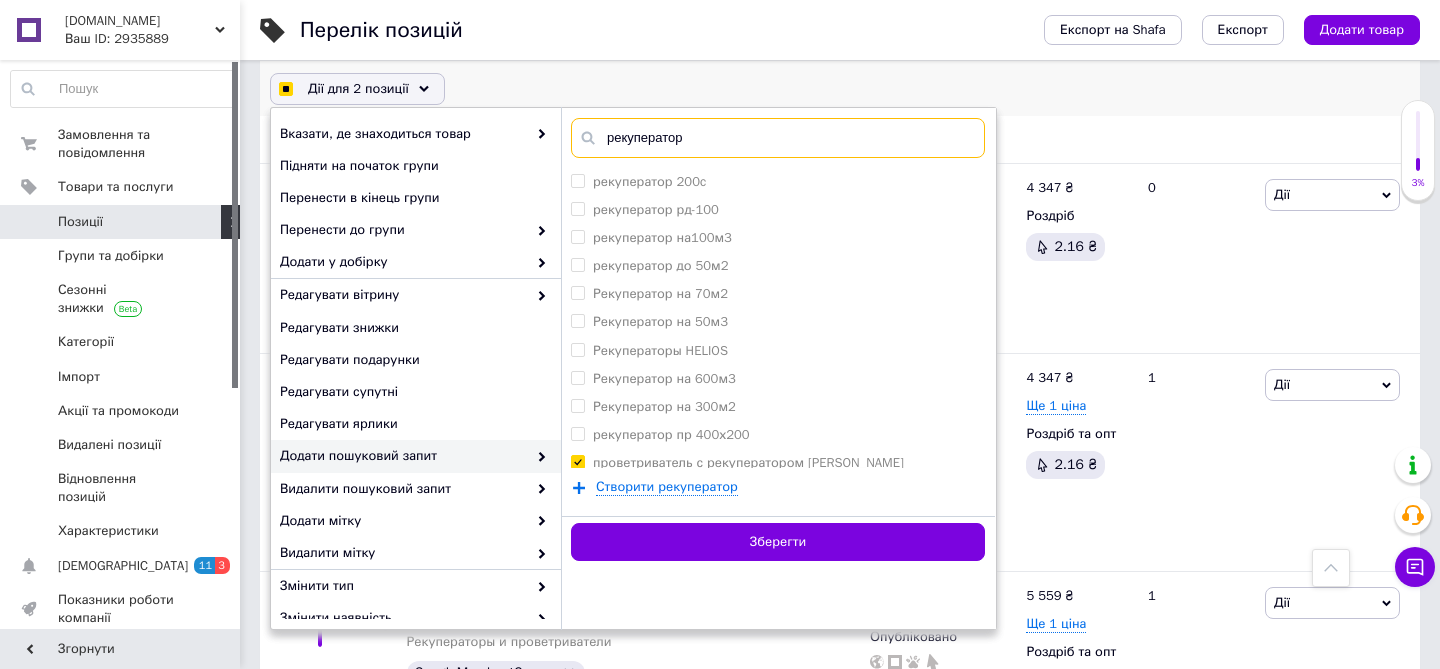 checkbox on "true" 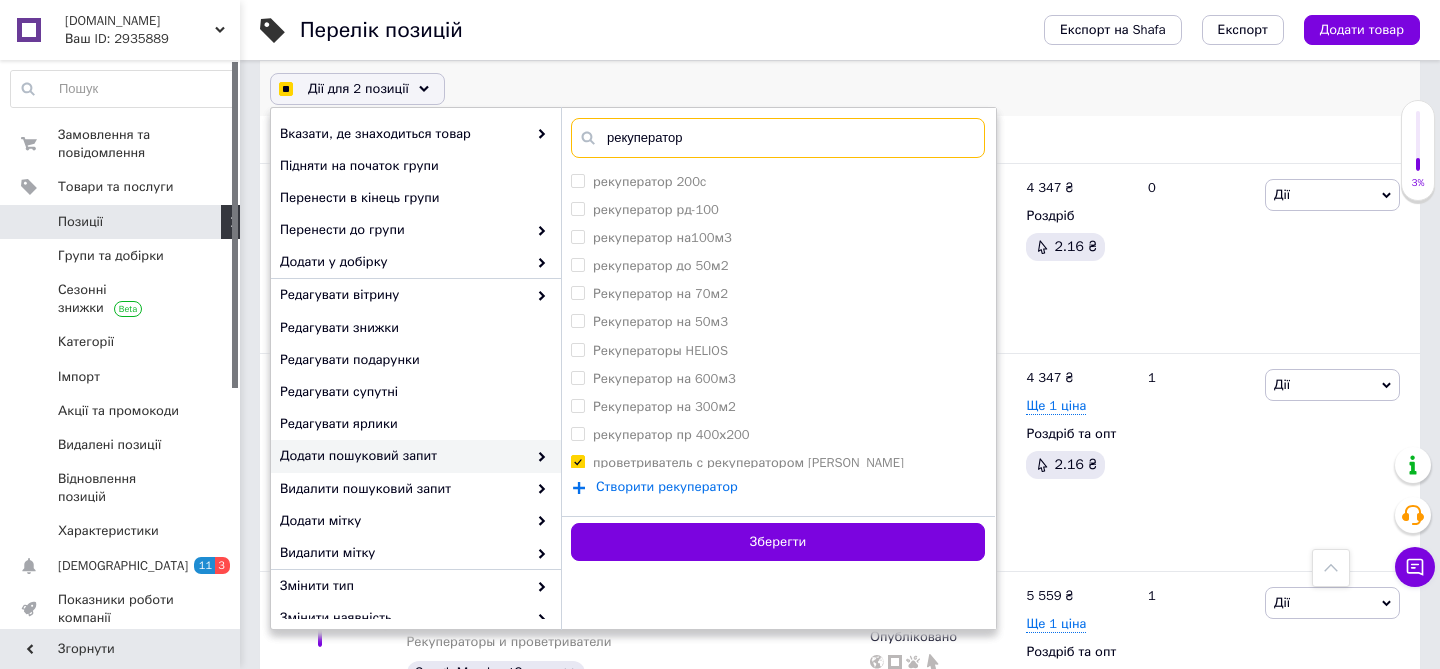type on "рекуператор" 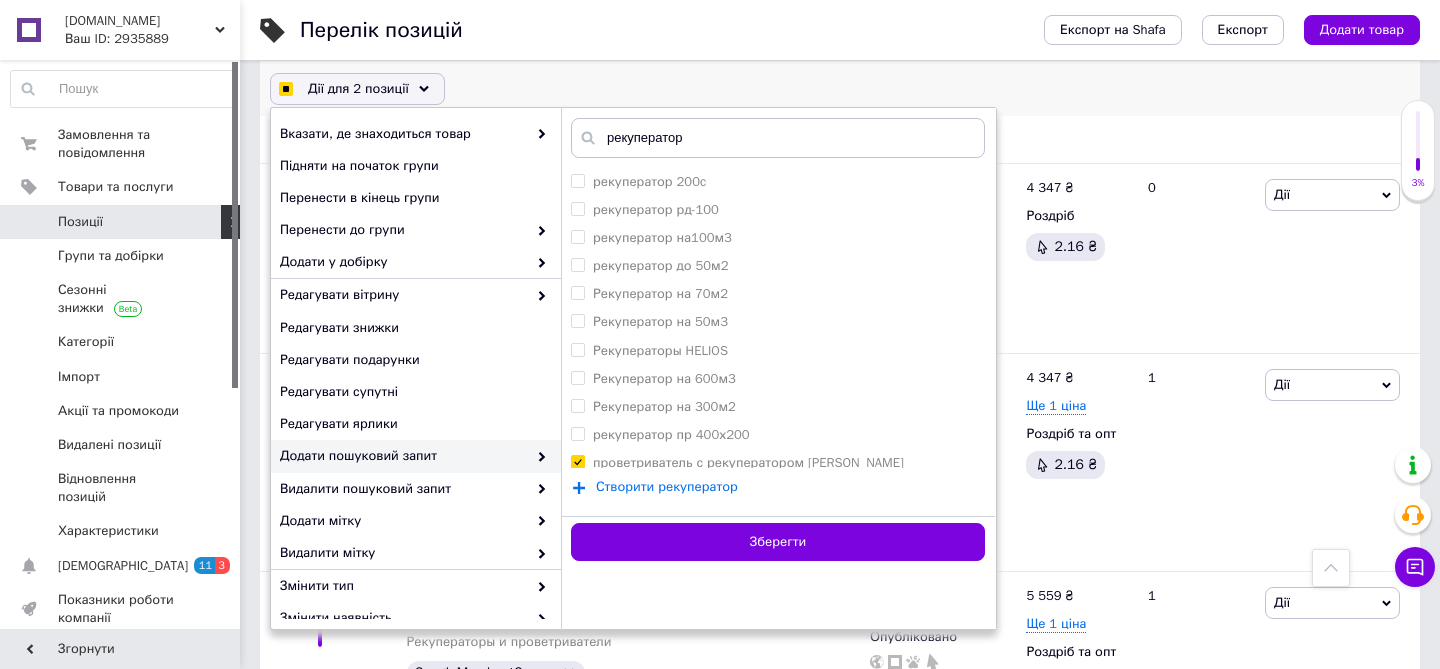 click on "Створити   рекуператор" at bounding box center [667, 487] 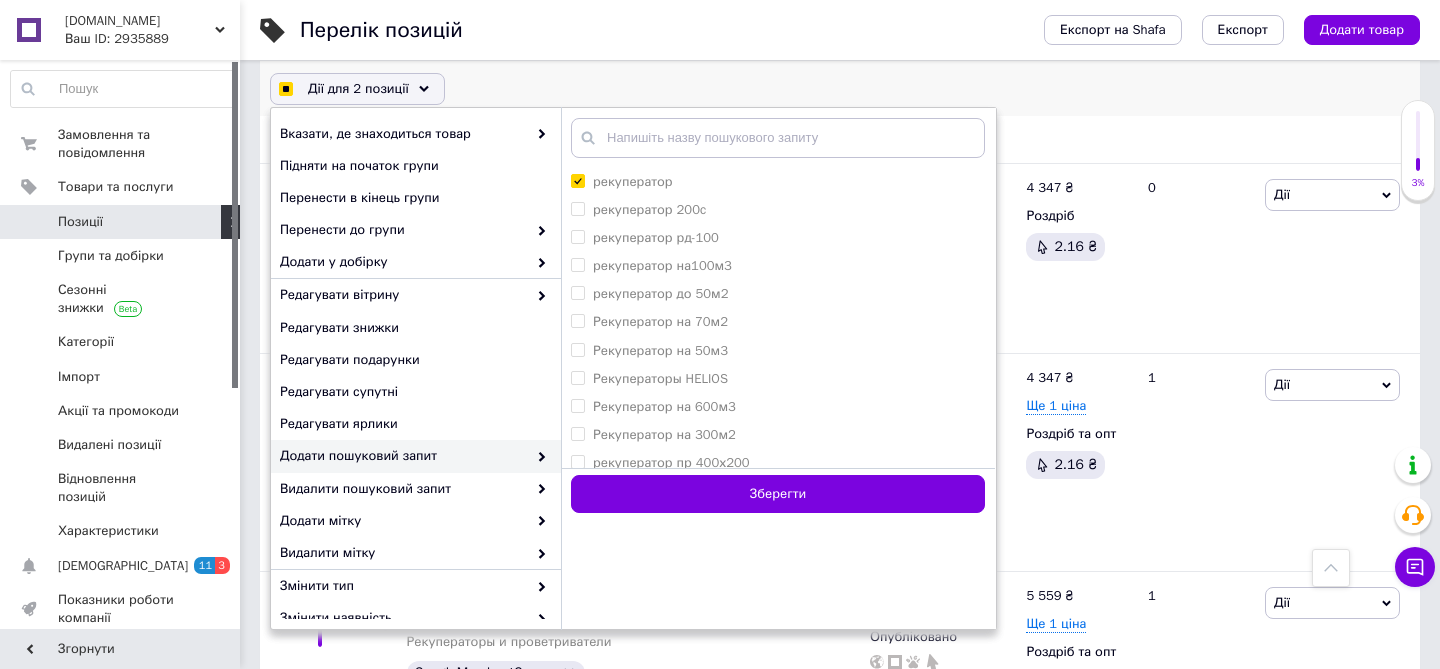 checkbox on "true" 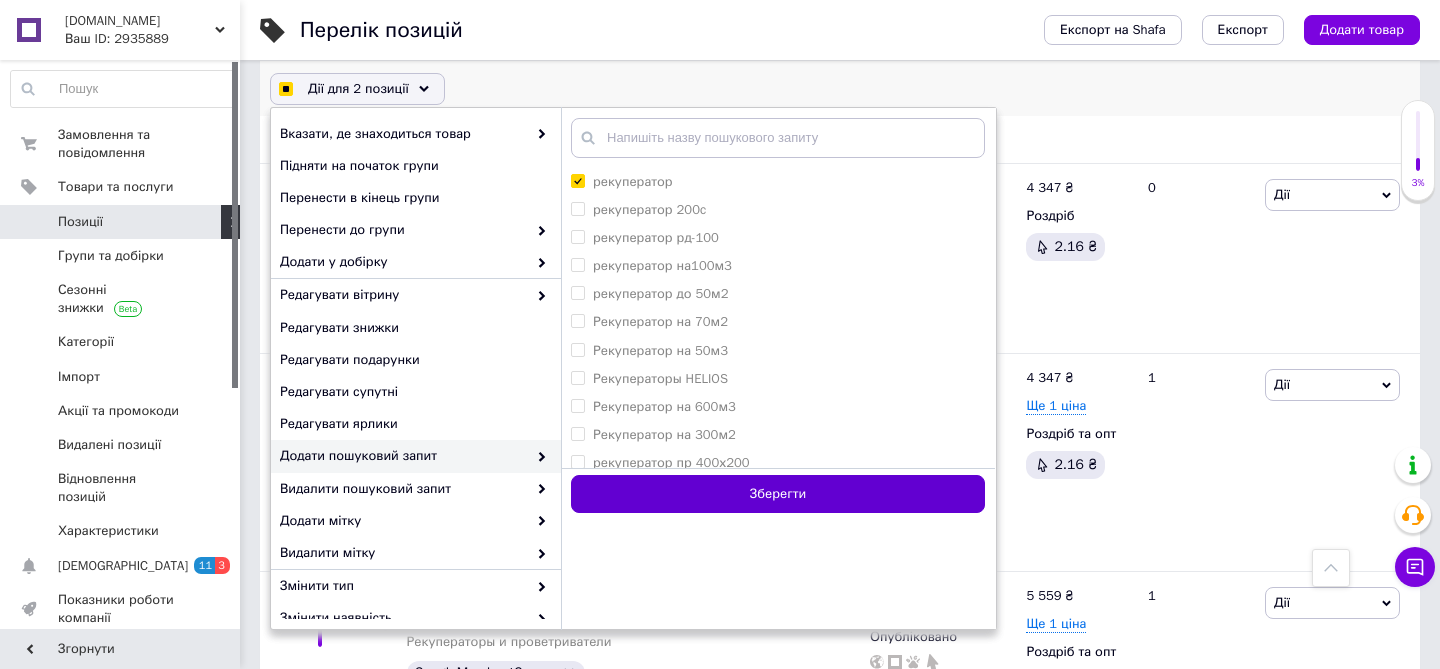 click on "Зберегти" at bounding box center (778, 494) 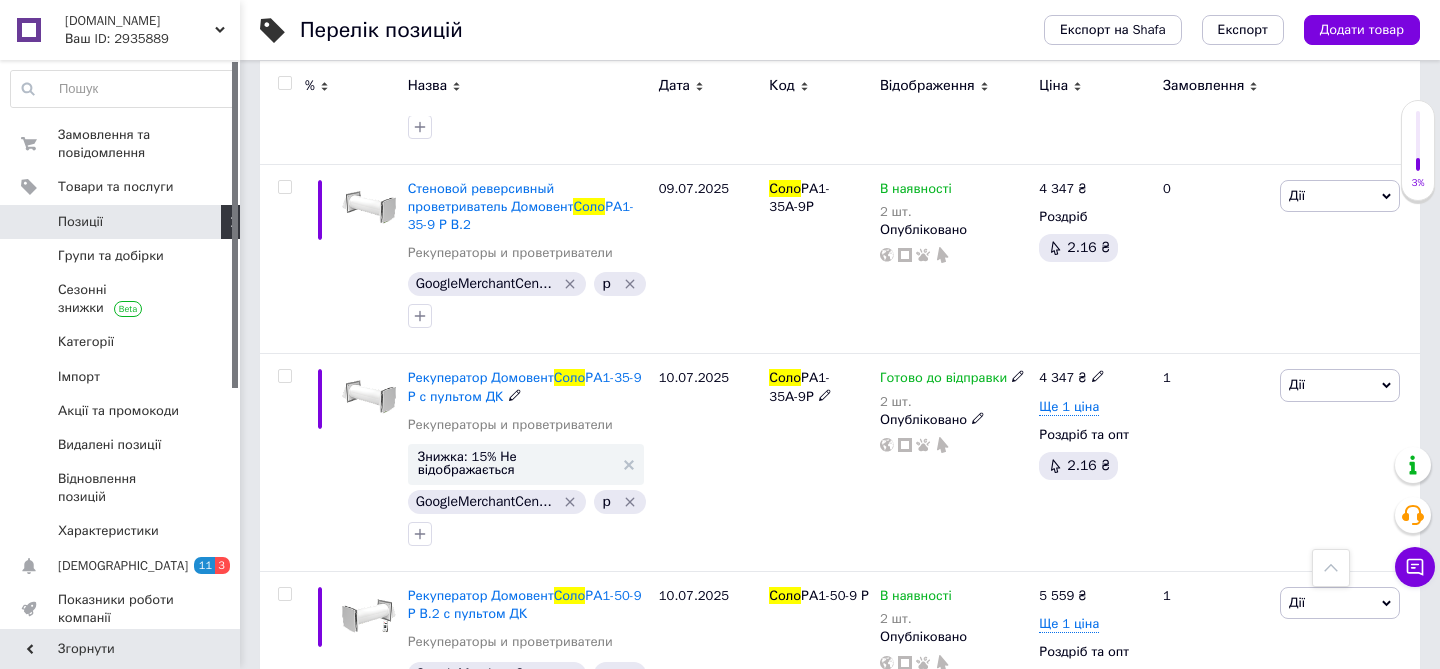 scroll, scrollTop: 444, scrollLeft: 0, axis: vertical 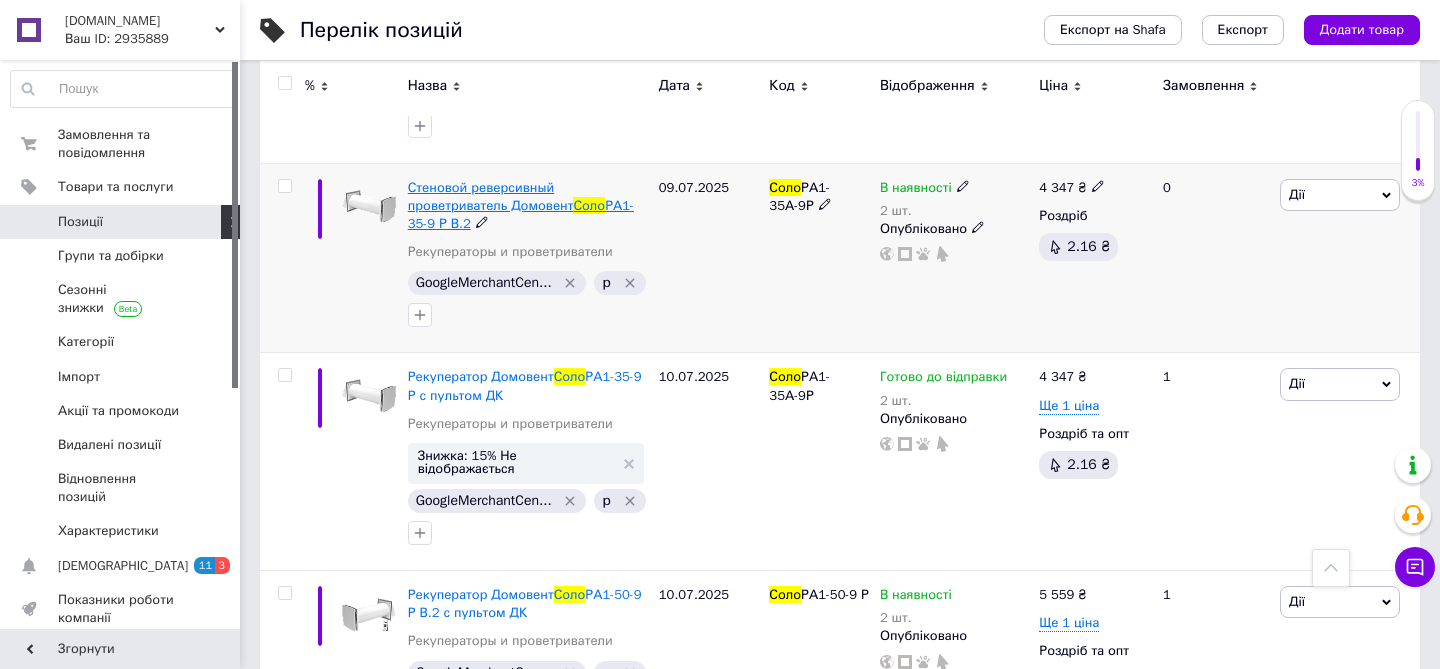 click on "Стеновой реверсивный проветриватель Домовент" at bounding box center [491, 196] 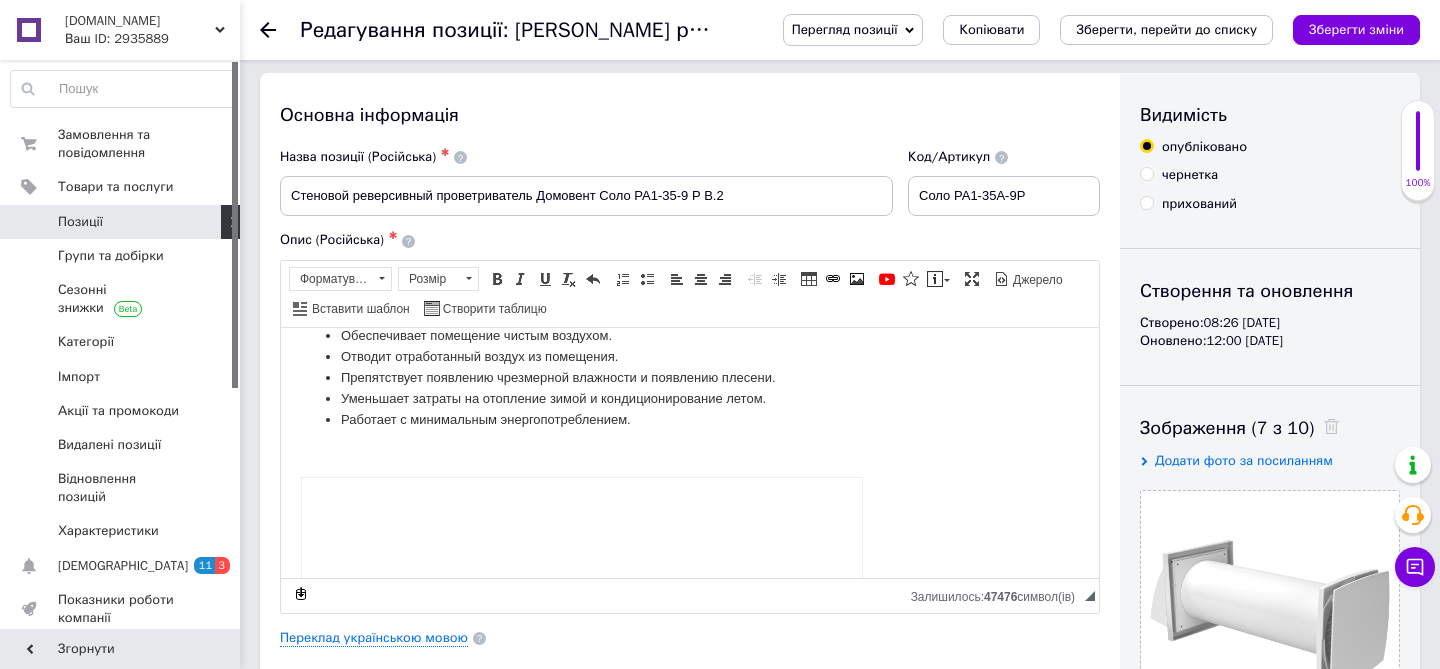 scroll, scrollTop: 228, scrollLeft: 0, axis: vertical 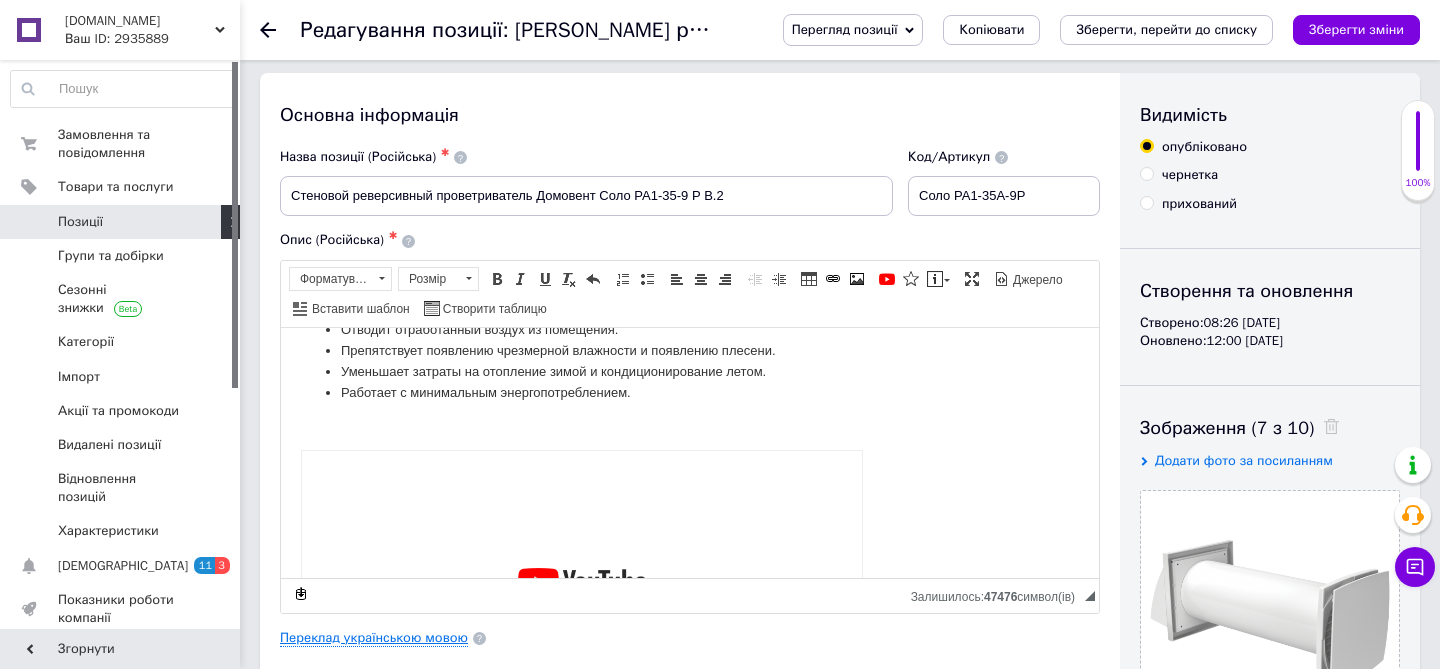click on "Переклад українською мовою" at bounding box center (374, 638) 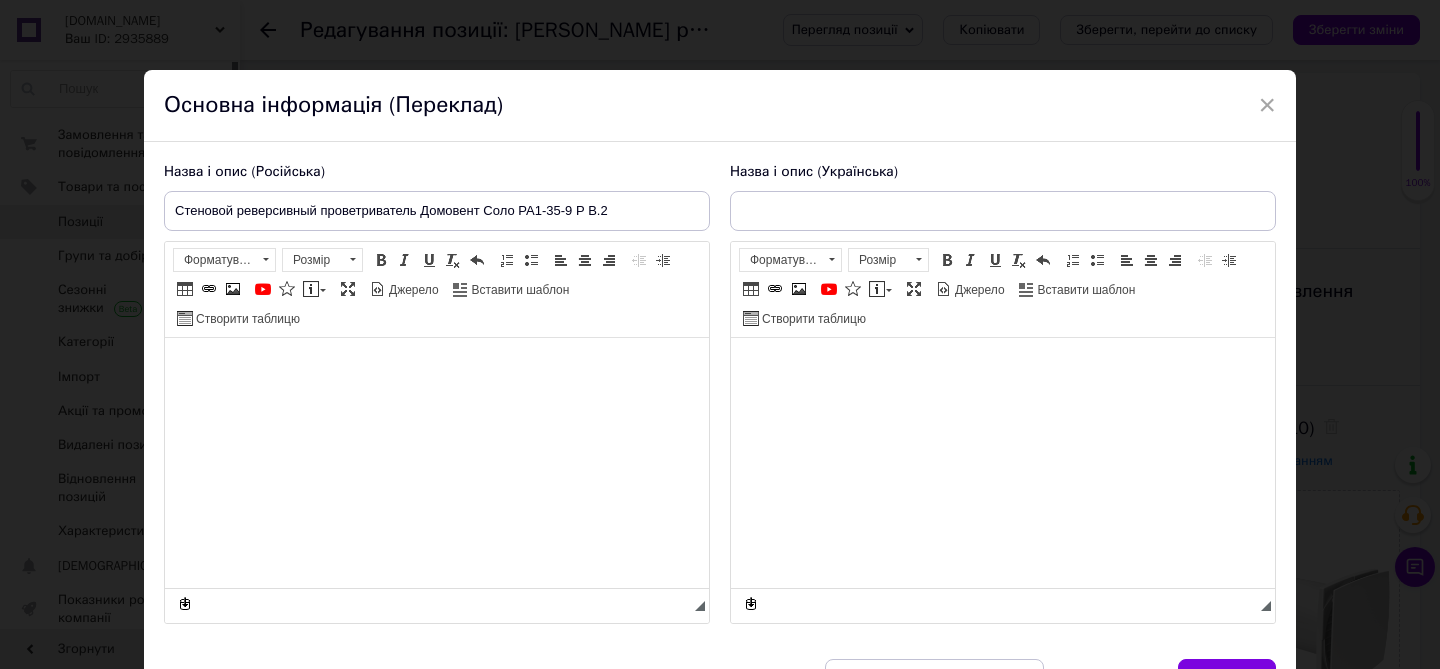 type on "Стіновий реверсивний провітрювач Домовент Соло РА1-35-9 Р В.2" 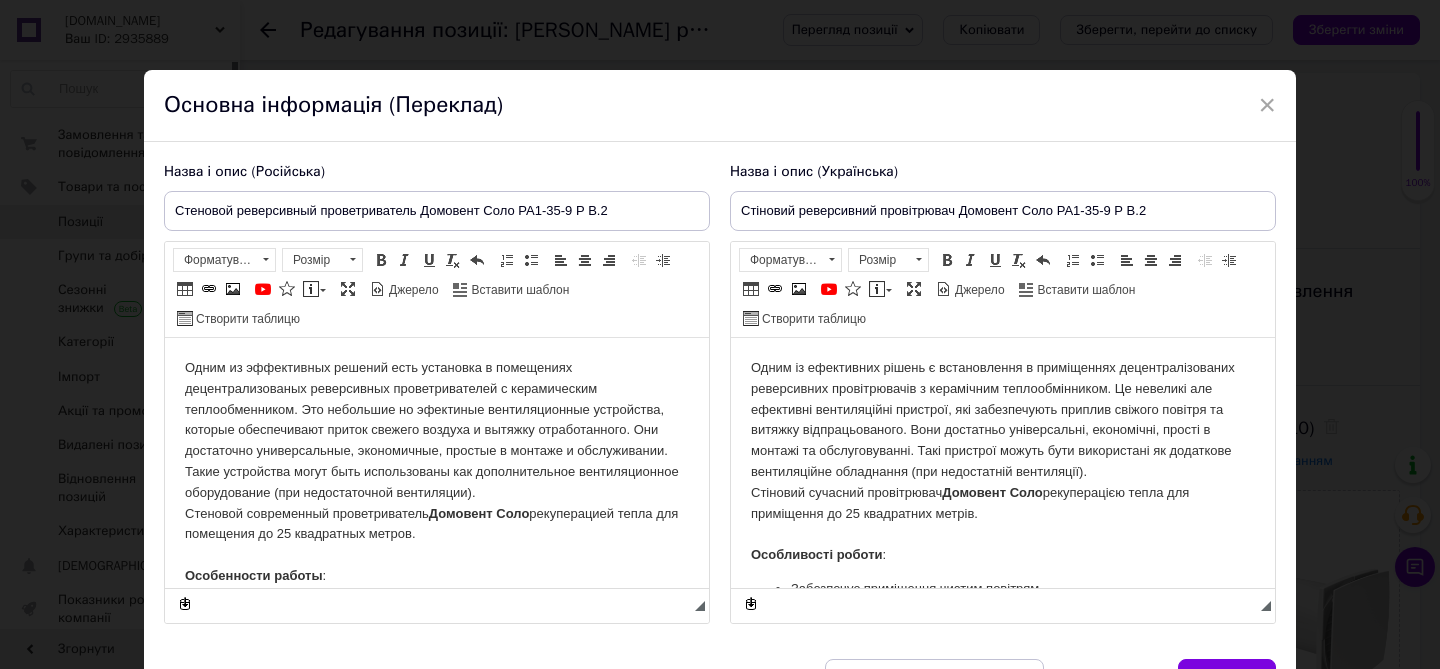 scroll, scrollTop: 0, scrollLeft: 0, axis: both 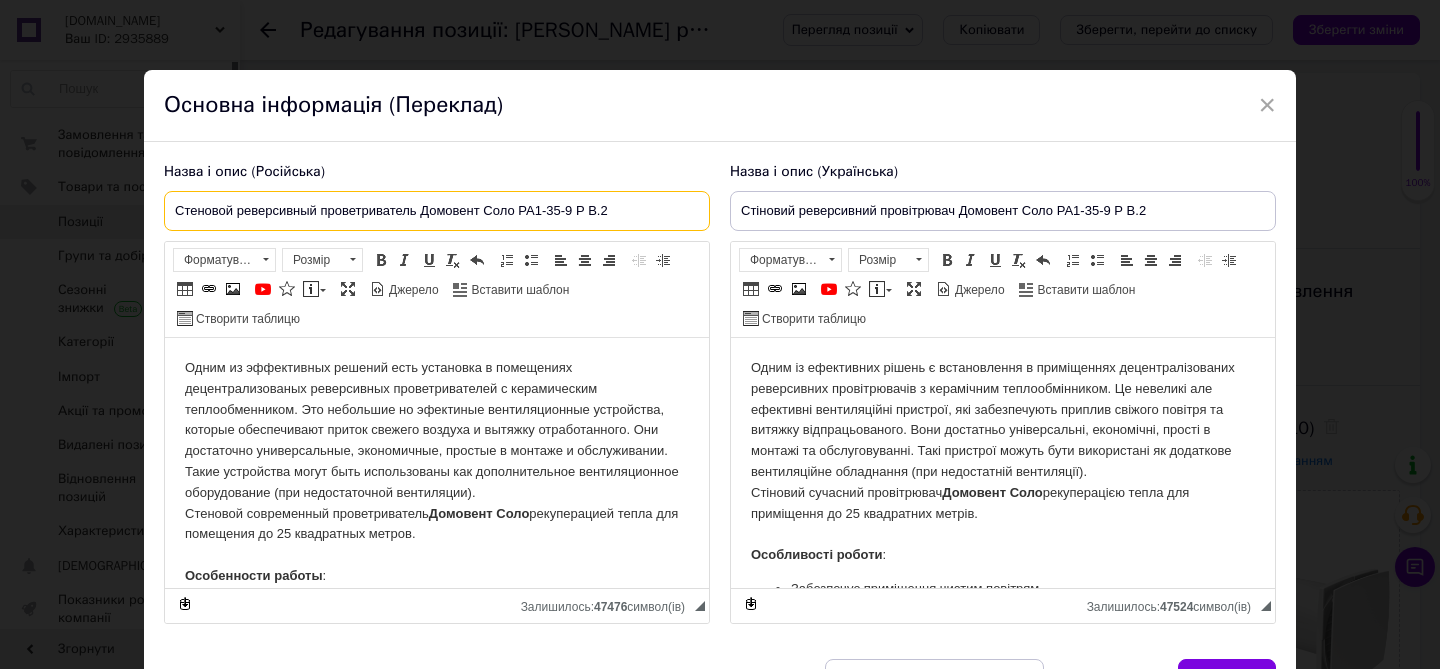 drag, startPoint x: 415, startPoint y: 216, endPoint x: 164, endPoint y: 207, distance: 251.1613 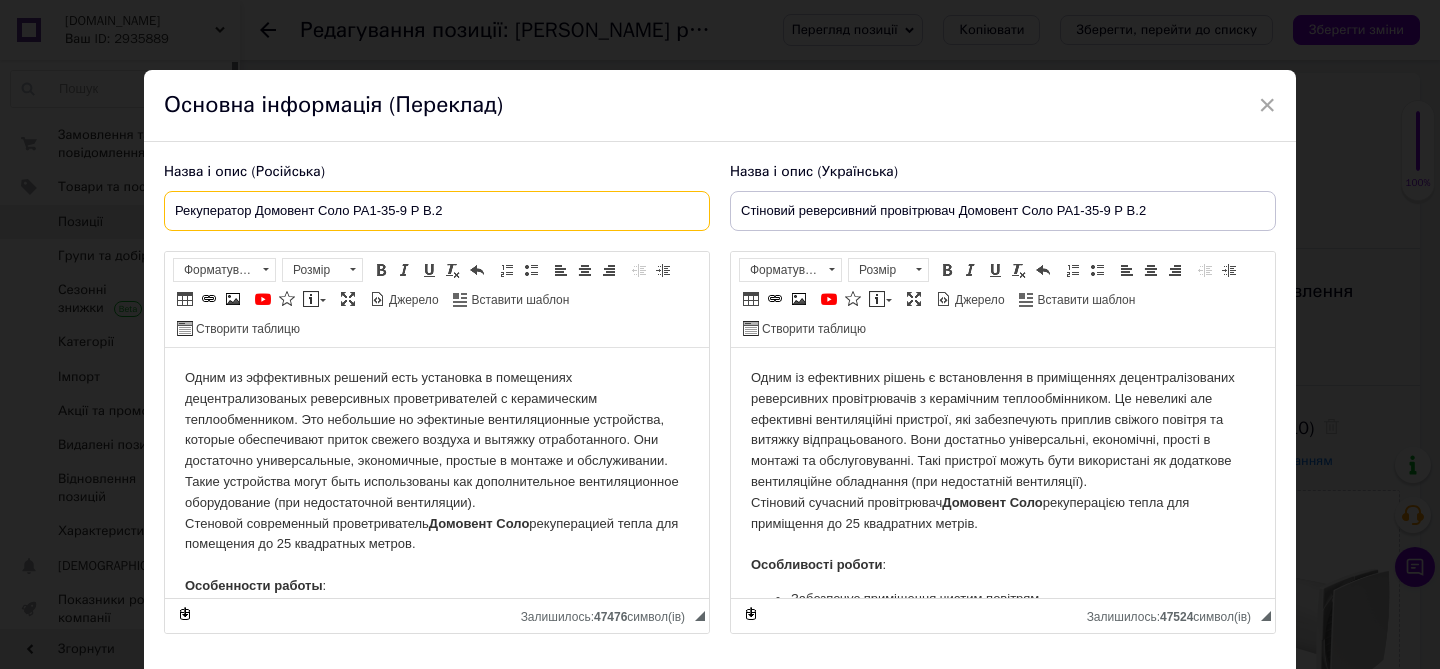 type on "Рекуператор Домовент Соло РА1-35-9 Р В.2" 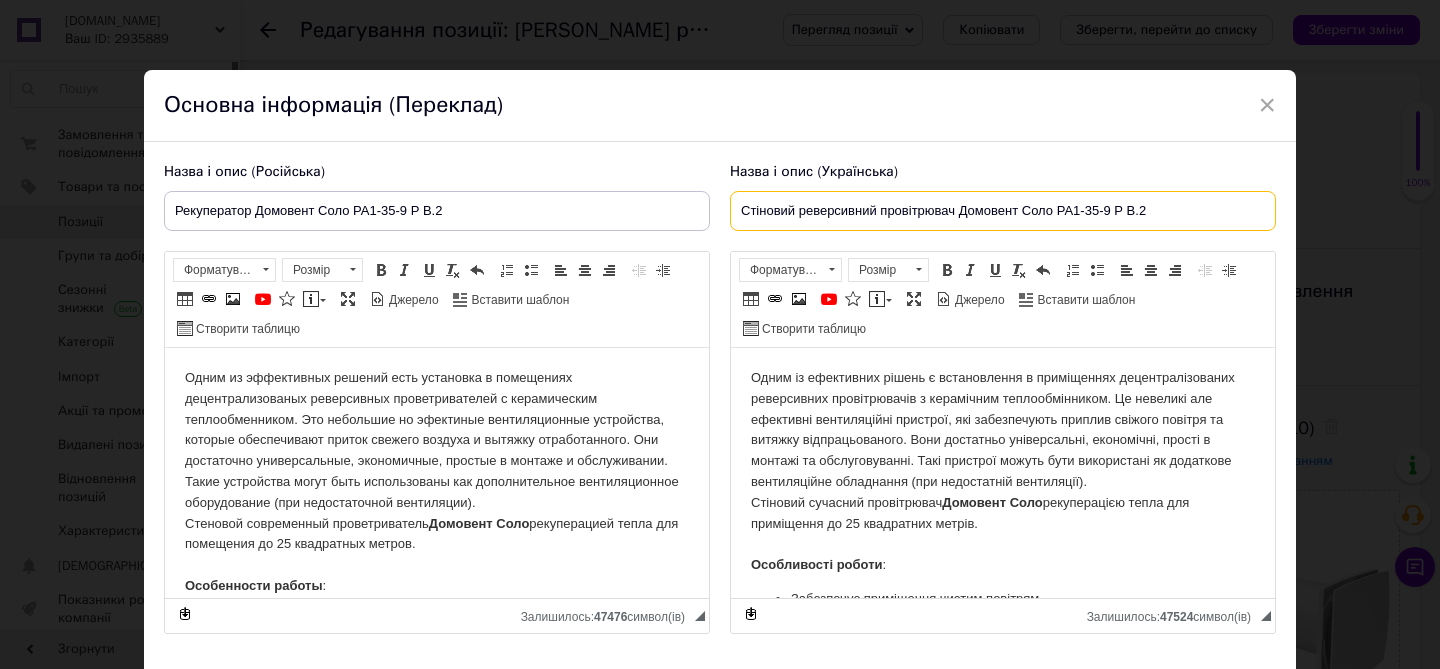click on "Стіновий реверсивний провітрювач Домовент Соло РА1-35-9 Р В.2" at bounding box center (1003, 211) 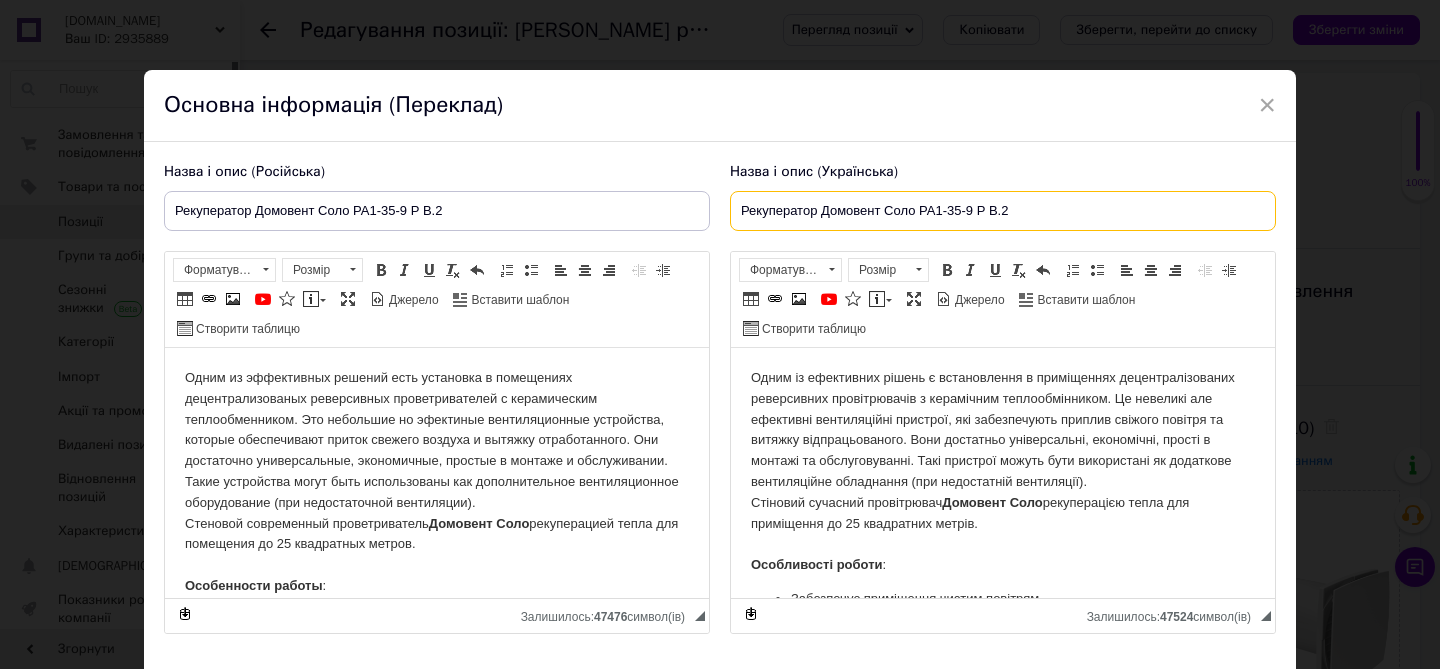 scroll, scrollTop: 130, scrollLeft: 0, axis: vertical 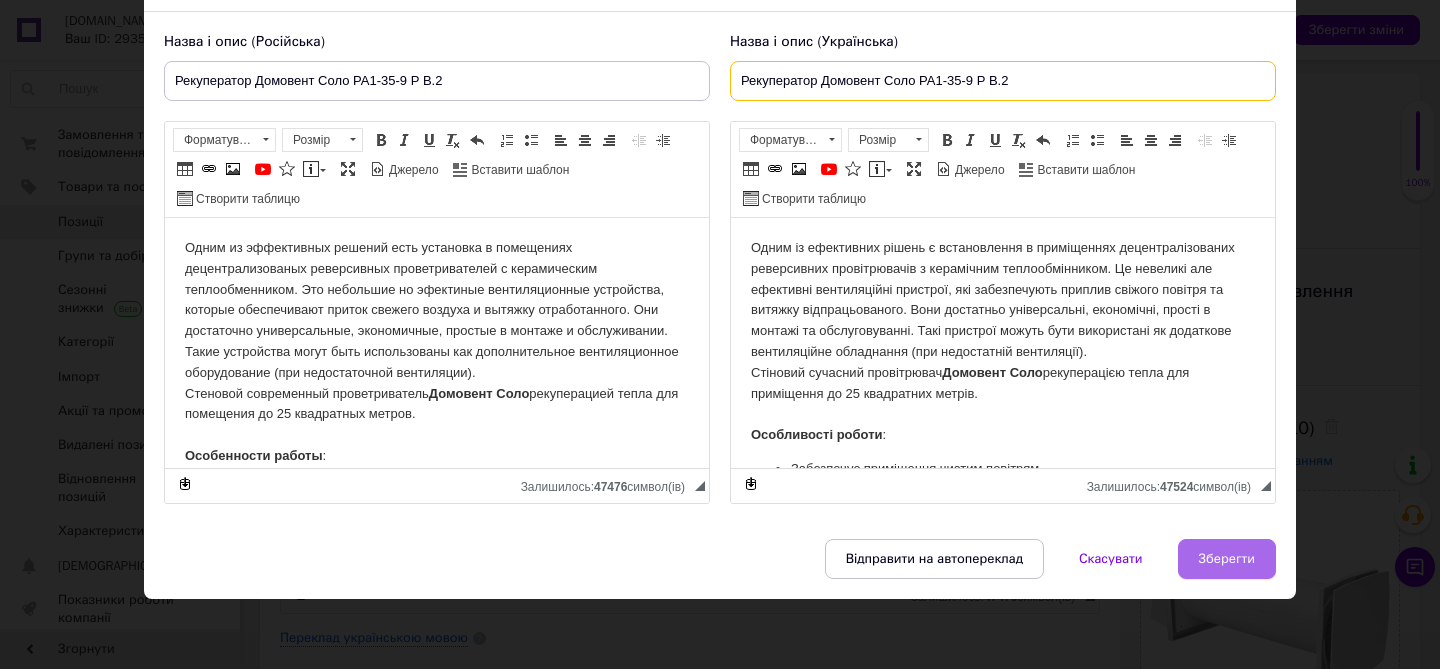 type on "Рекуператор Домовент Соло РА1-35-9 Р В.2" 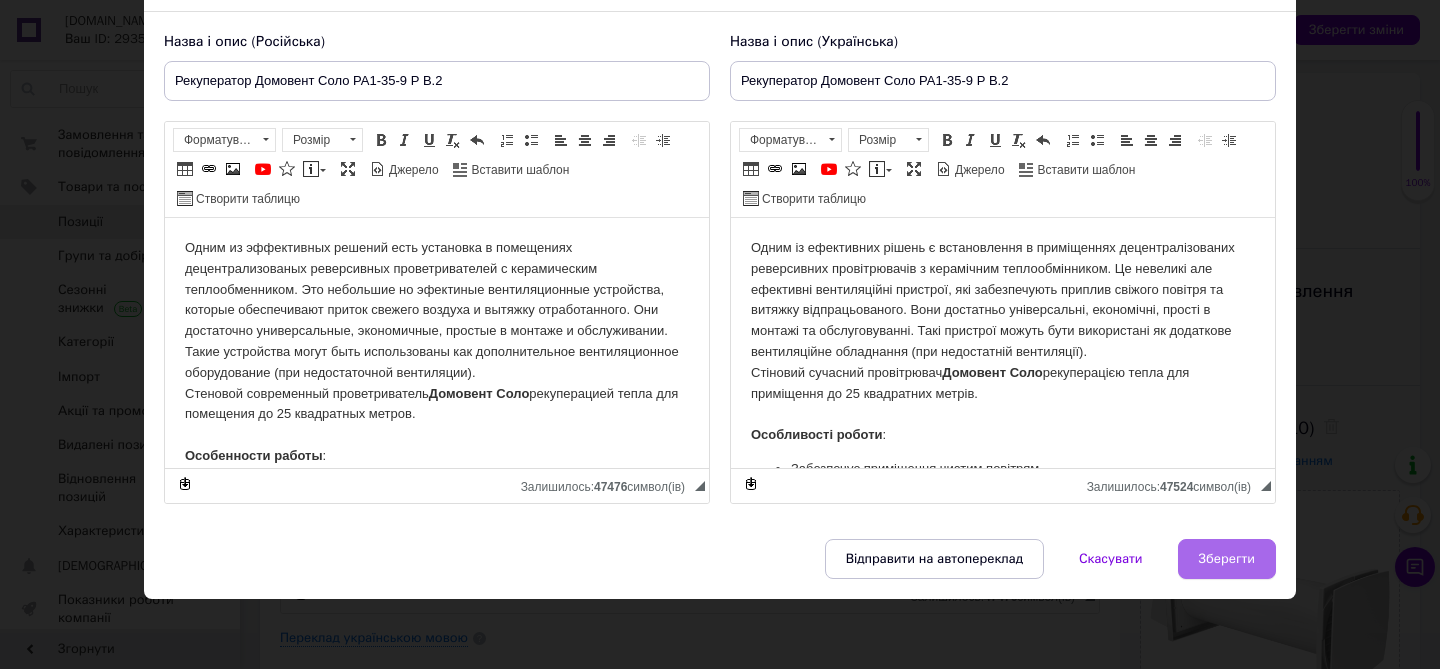 click on "Зберегти" at bounding box center [1227, 559] 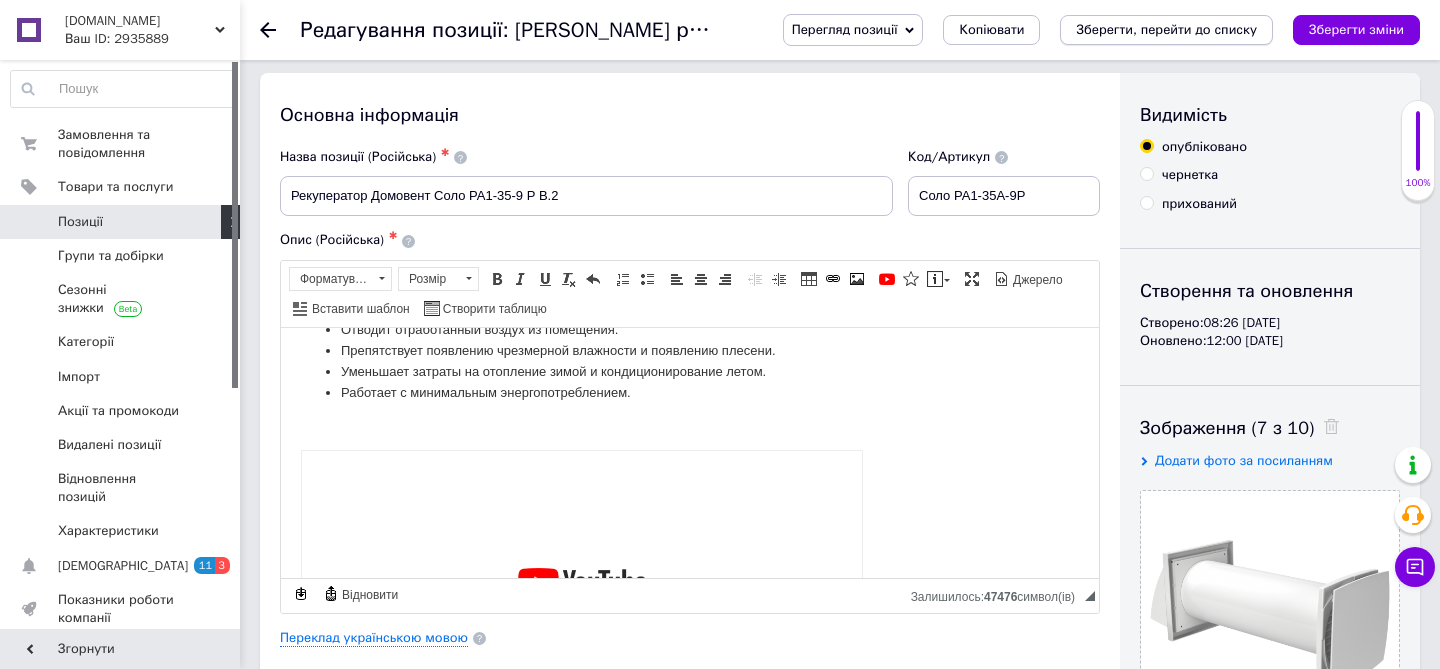click on "Зберегти, перейти до списку" at bounding box center (1166, 29) 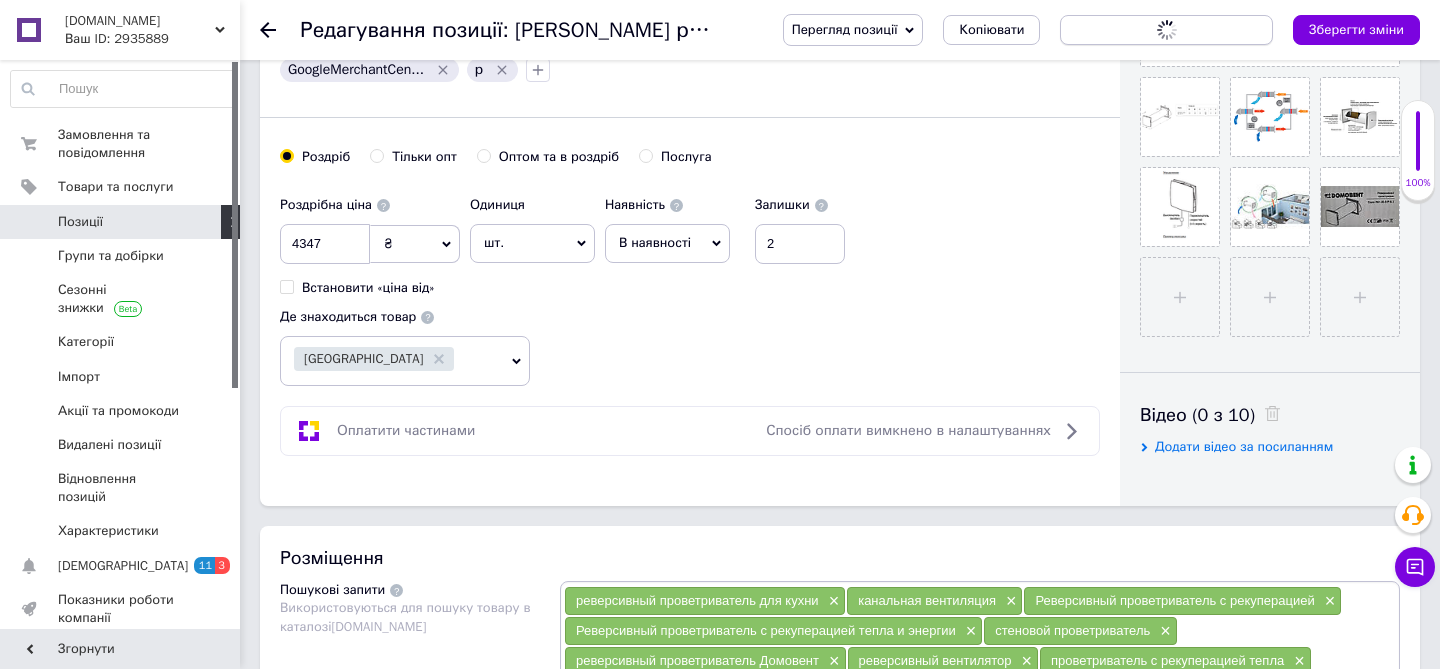 scroll, scrollTop: 686, scrollLeft: 0, axis: vertical 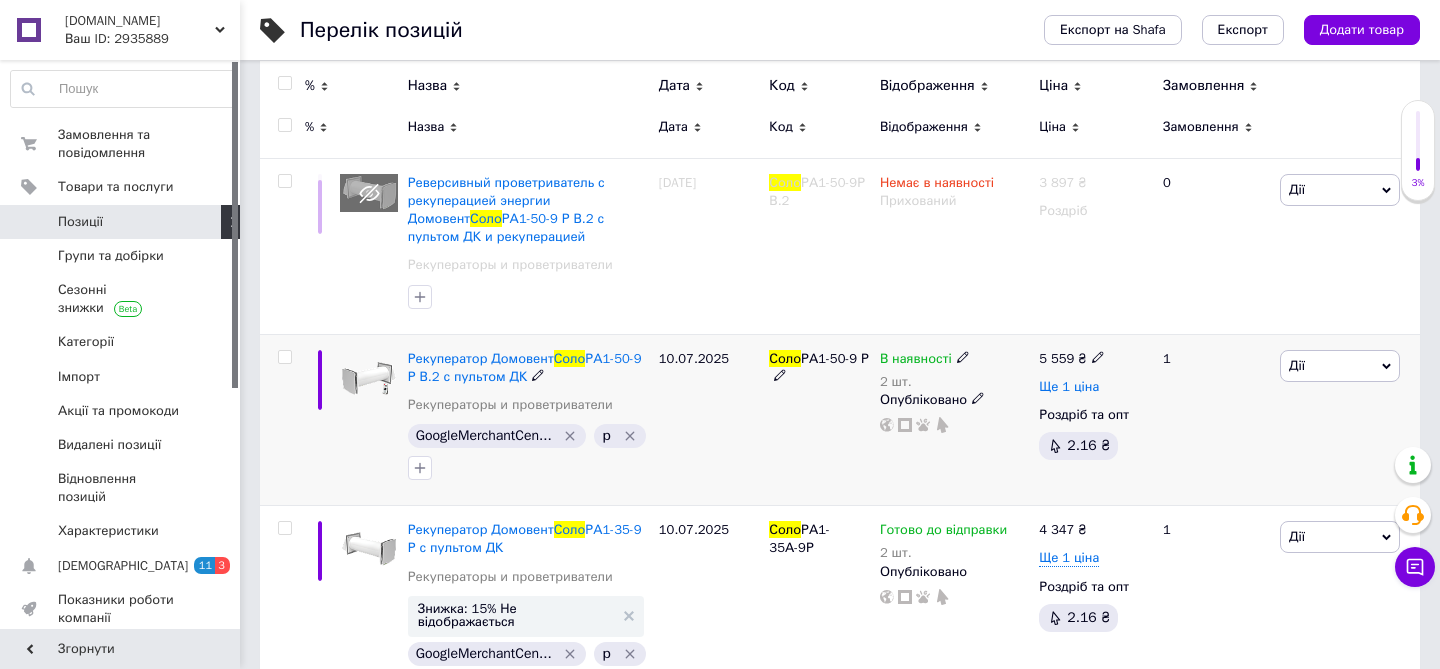 click on "Ще 1 ціна" at bounding box center [1069, 387] 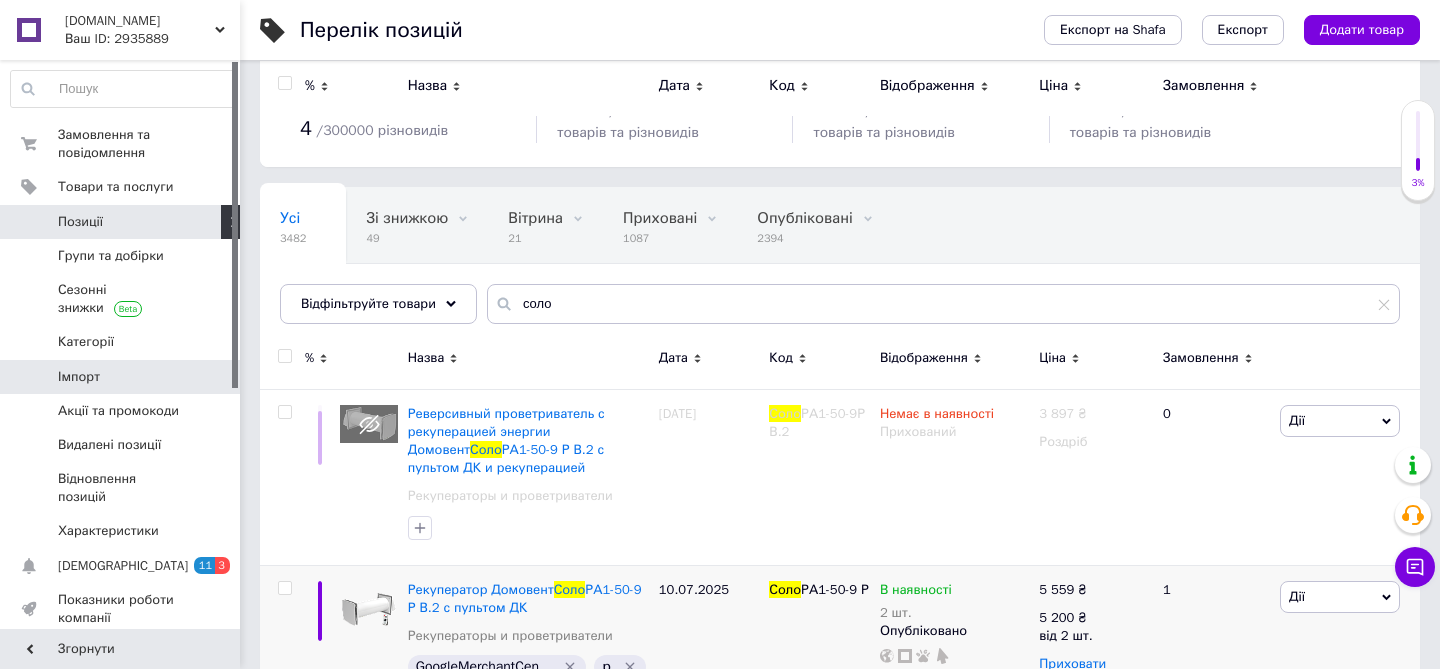 scroll, scrollTop: 0, scrollLeft: 0, axis: both 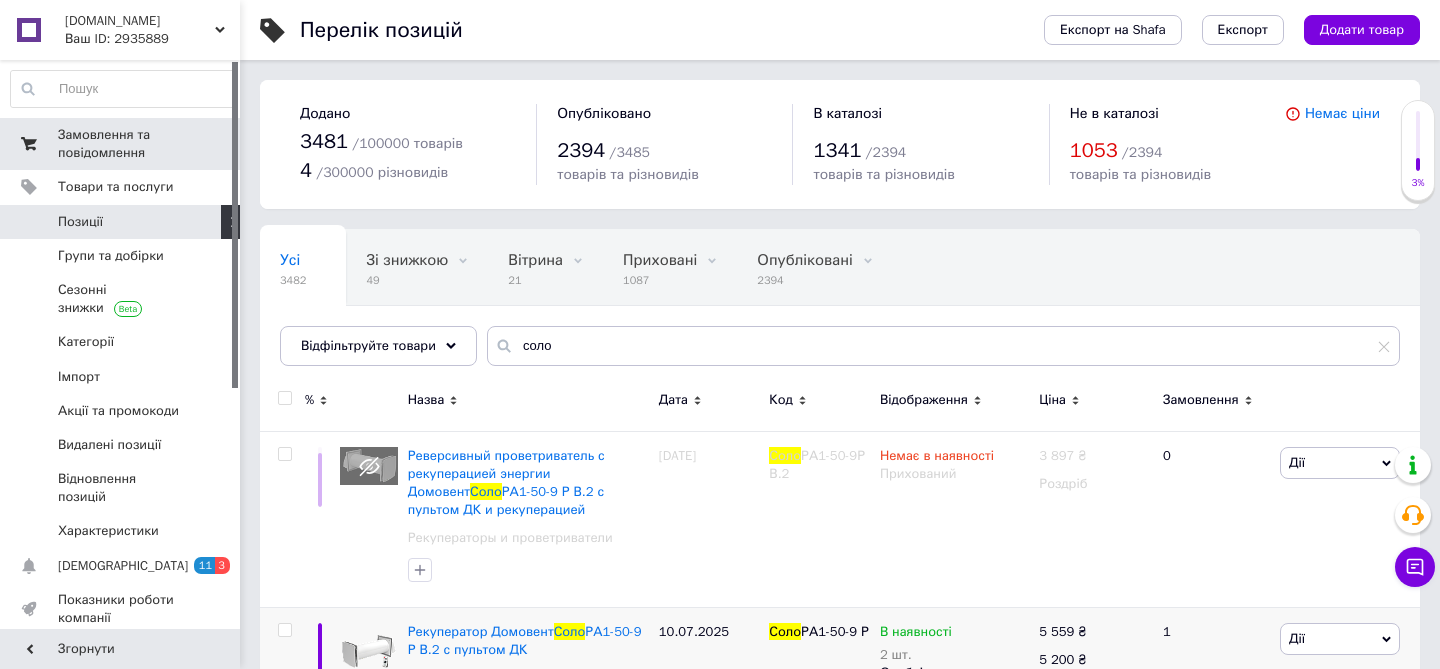 click on "Замовлення та повідомлення 0 0" at bounding box center [123, 144] 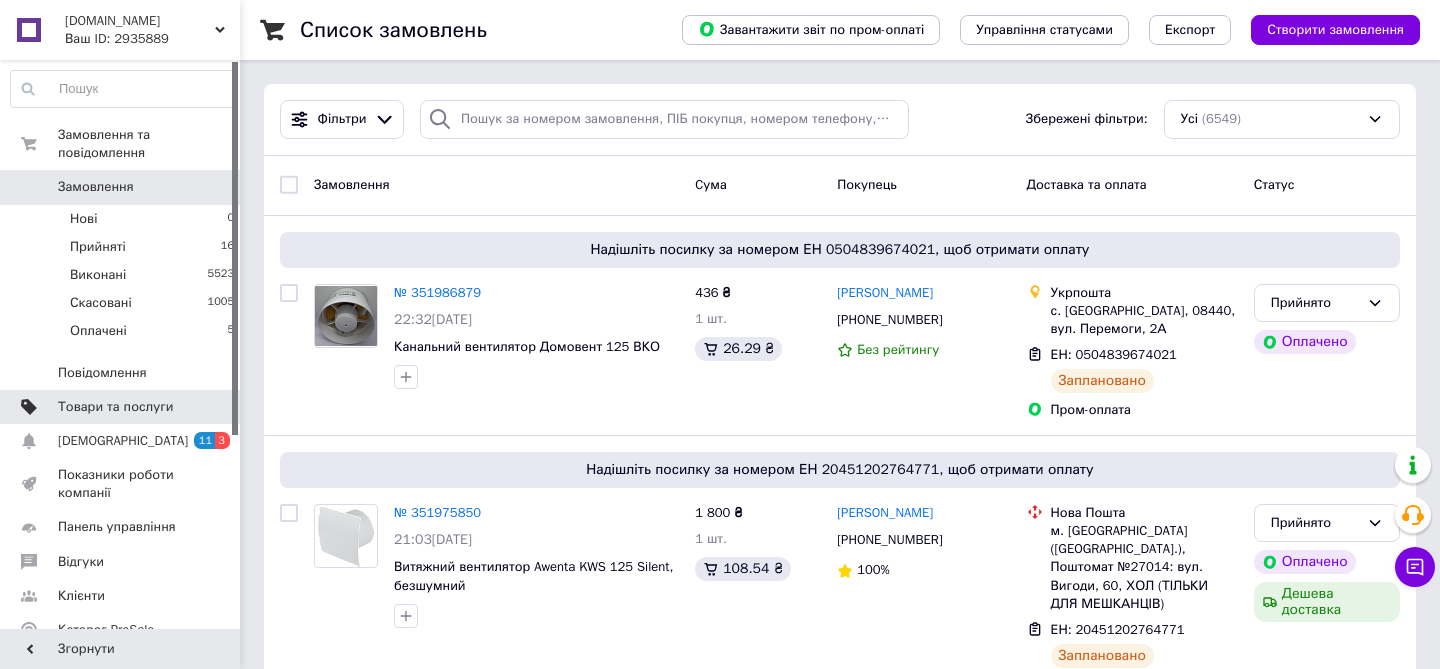 click on "Товари та послуги" at bounding box center (115, 407) 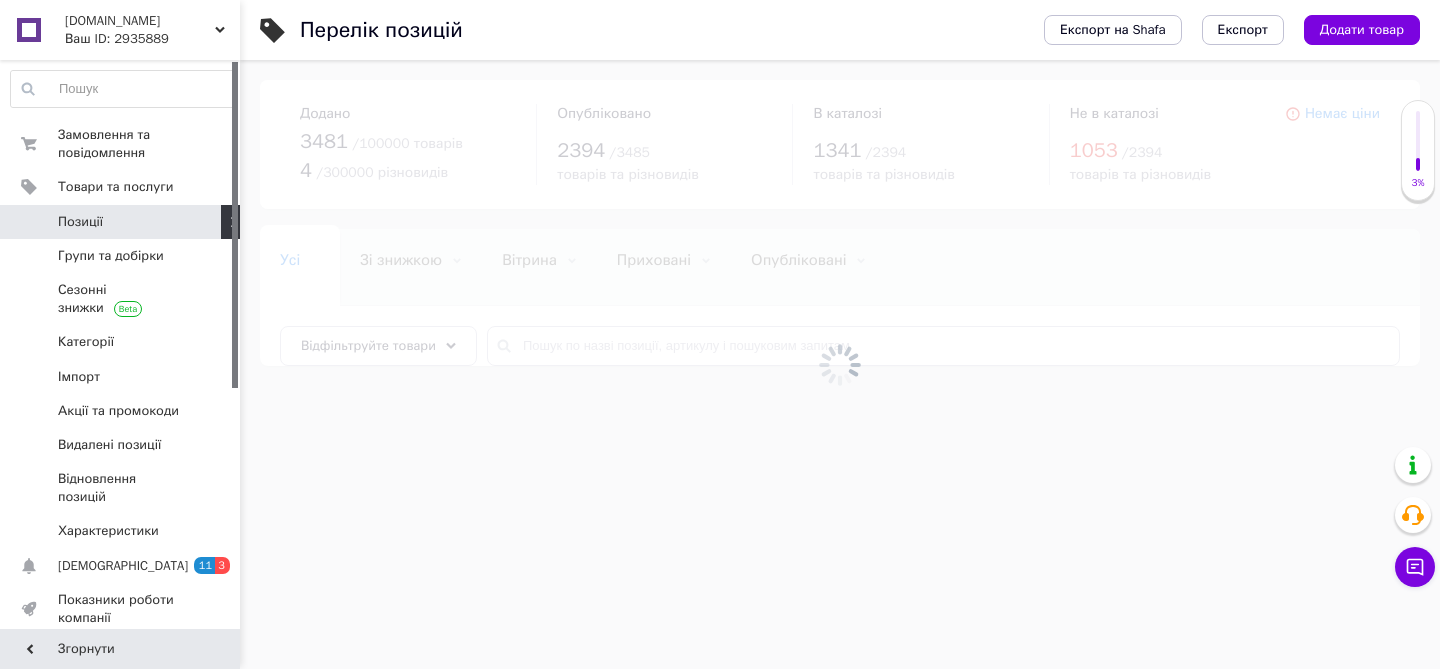 click at bounding box center (840, 364) 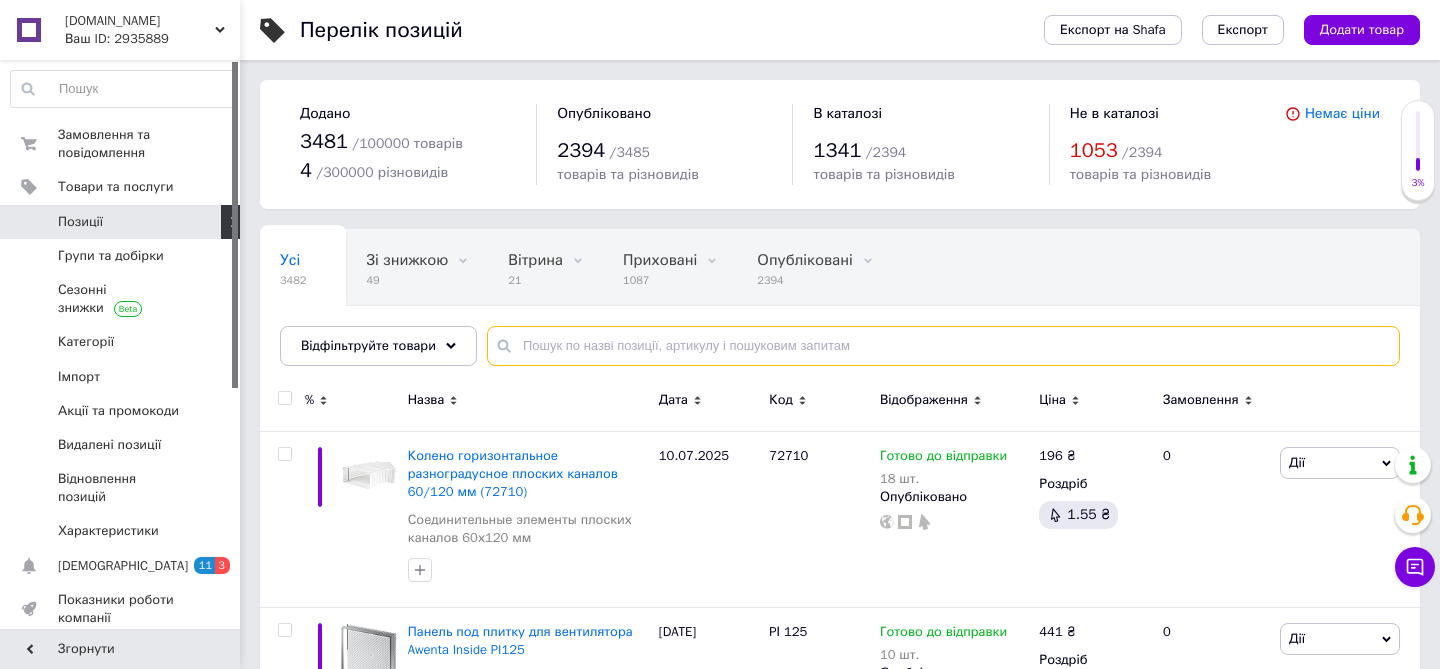 click at bounding box center (943, 346) 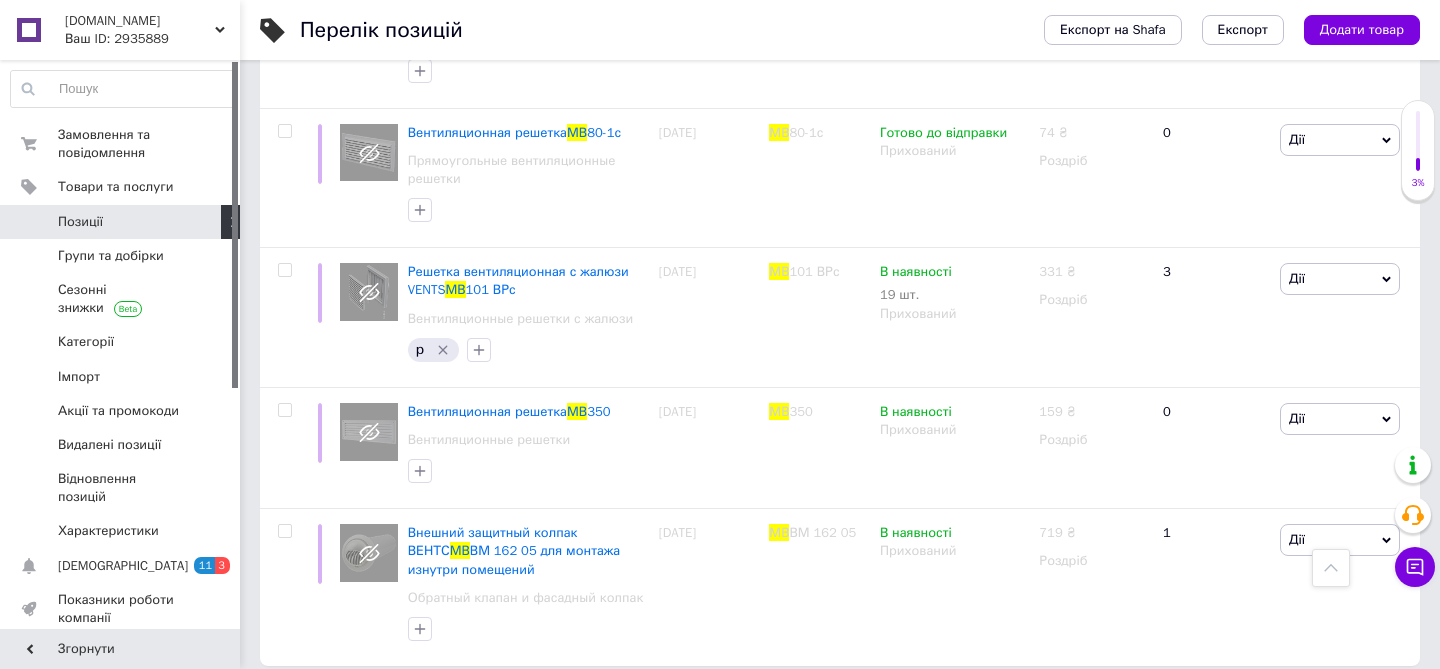 scroll, scrollTop: 3195, scrollLeft: 0, axis: vertical 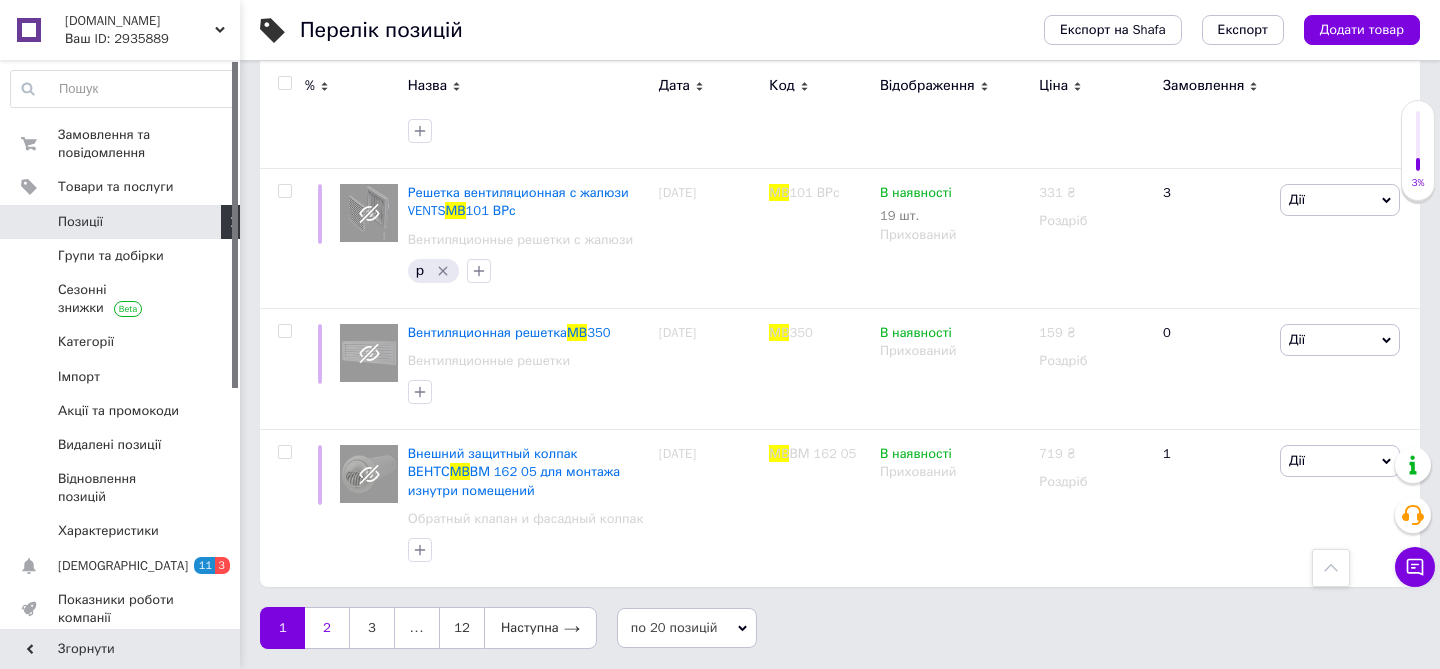 type on "мв 430/2" 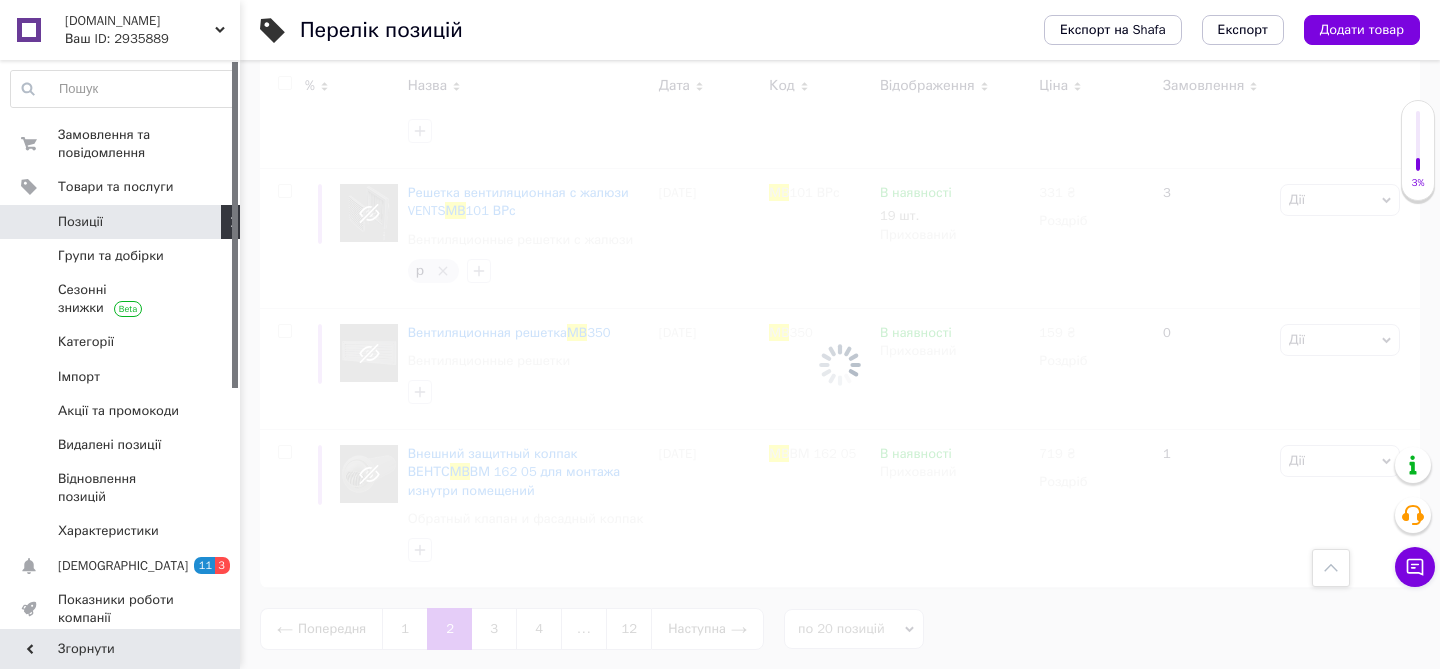 scroll, scrollTop: 151, scrollLeft: 0, axis: vertical 